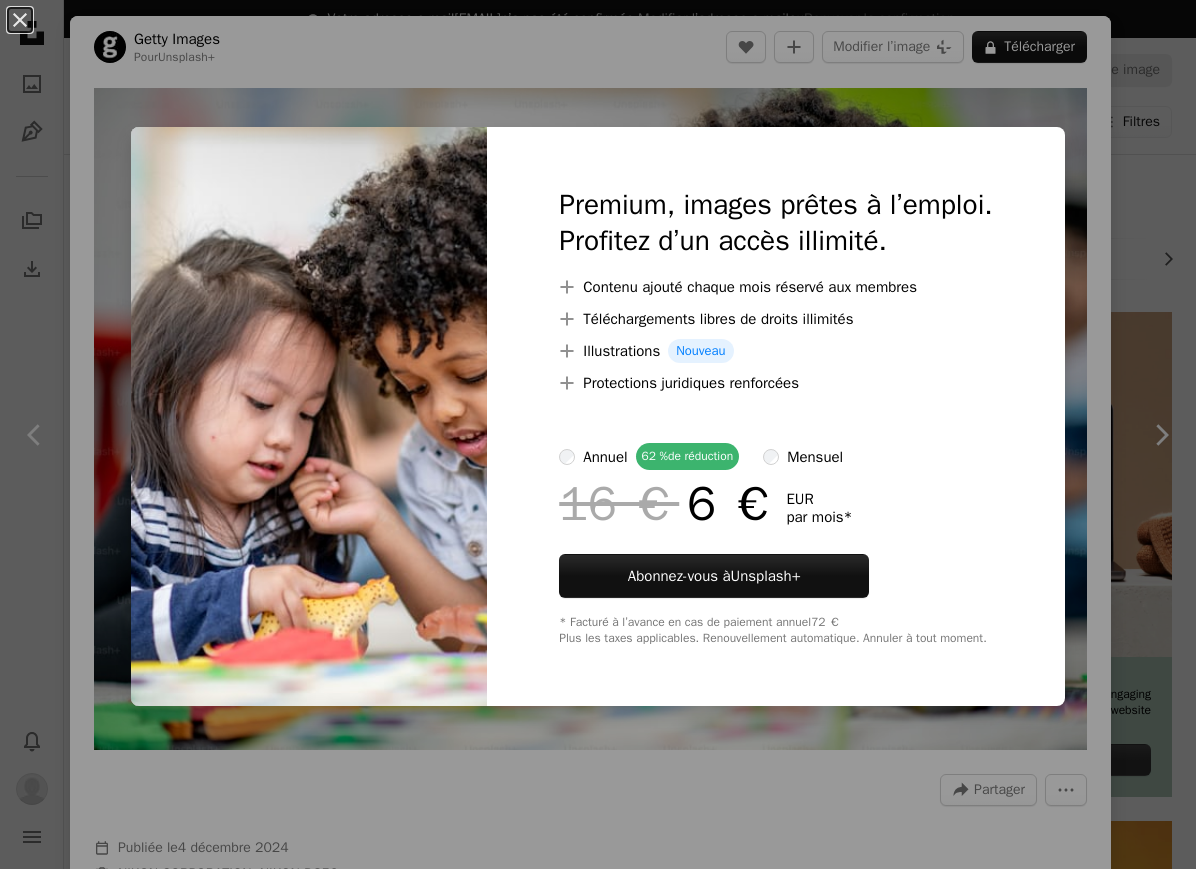 scroll, scrollTop: 1020, scrollLeft: 0, axis: vertical 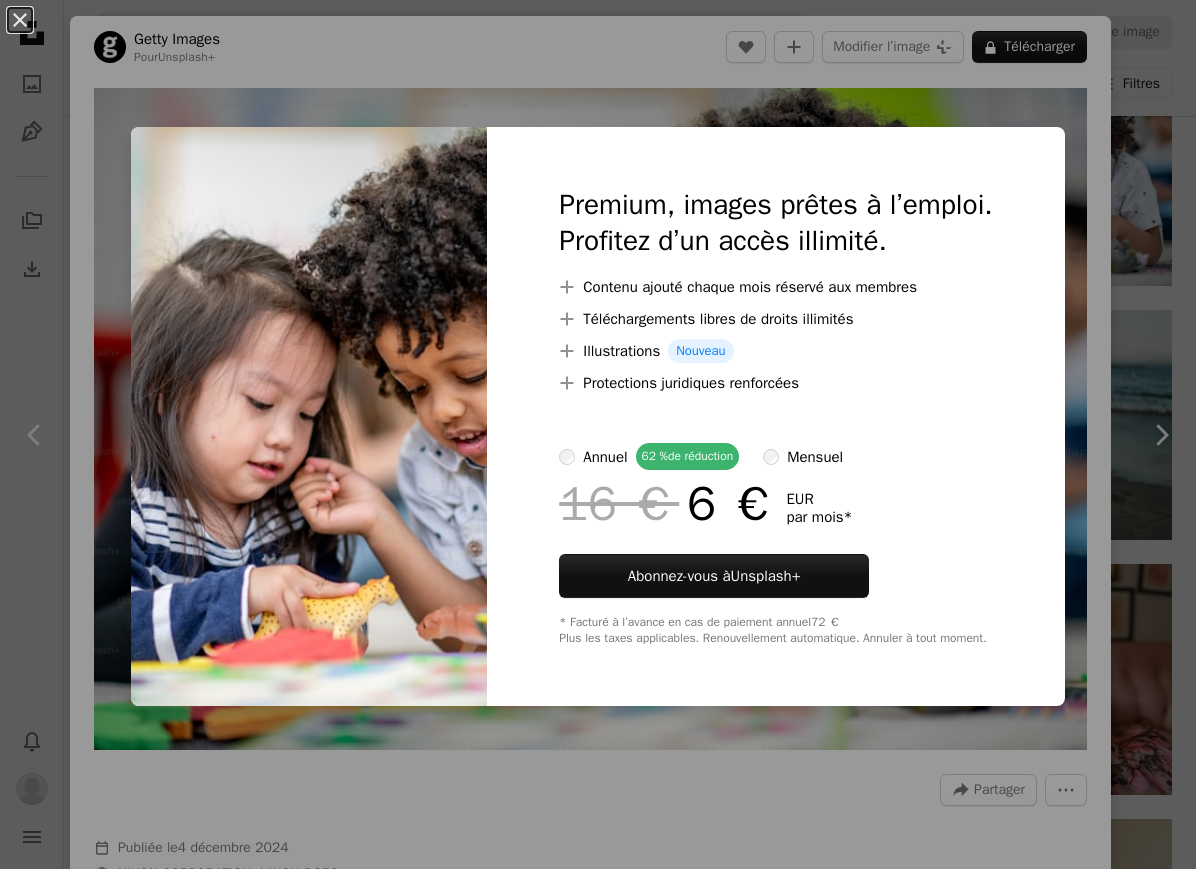 click on "An X shape Premium, images prêtes à l’emploi. Profitez d’un accès illimité. A plus sign Contenu ajouté chaque mois réservé aux membres A plus sign Téléchargements libres de droits illimités A plus sign Illustrations  Nouveau A plus sign Protections juridiques renforcées annuel 62 %  de réduction mensuel 16 €   6 € EUR par mois * Abonnez-vous à  Unsplash+ * Facturé à l’avance en cas de paiement annuel  72 € Plus les taxes applicables. Renouvellement automatique. Annuler à tout moment." at bounding box center [598, 434] 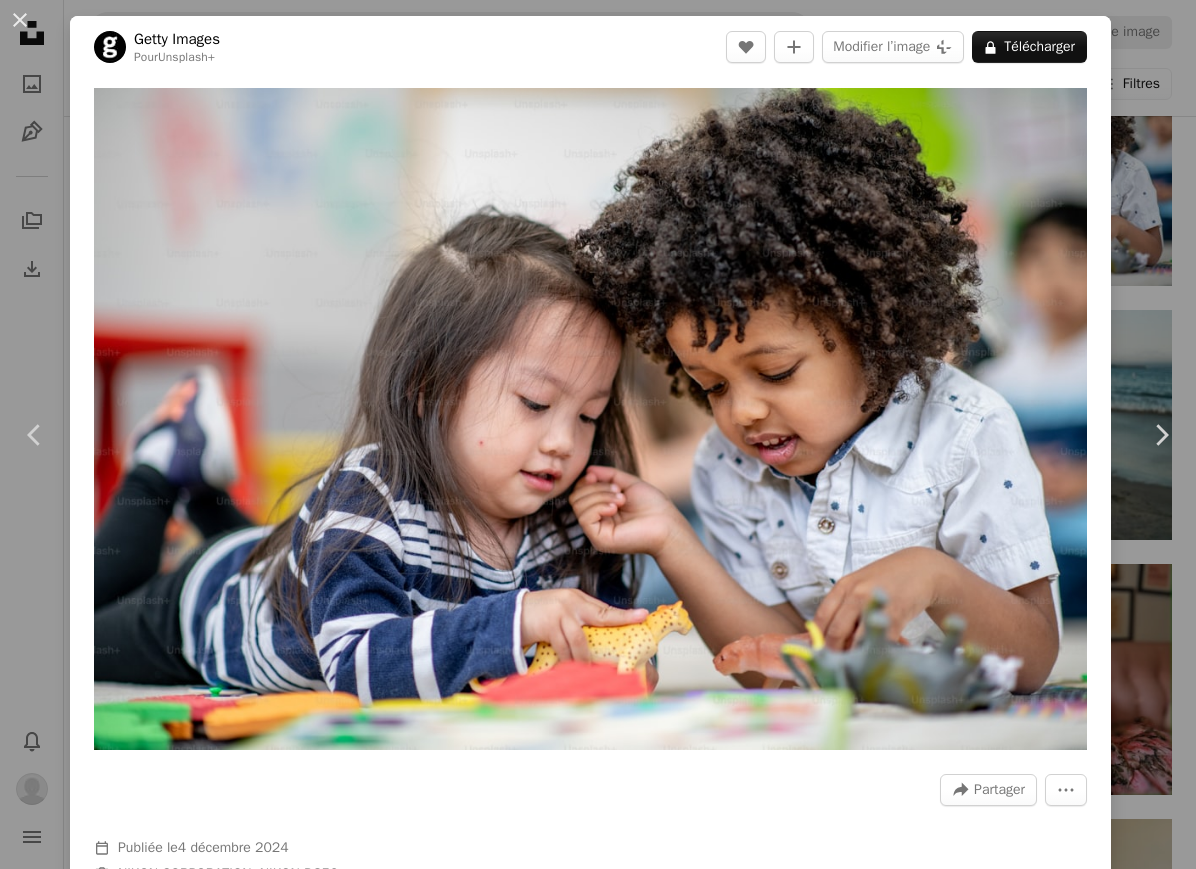 click on "An X shape" at bounding box center [20, 20] 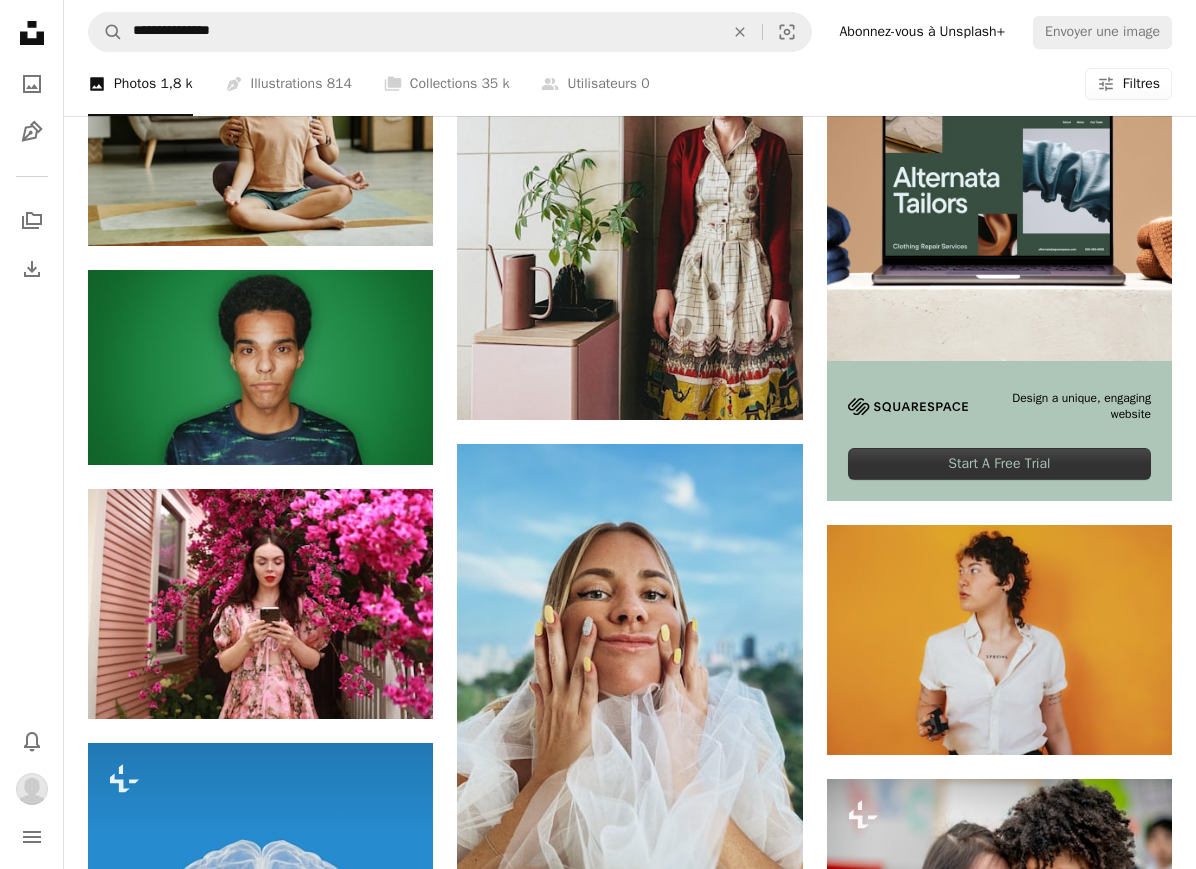 scroll, scrollTop: 46, scrollLeft: 0, axis: vertical 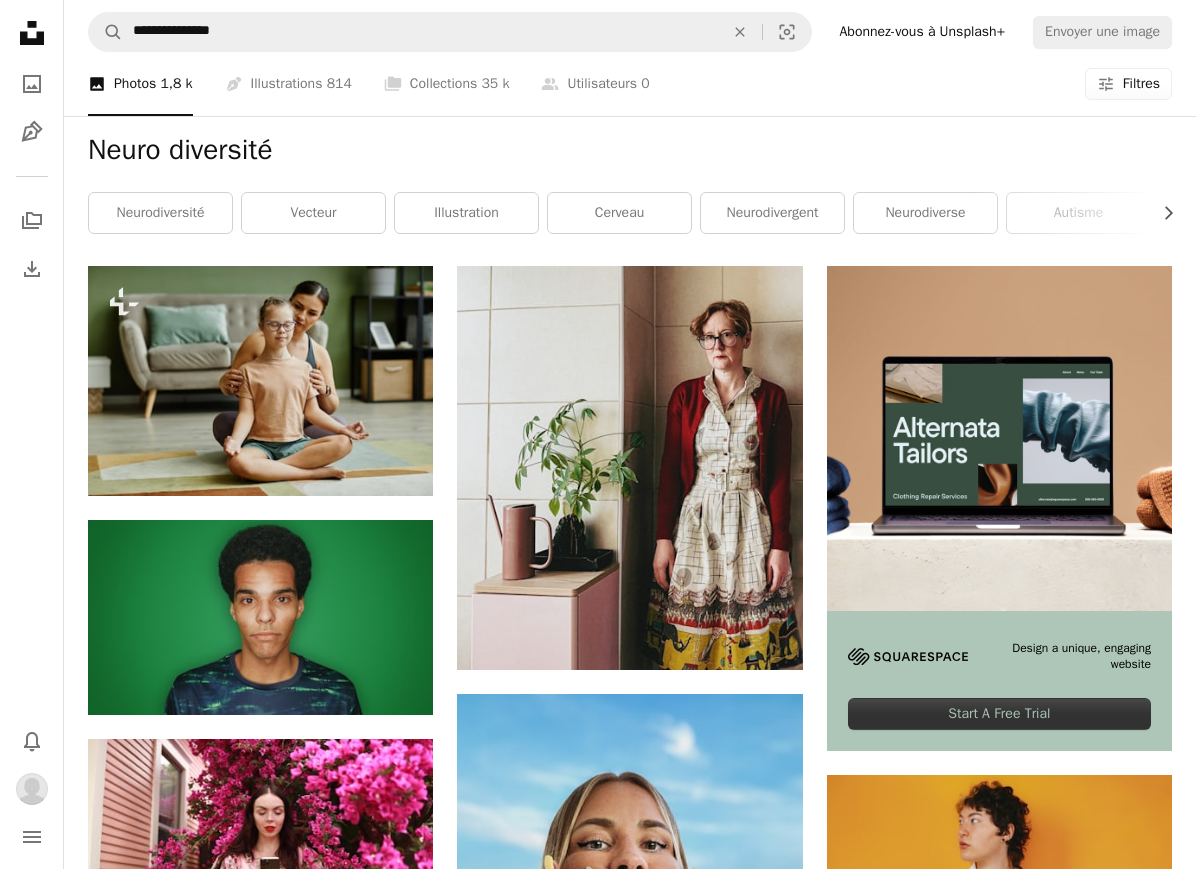 click on "Filtres" at bounding box center [1141, 84] 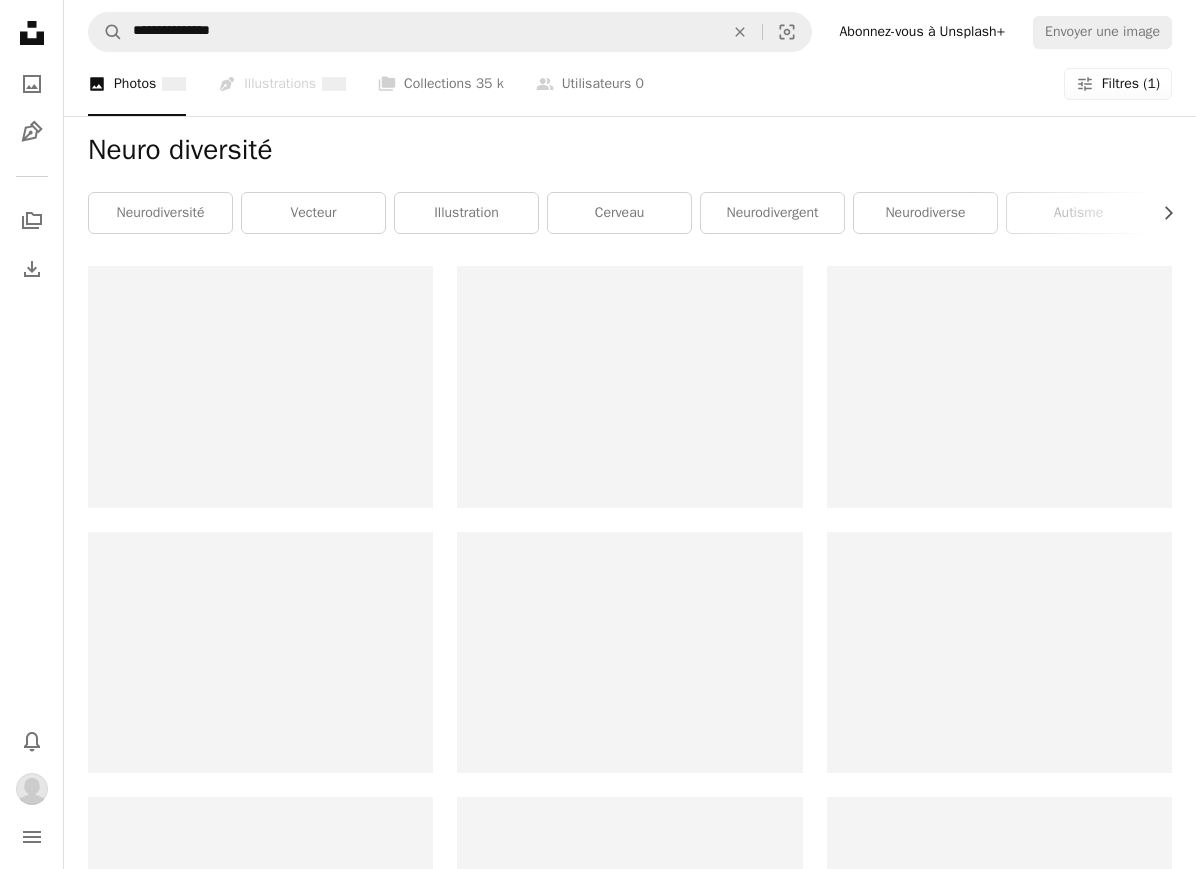 scroll, scrollTop: 0, scrollLeft: 0, axis: both 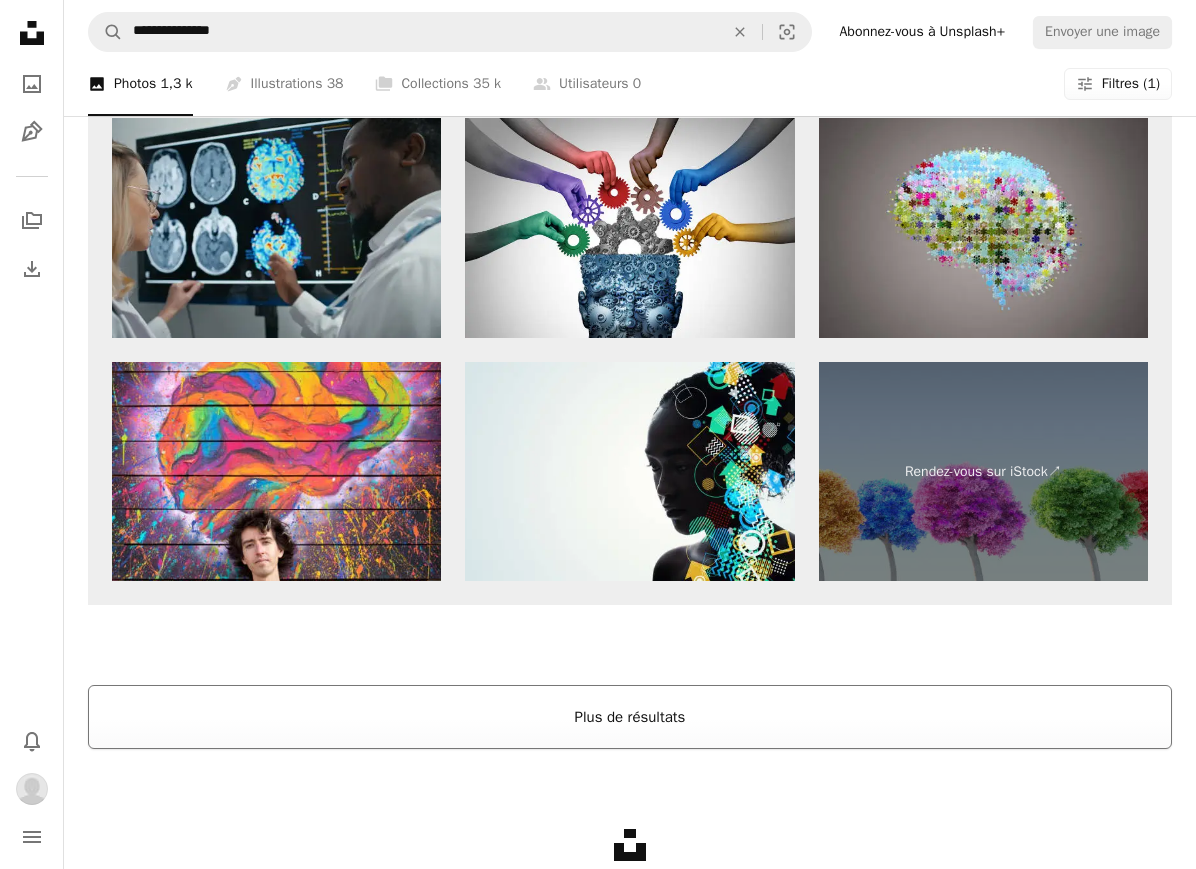 click on "Plus de résultats" at bounding box center (630, 717) 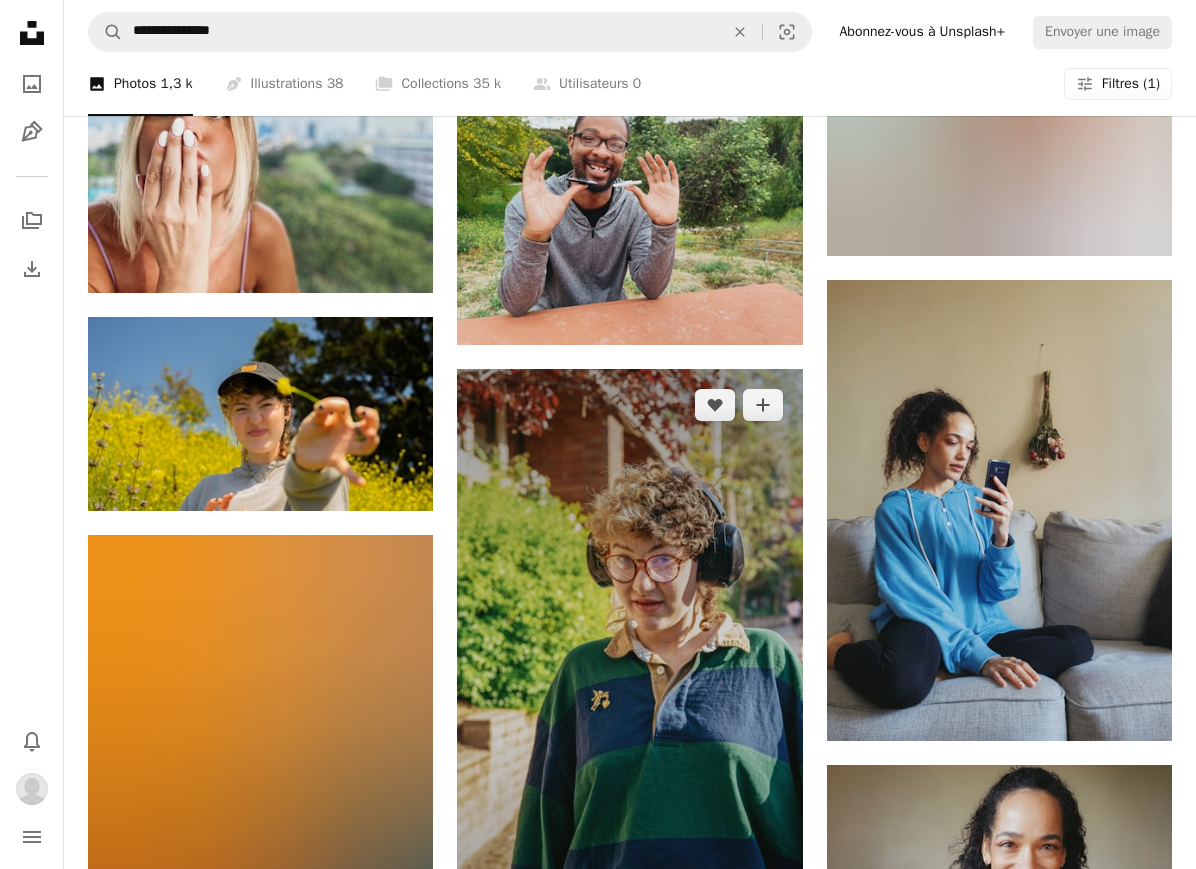 scroll, scrollTop: 1084, scrollLeft: 0, axis: vertical 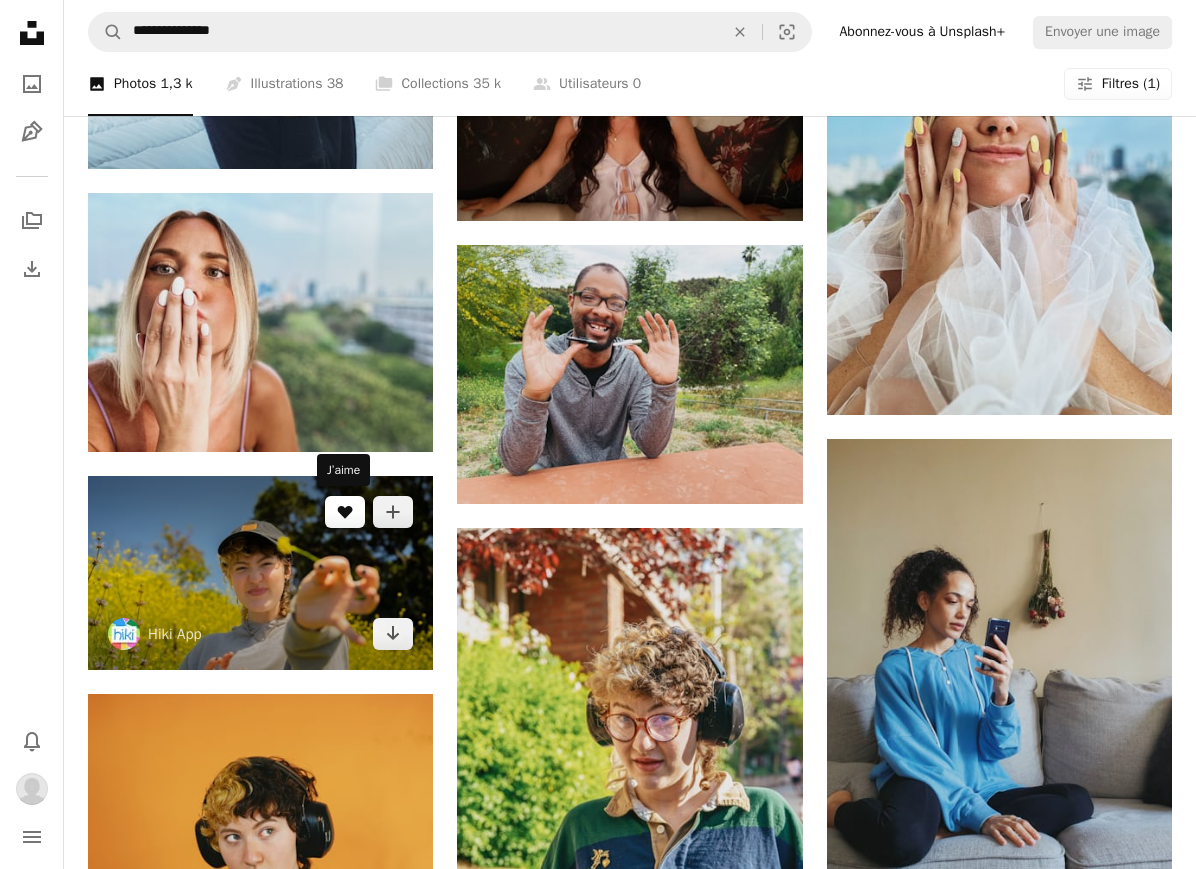click 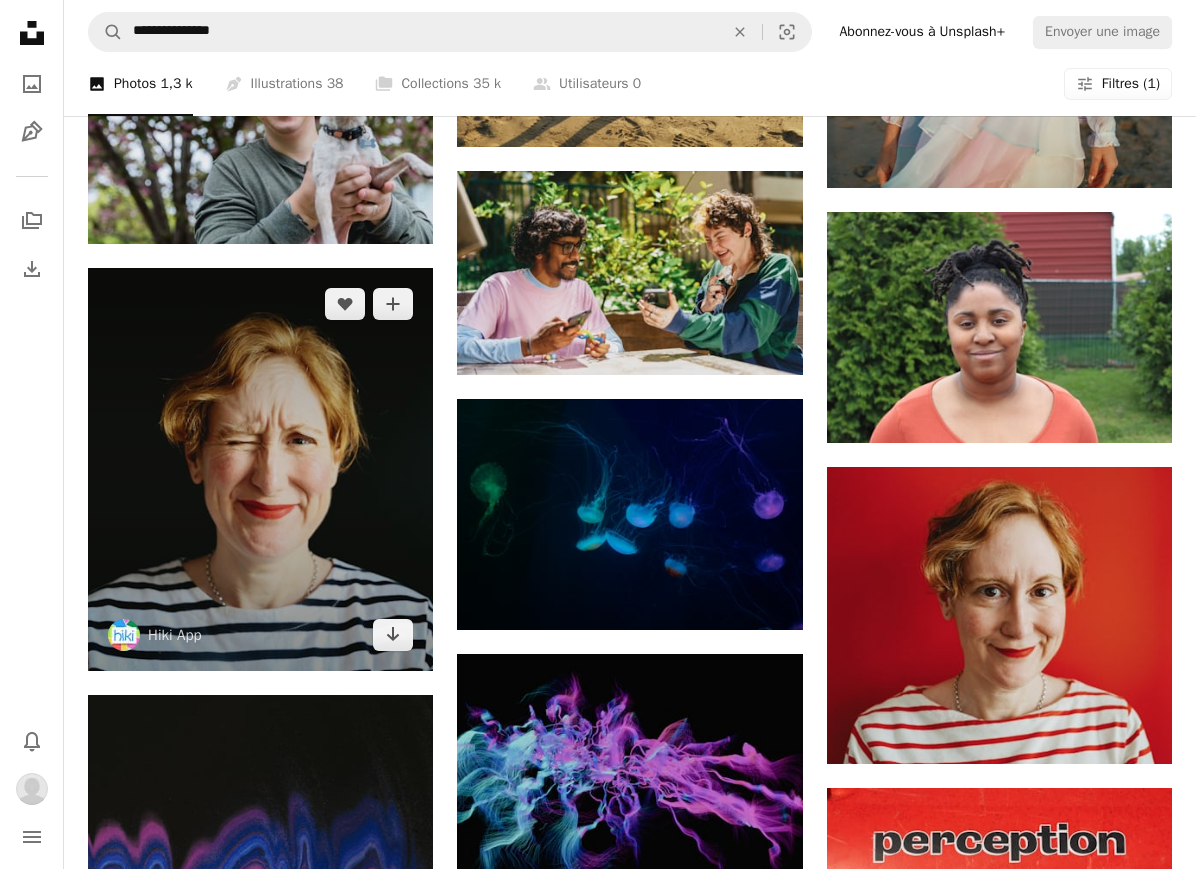 scroll, scrollTop: 2620, scrollLeft: 0, axis: vertical 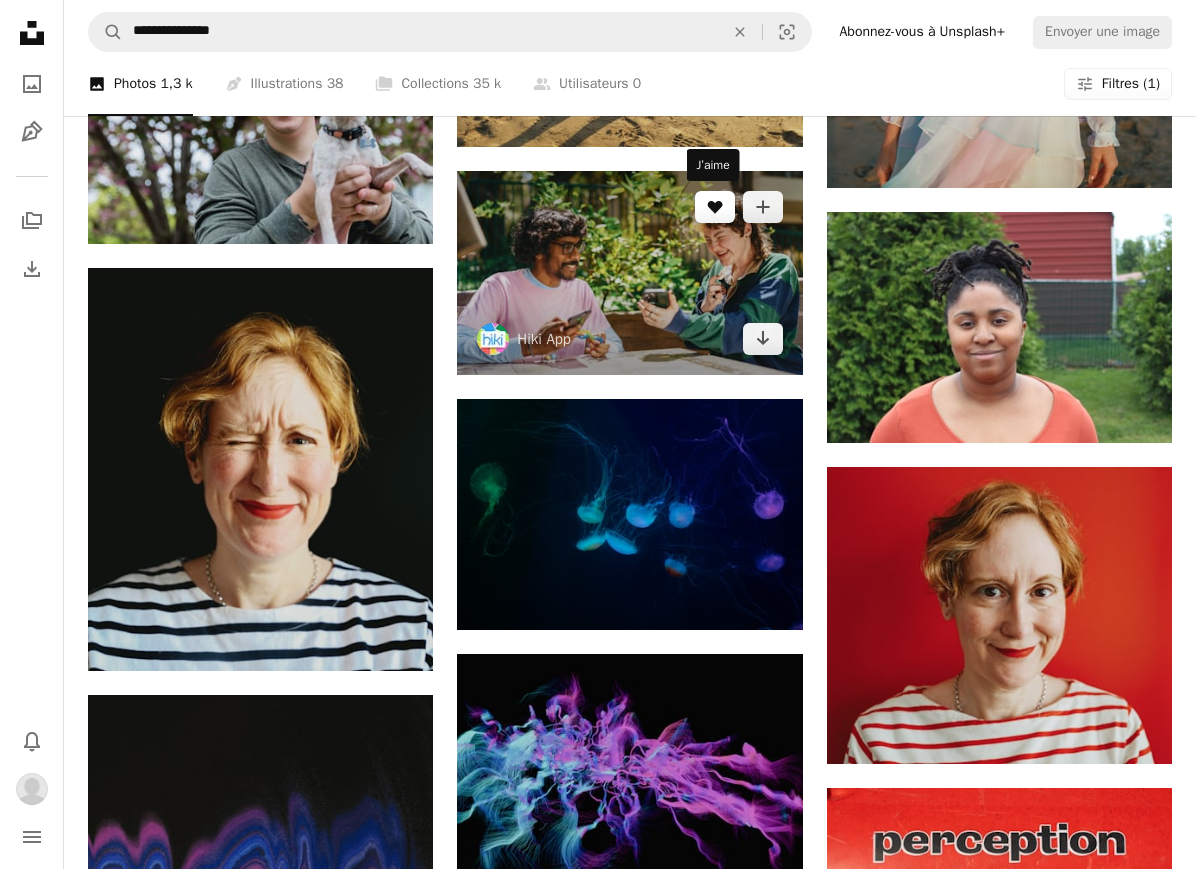 click on "A heart" 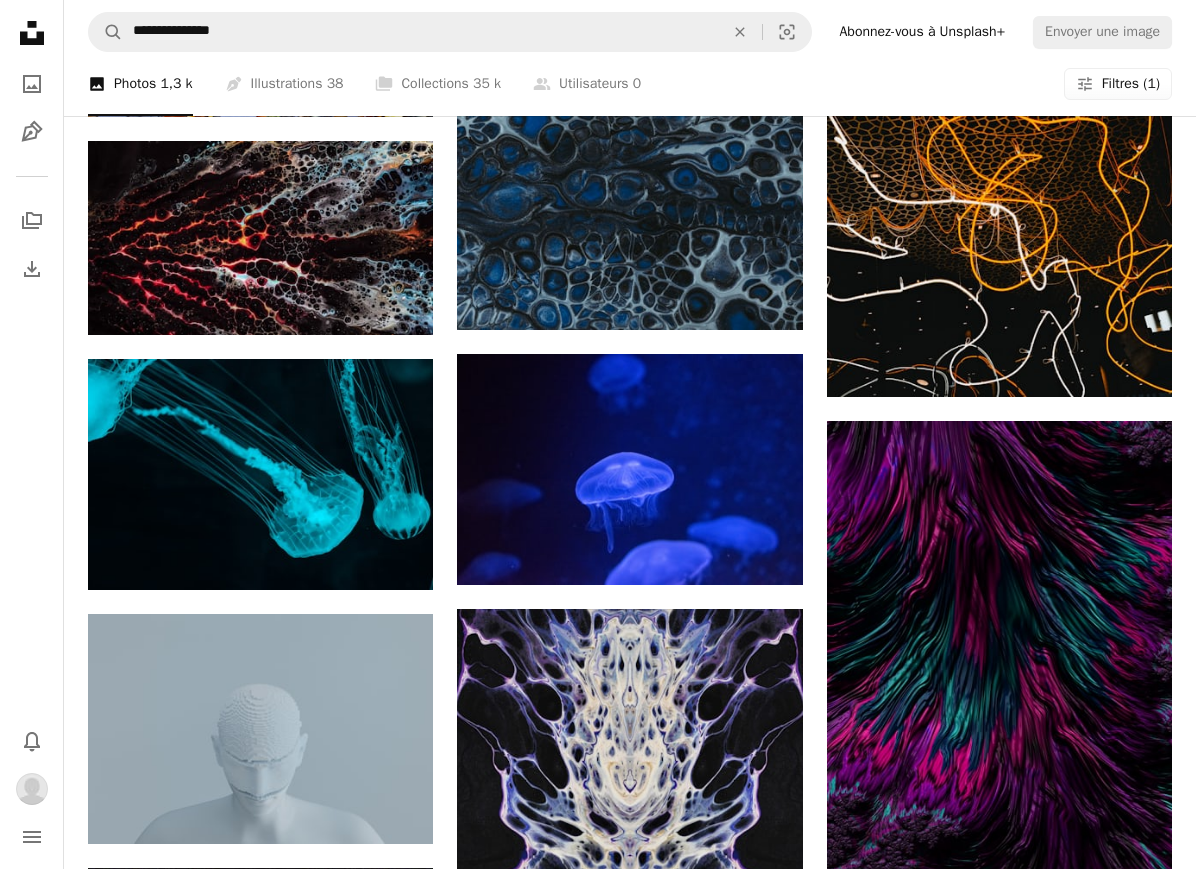scroll, scrollTop: 15695, scrollLeft: 0, axis: vertical 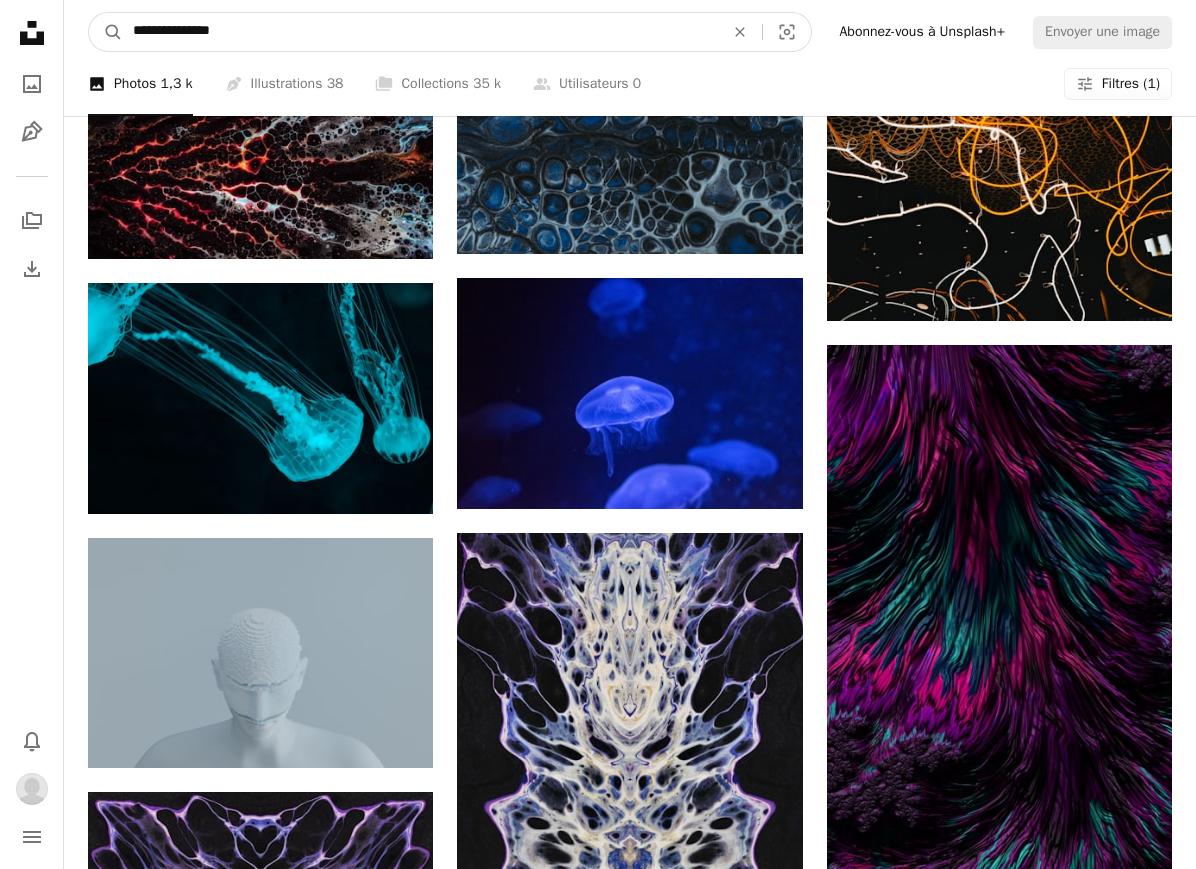 click on "**********" at bounding box center (420, 32) 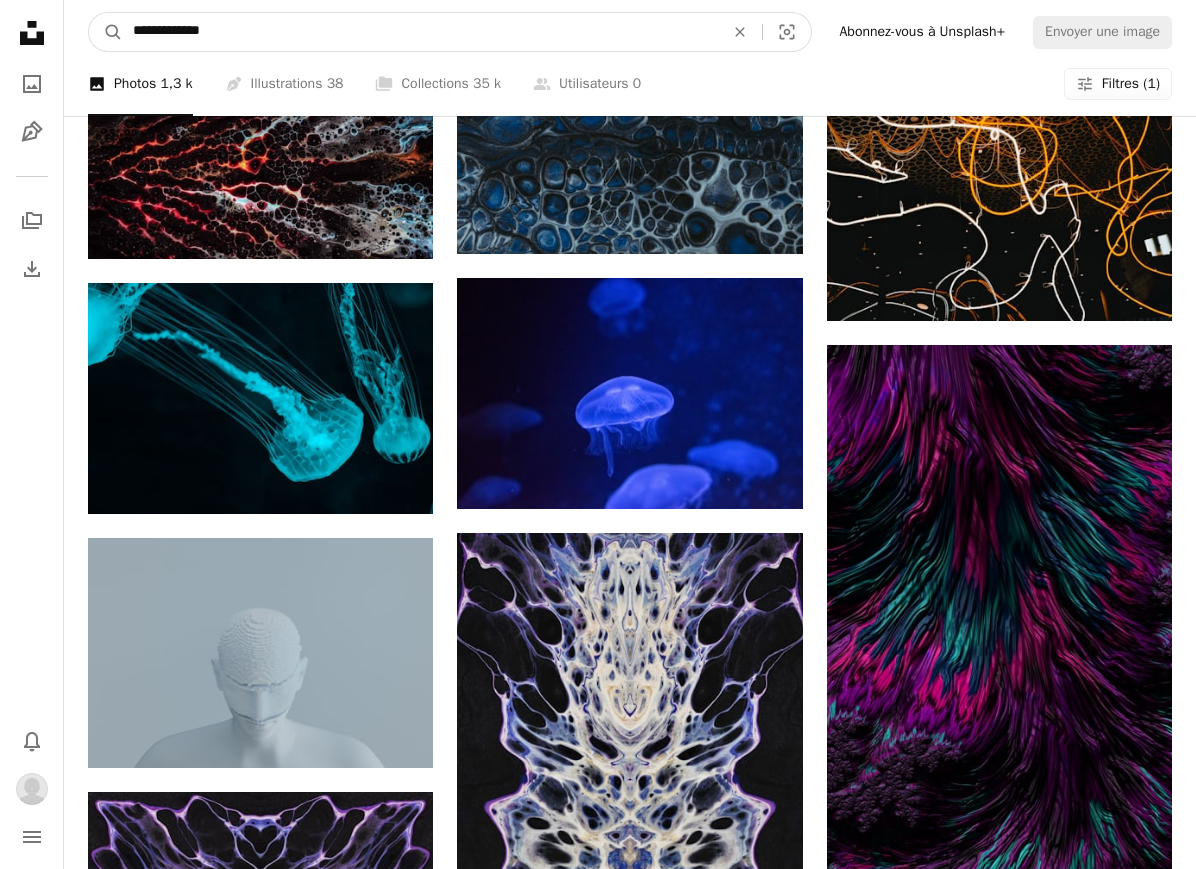 type on "**********" 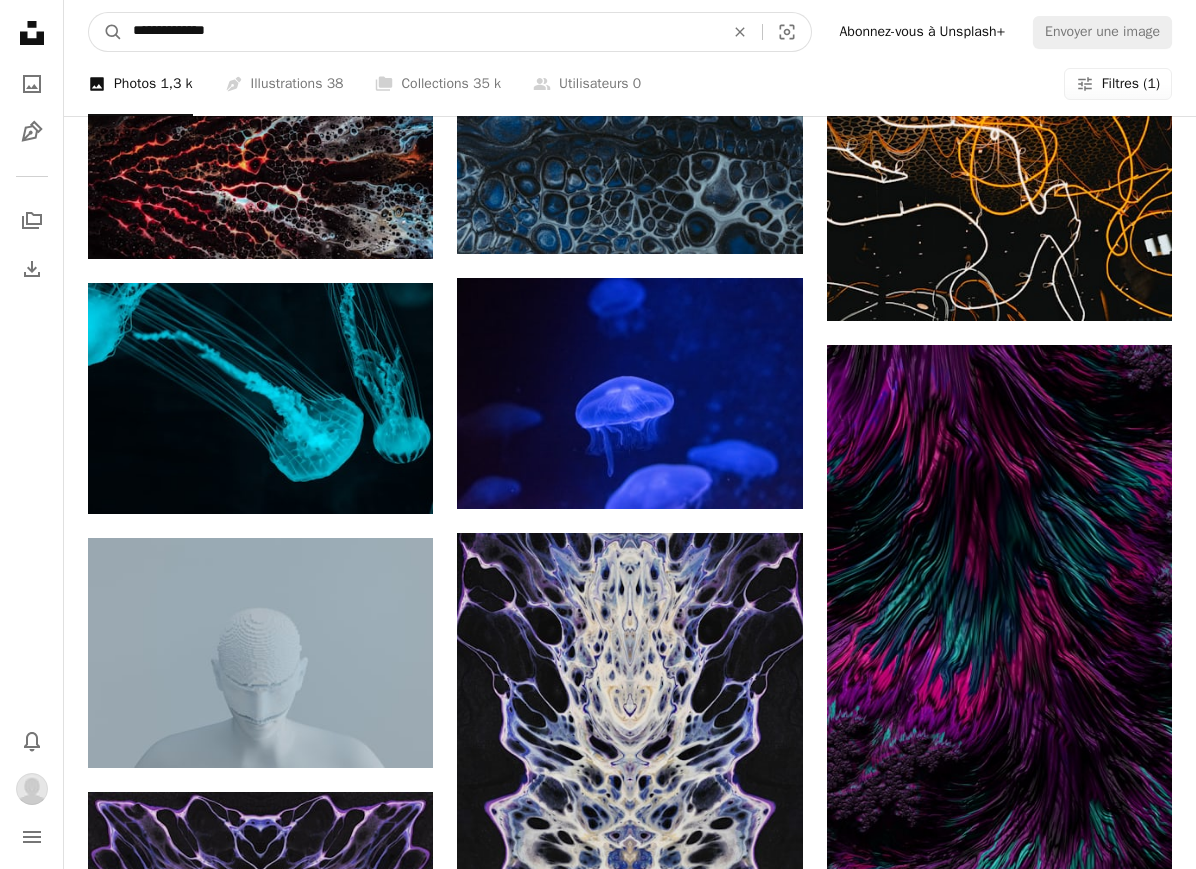 click on "A magnifying glass" at bounding box center (106, 32) 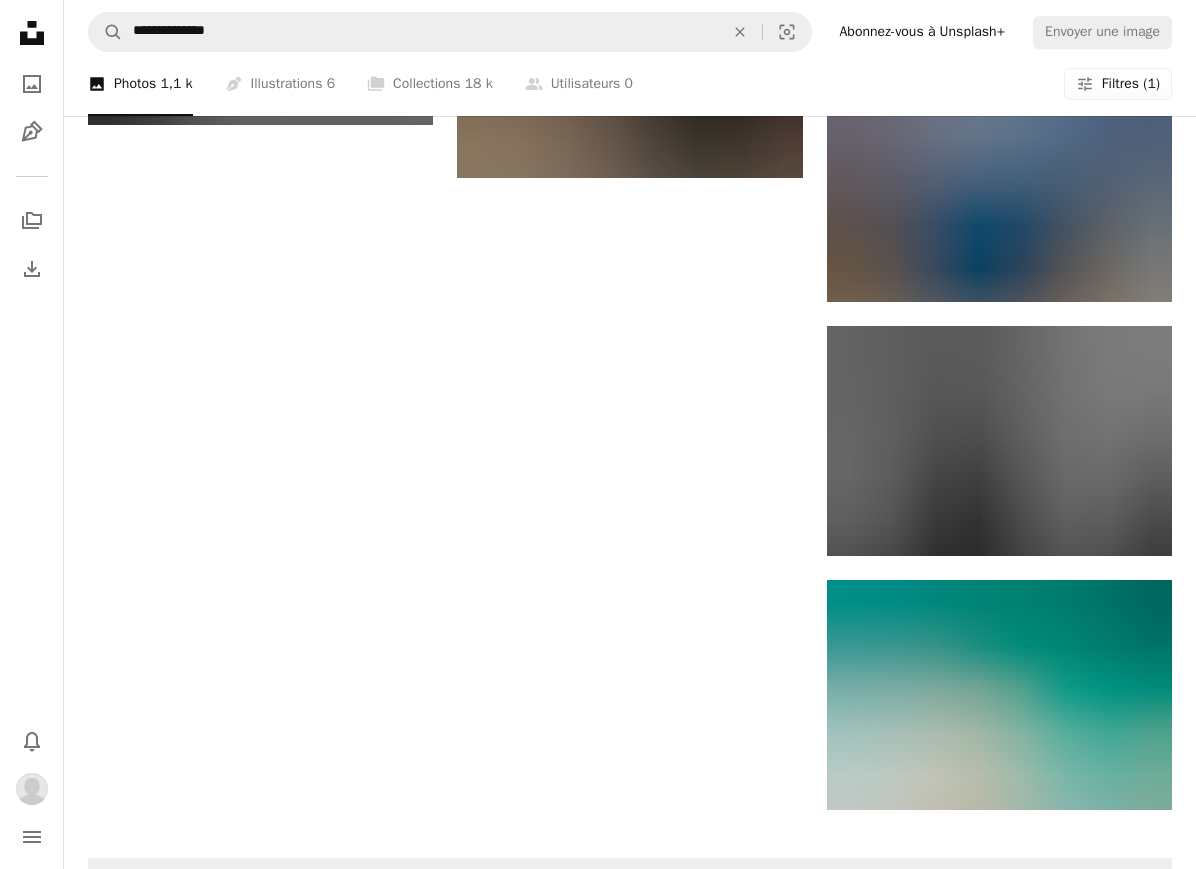 scroll, scrollTop: 1860, scrollLeft: 0, axis: vertical 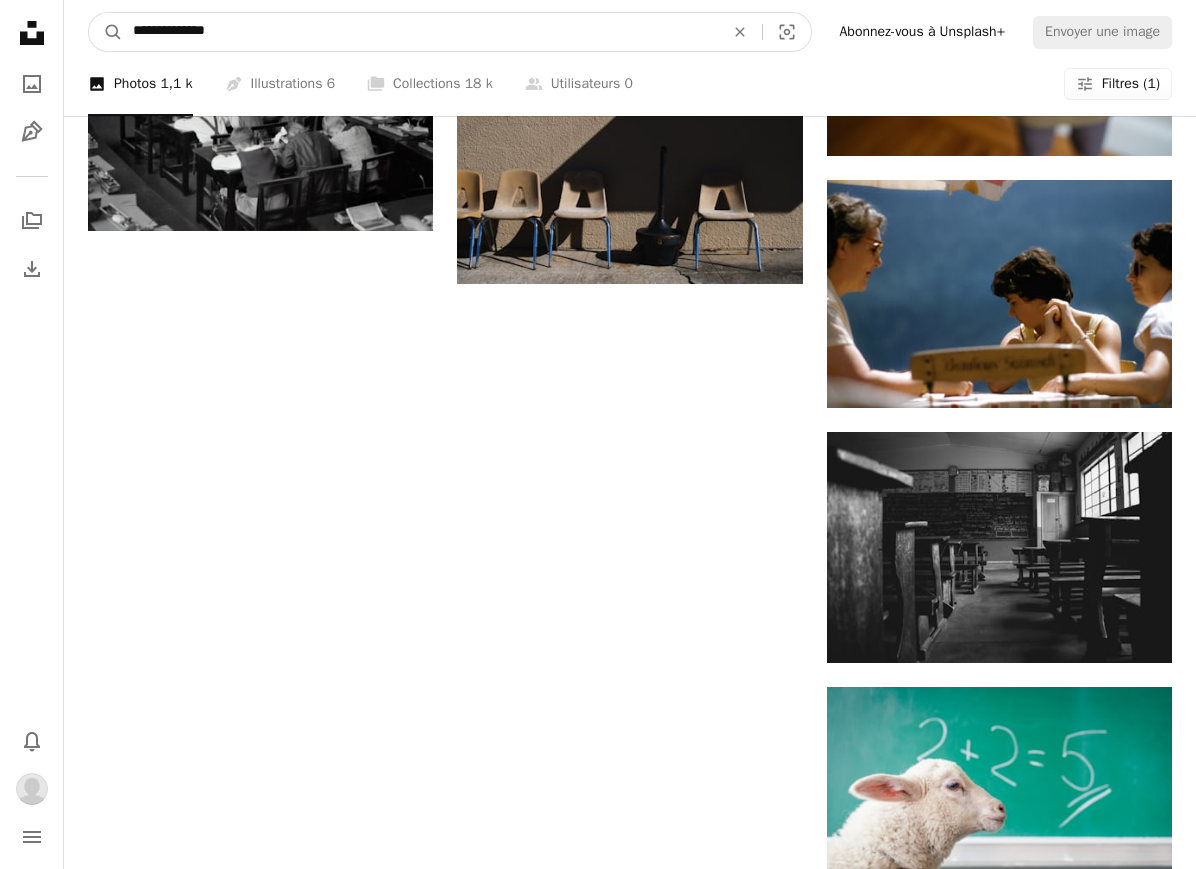 click on "**********" at bounding box center [420, 32] 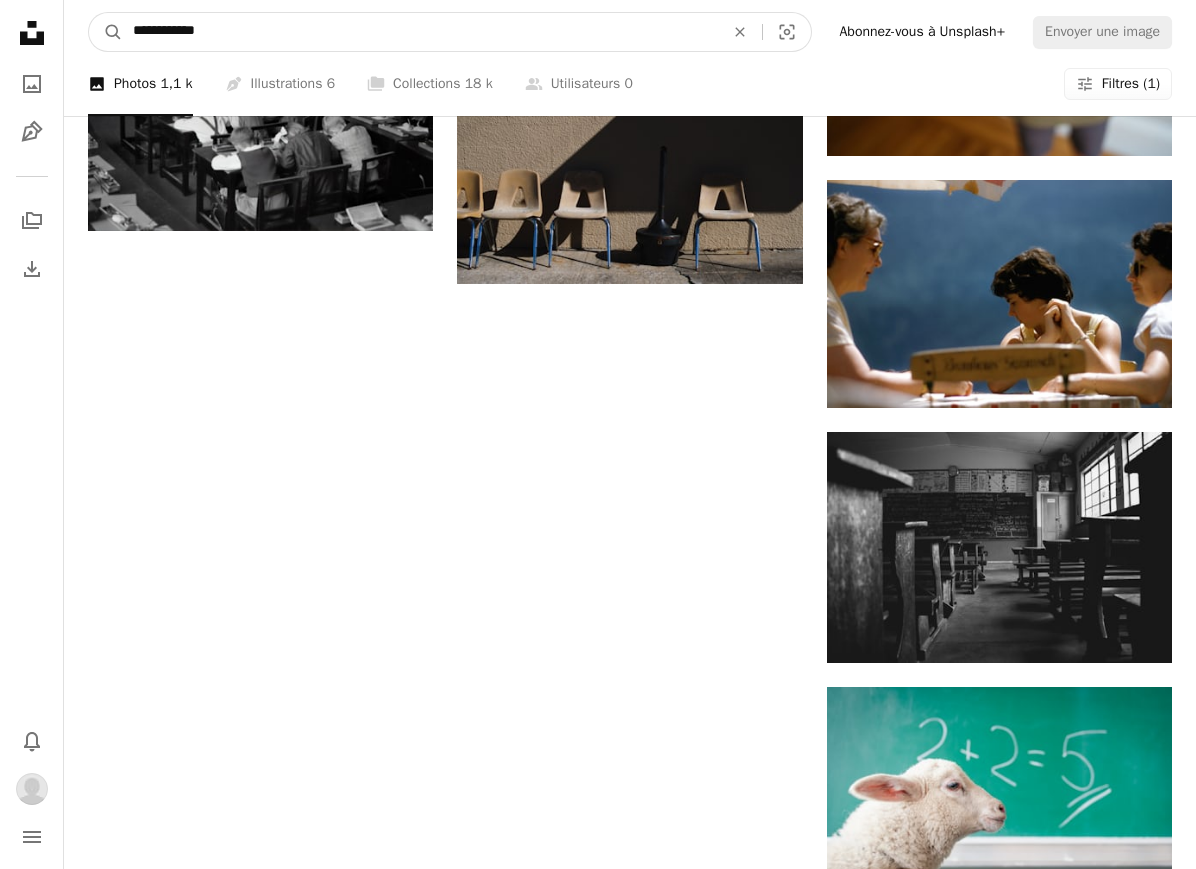 type on "**********" 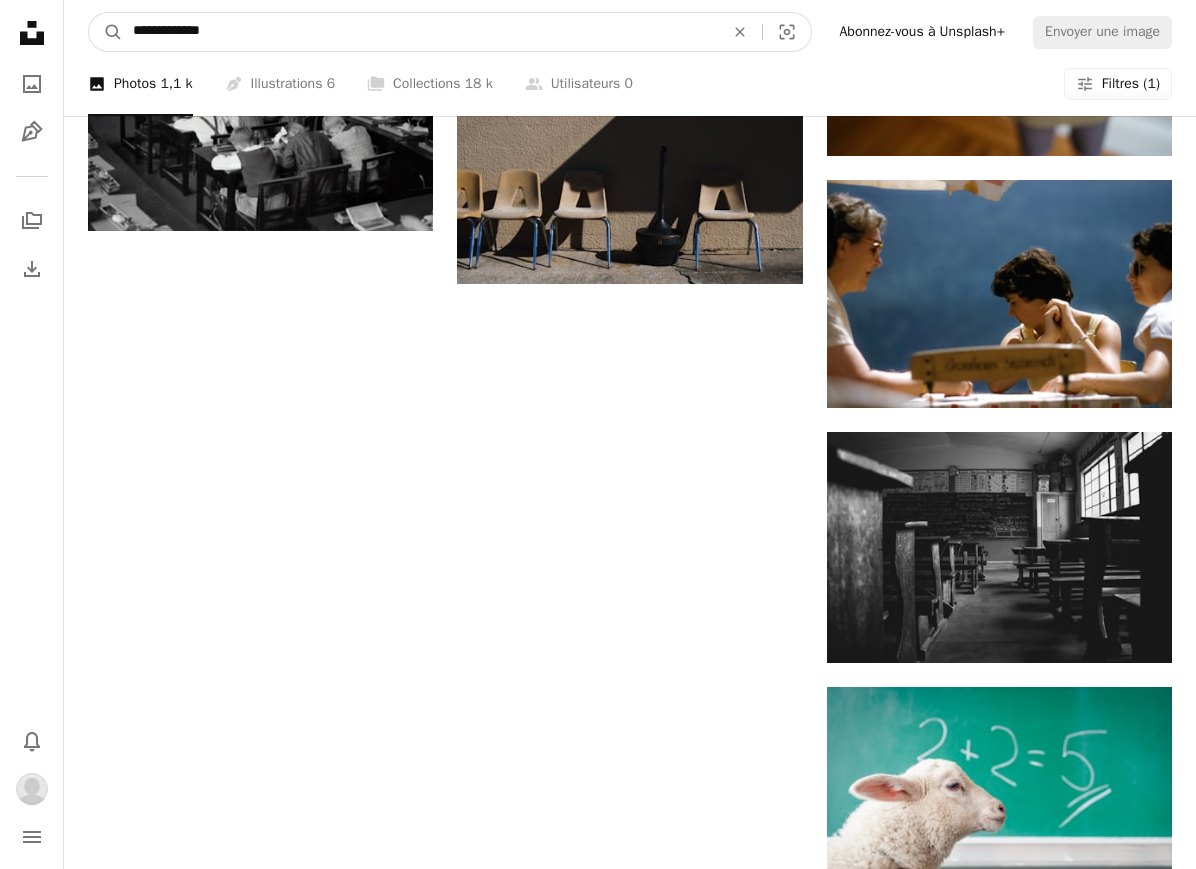 click on "A magnifying glass" at bounding box center (106, 32) 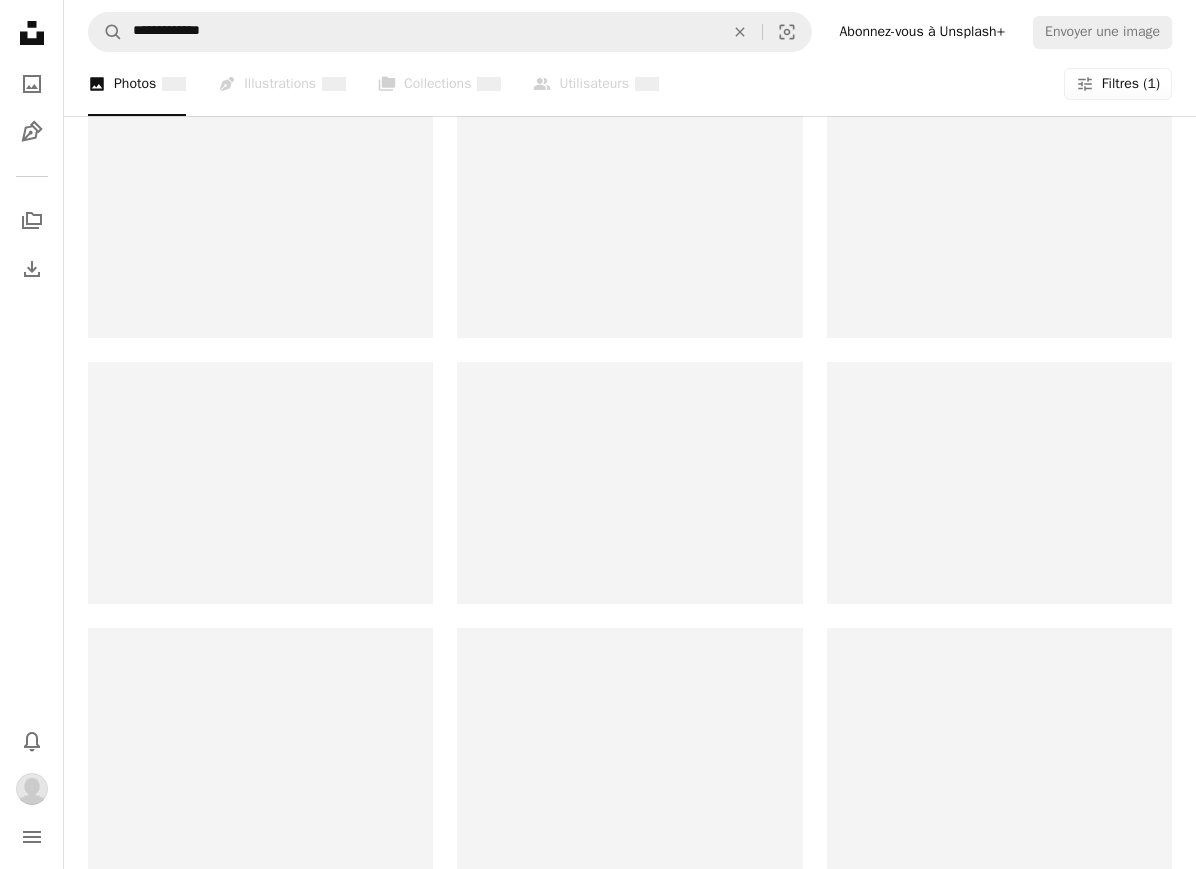 scroll, scrollTop: 0, scrollLeft: 0, axis: both 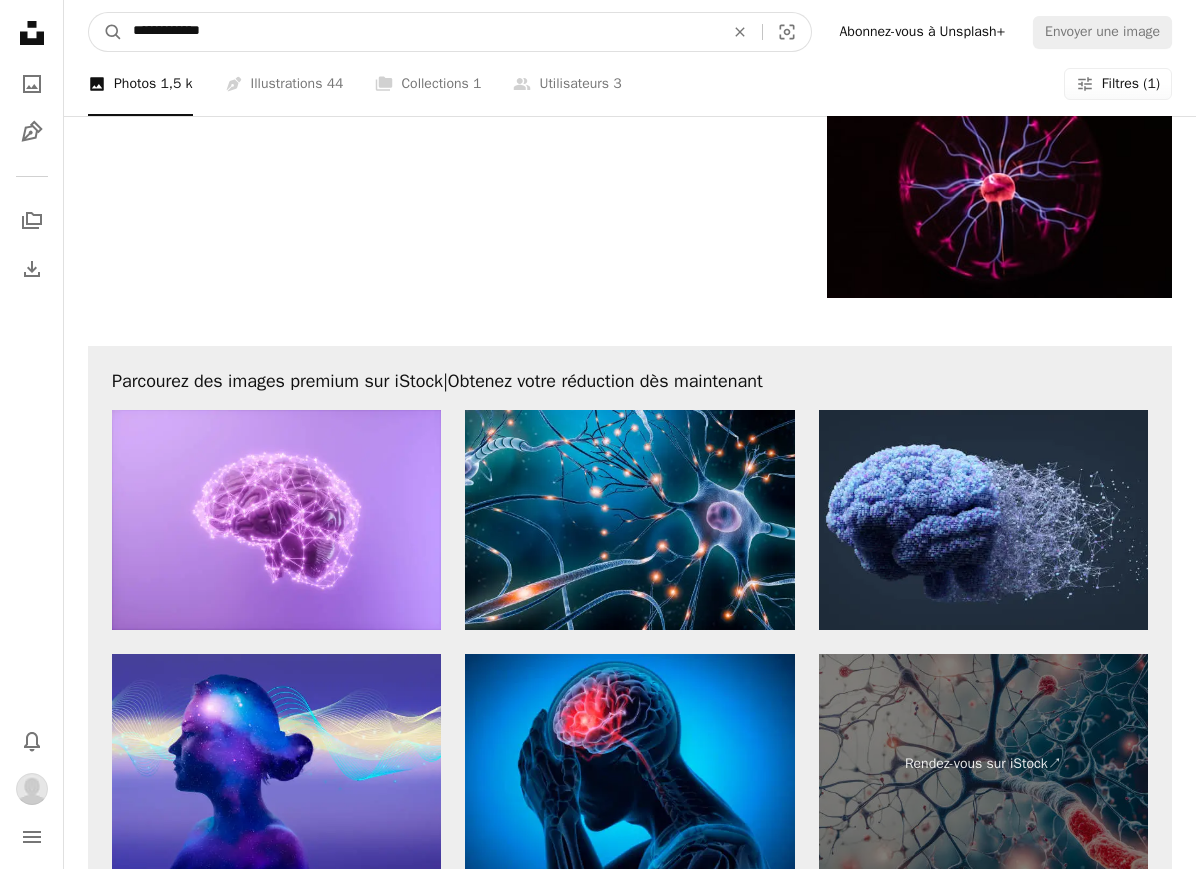 drag, startPoint x: 300, startPoint y: 35, endPoint x: 669, endPoint y: 18, distance: 369.3914 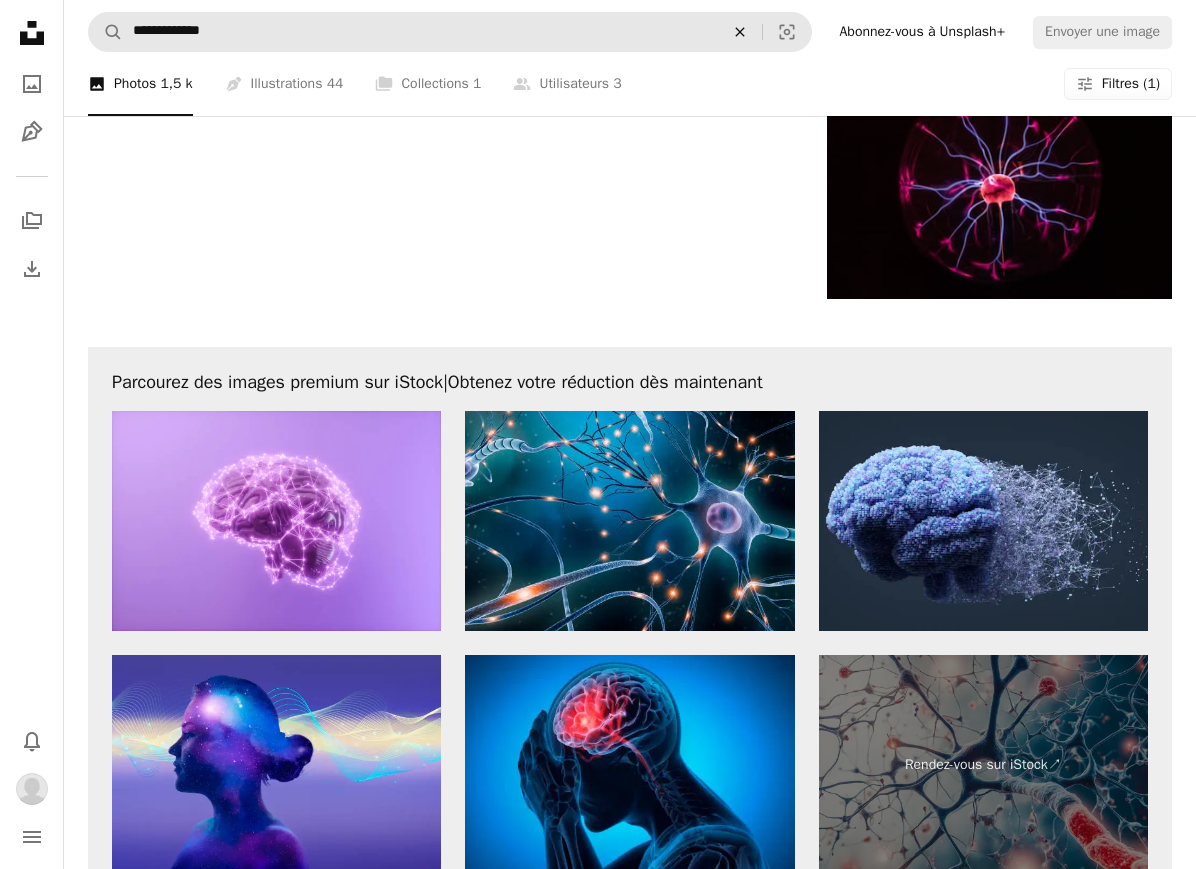 click on "An X shape" at bounding box center [740, 32] 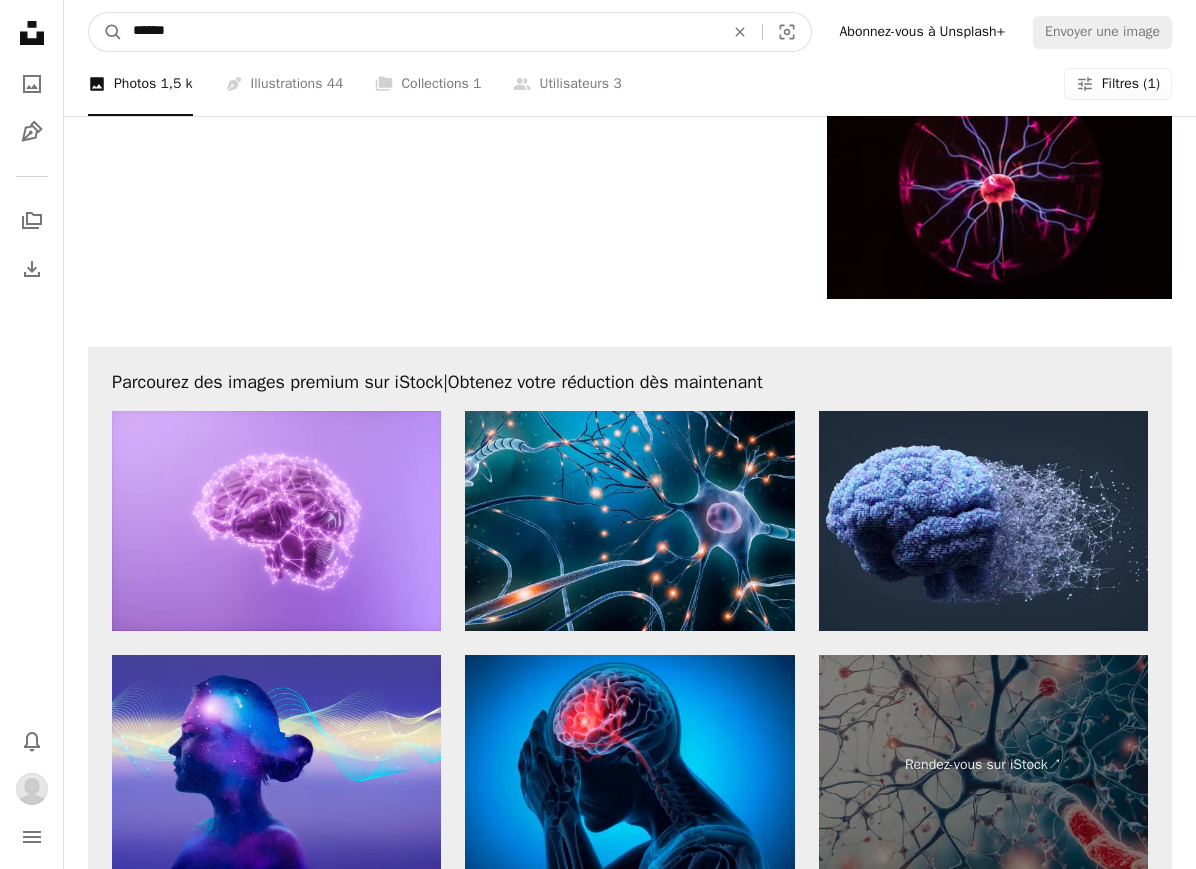 type on "*******" 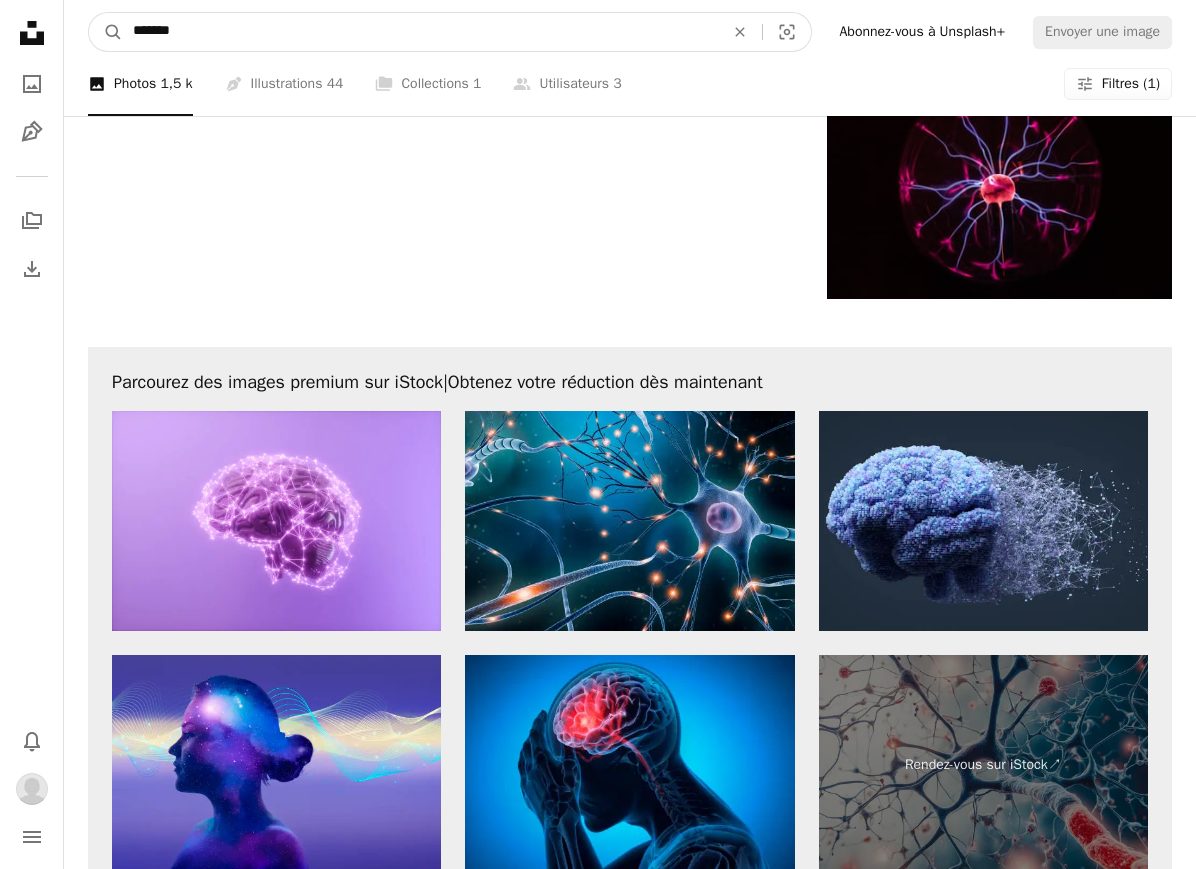 click on "A magnifying glass" at bounding box center (106, 32) 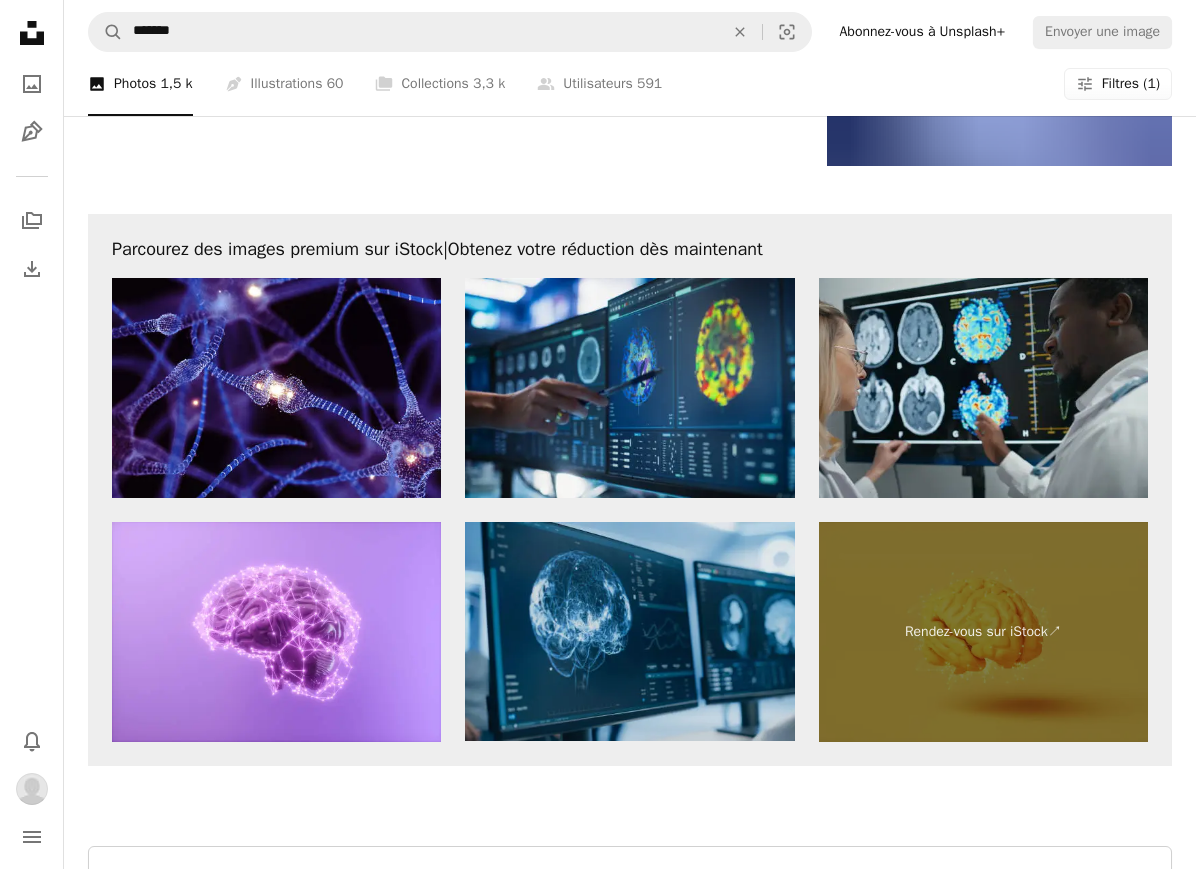 scroll, scrollTop: 2666, scrollLeft: 0, axis: vertical 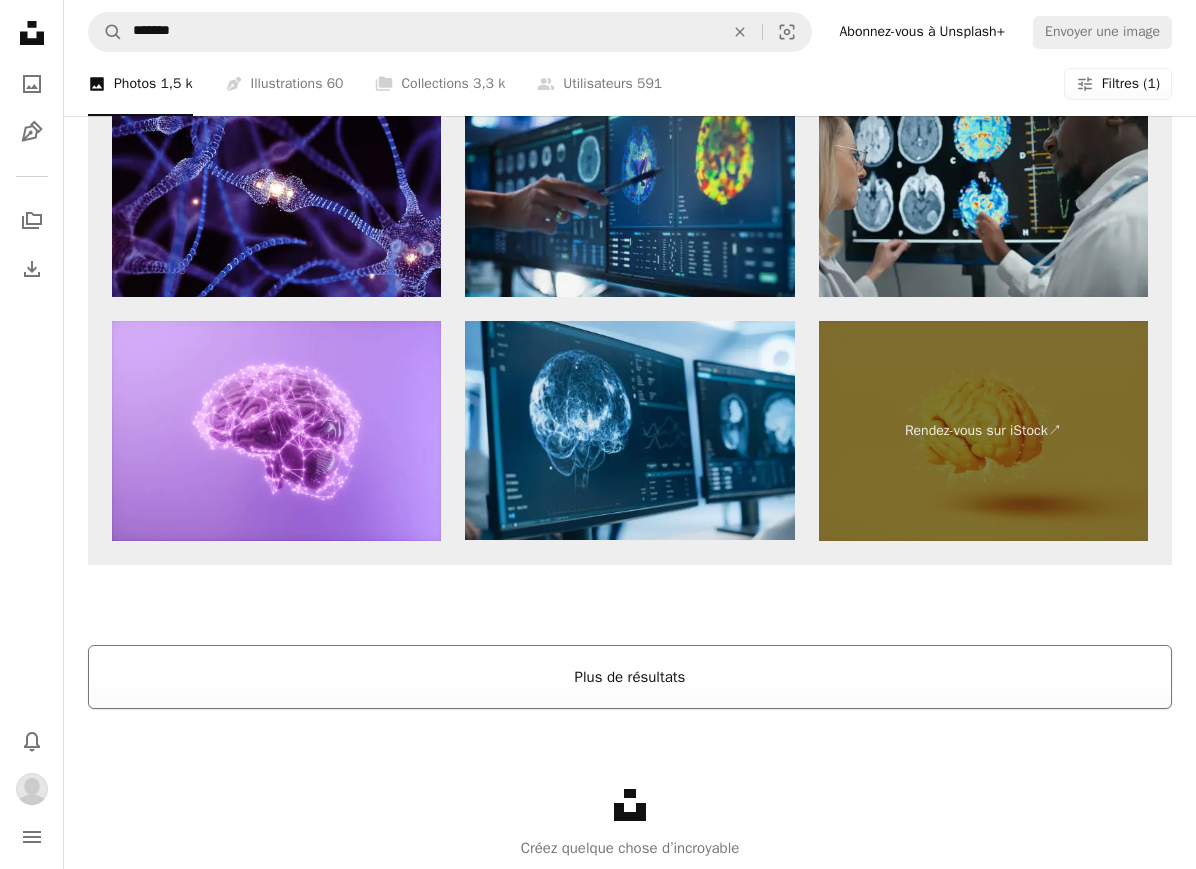 click on "Plus de résultats" at bounding box center (630, 677) 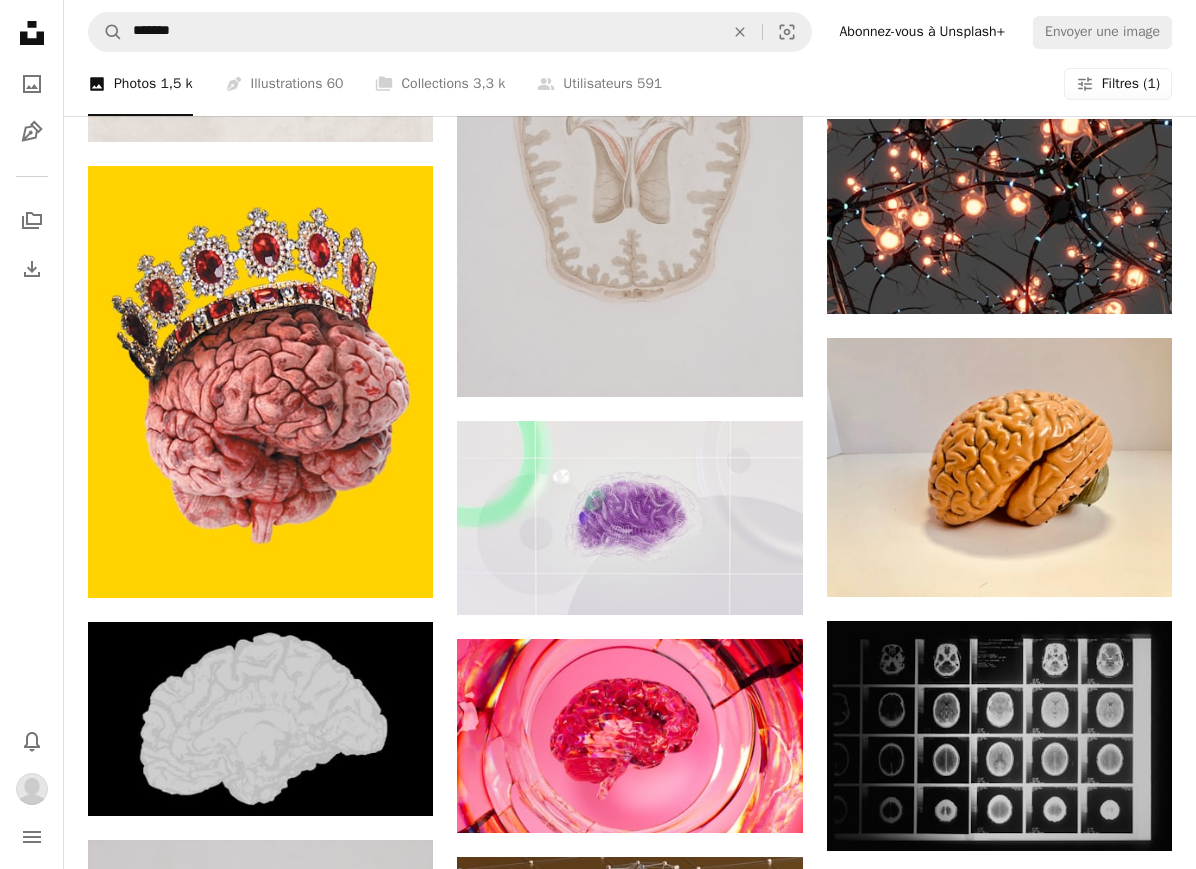 scroll, scrollTop: 4719, scrollLeft: 0, axis: vertical 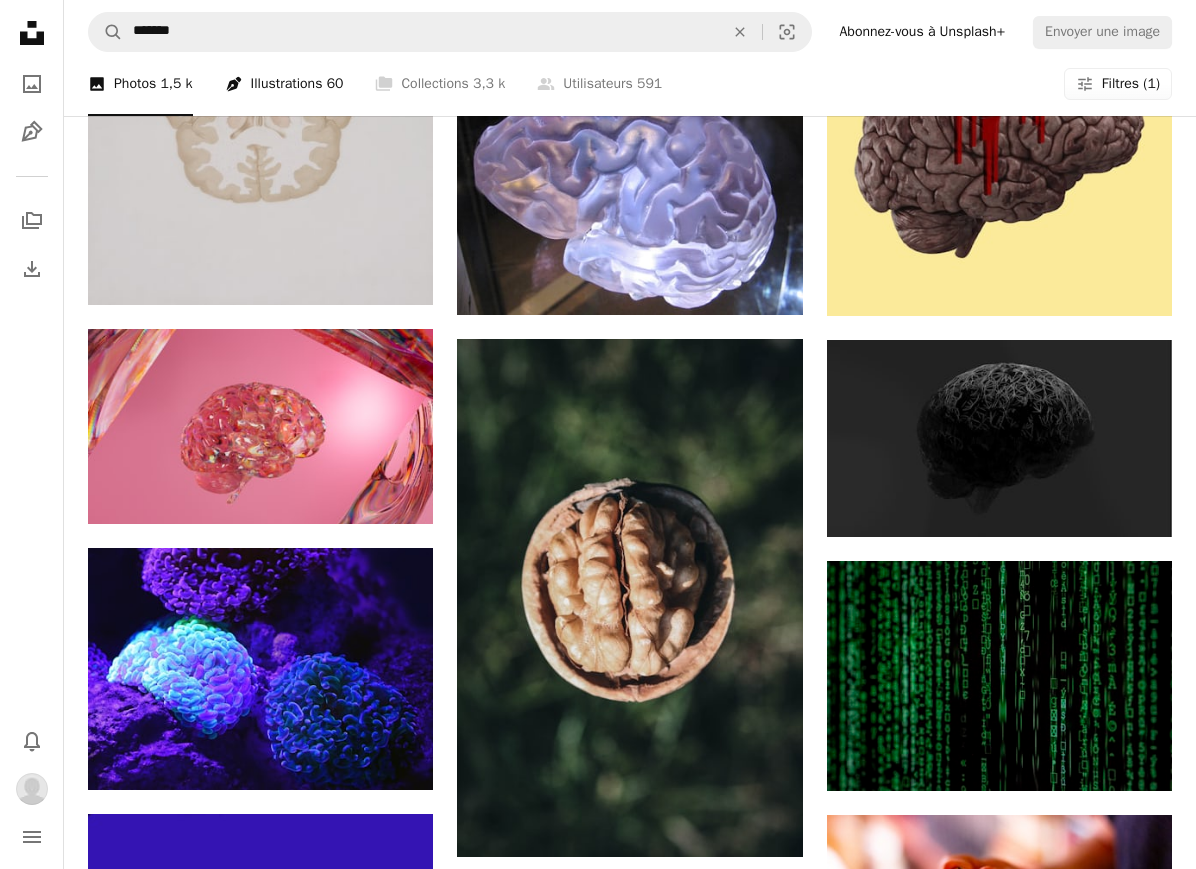 click on "Pen Tool Illustrations   60" at bounding box center [284, 84] 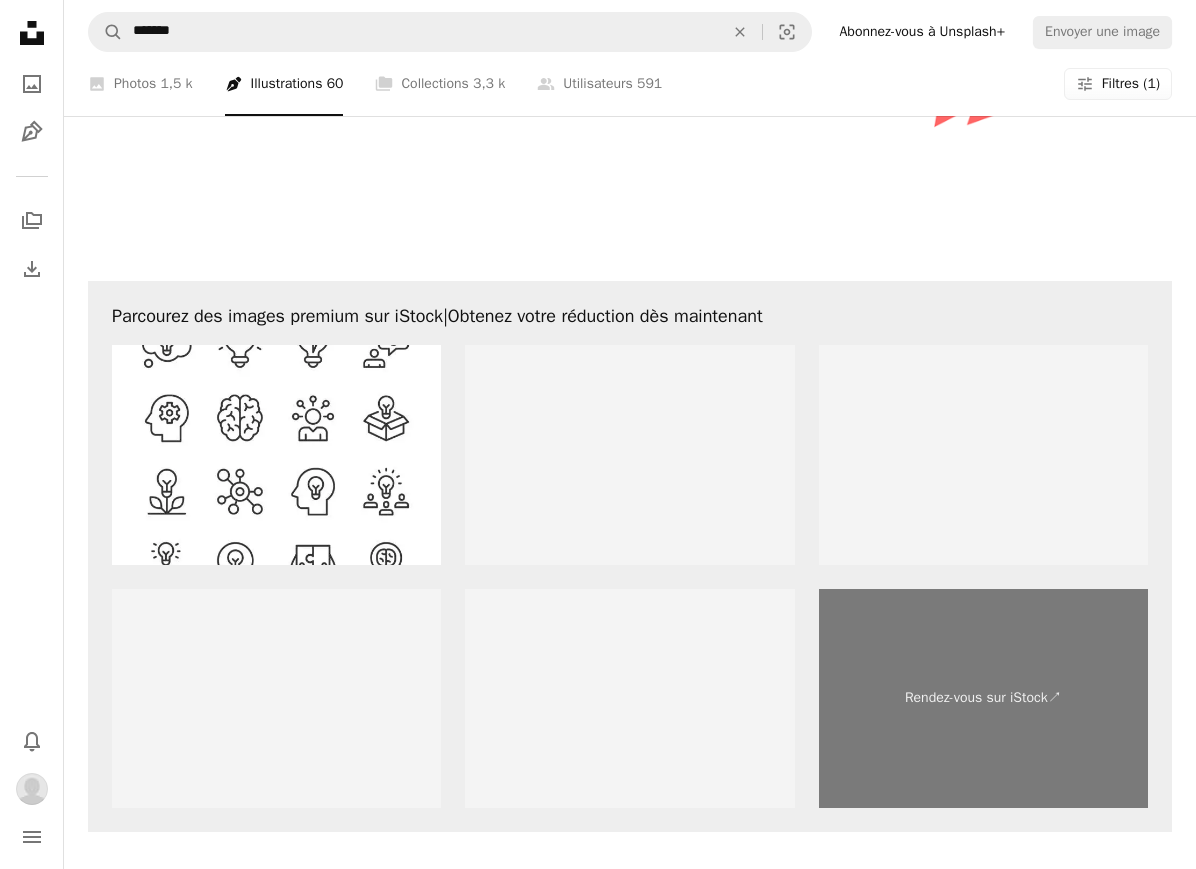 scroll, scrollTop: 3417, scrollLeft: 0, axis: vertical 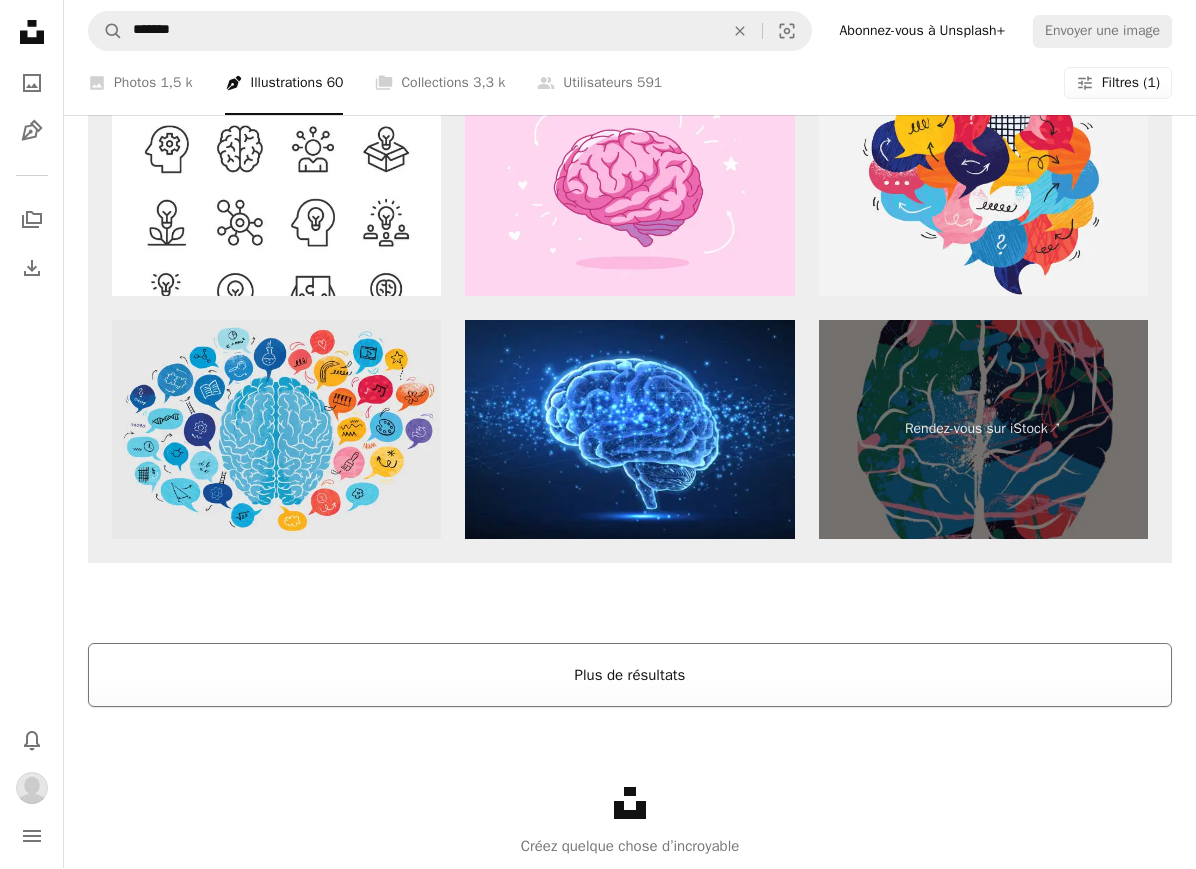 drag, startPoint x: 655, startPoint y: 626, endPoint x: 659, endPoint y: 643, distance: 17.464249 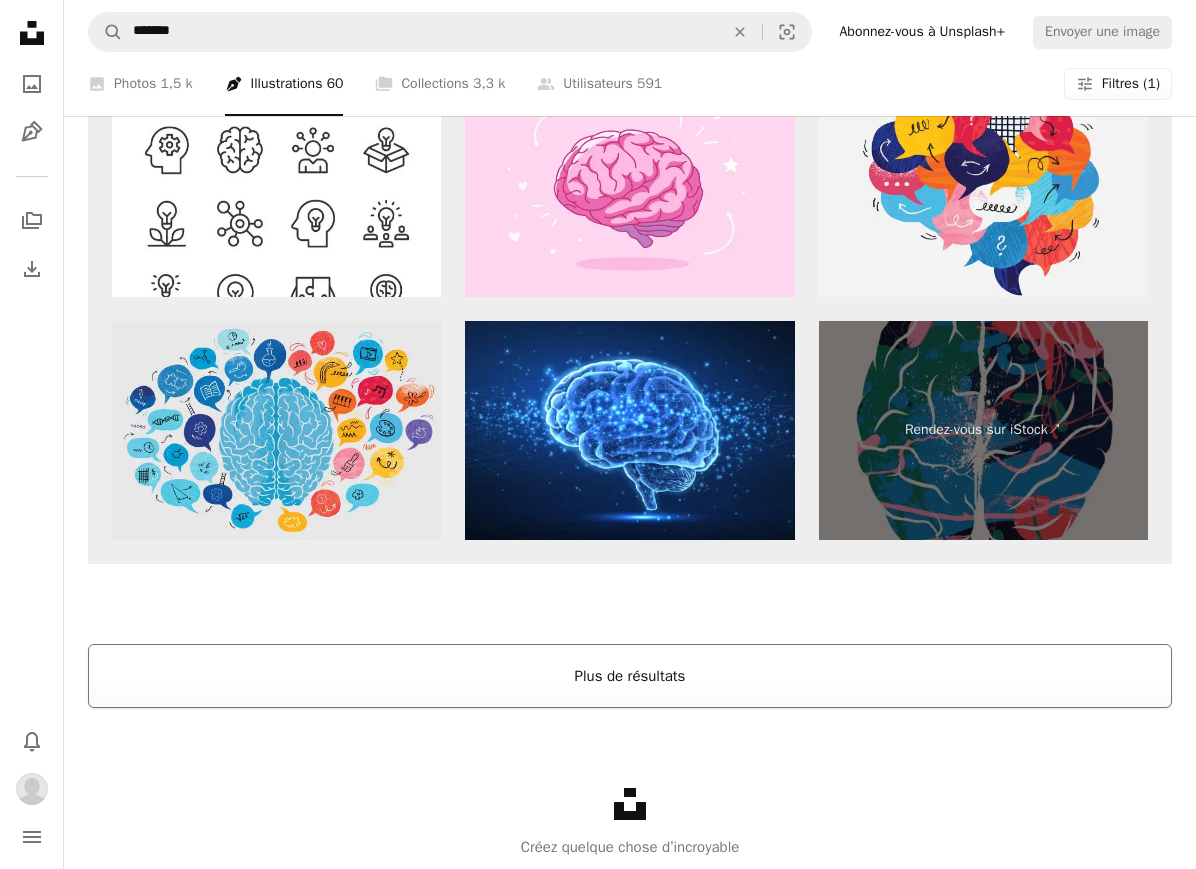 click on "Plus de résultats" at bounding box center (630, 676) 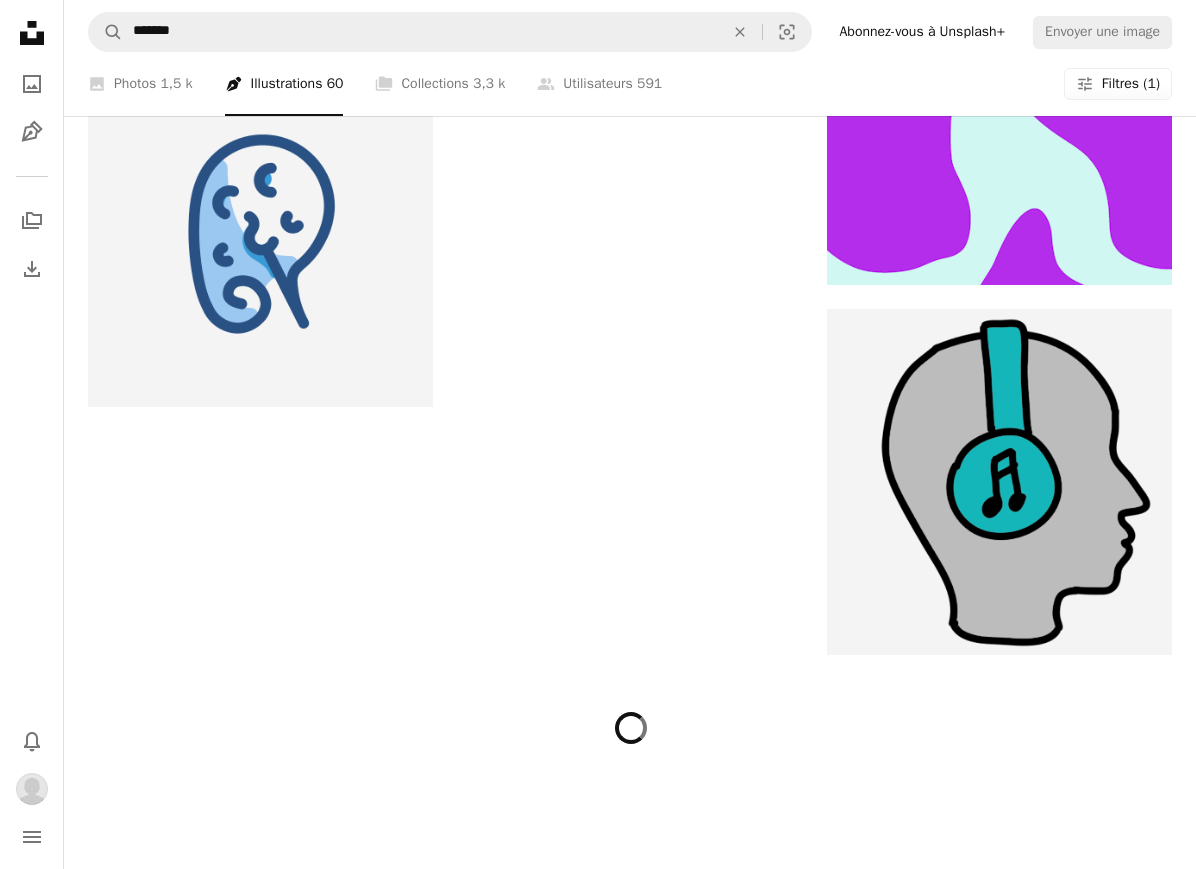 scroll, scrollTop: 11447, scrollLeft: 0, axis: vertical 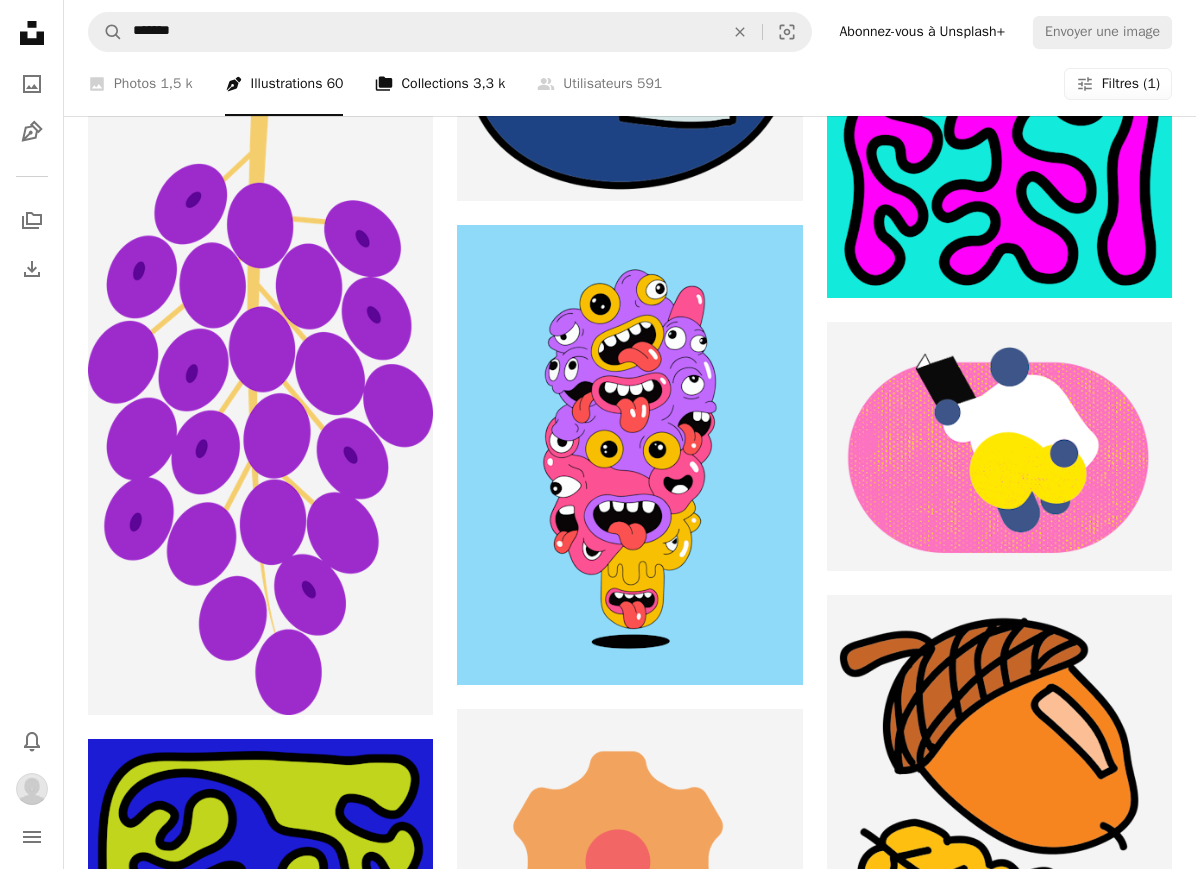 click on "A stack of folders Collections   3,3 k" at bounding box center (440, 84) 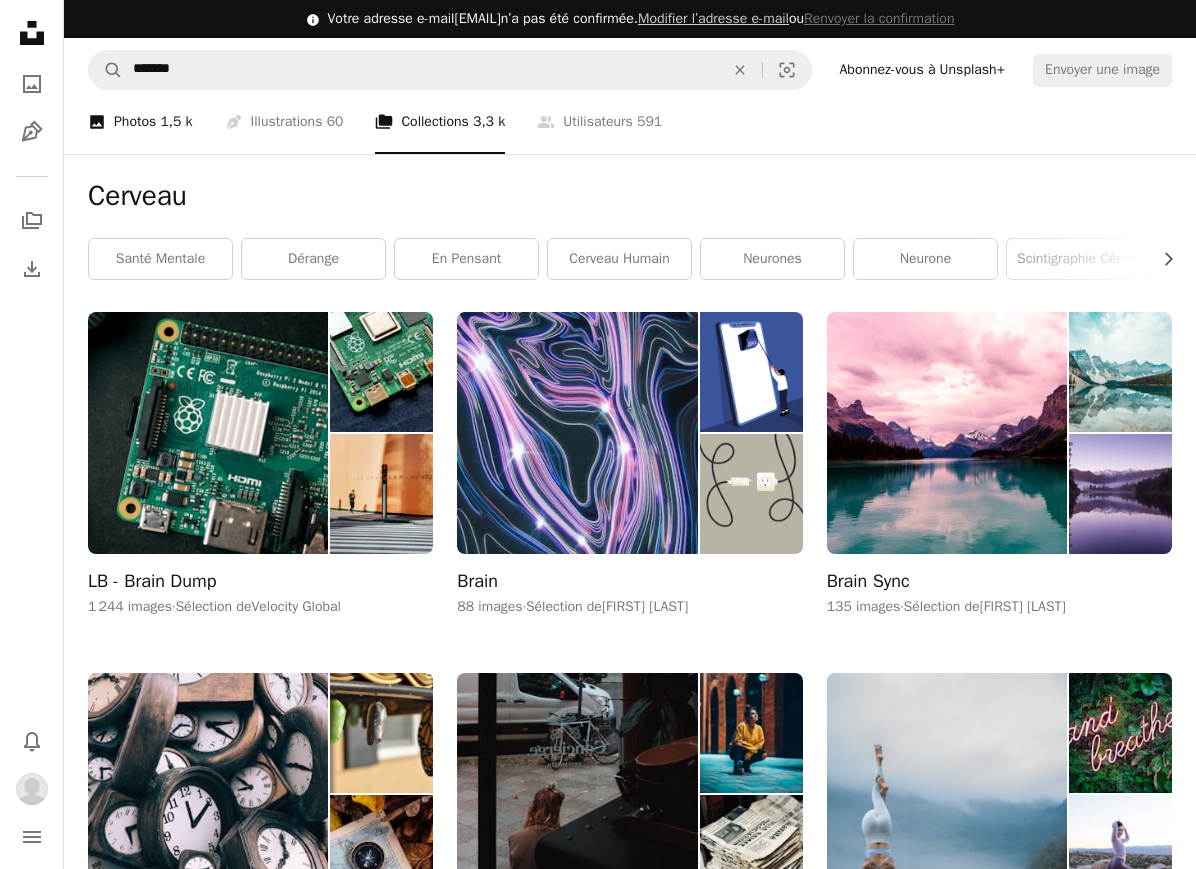click on "A photo Photos   1,5 k" at bounding box center [140, 122] 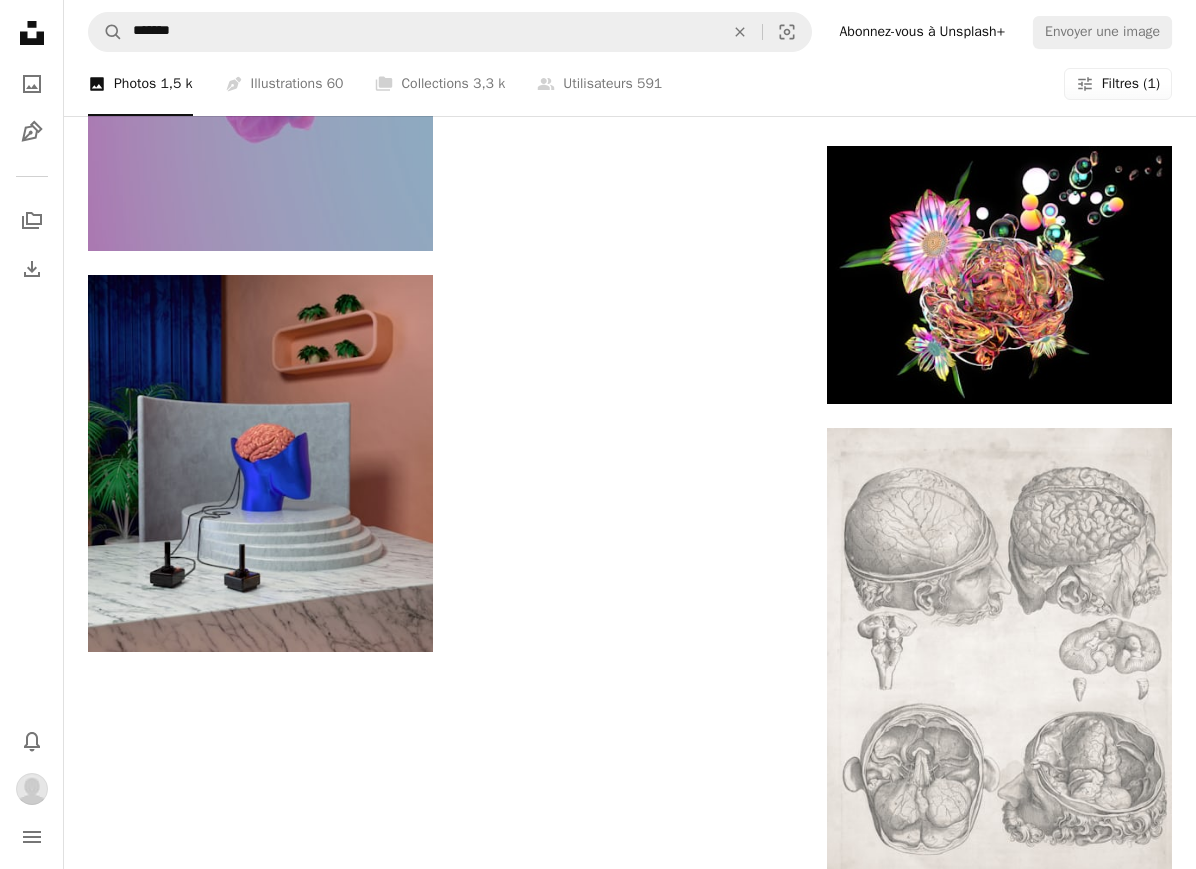 scroll, scrollTop: 7721, scrollLeft: 0, axis: vertical 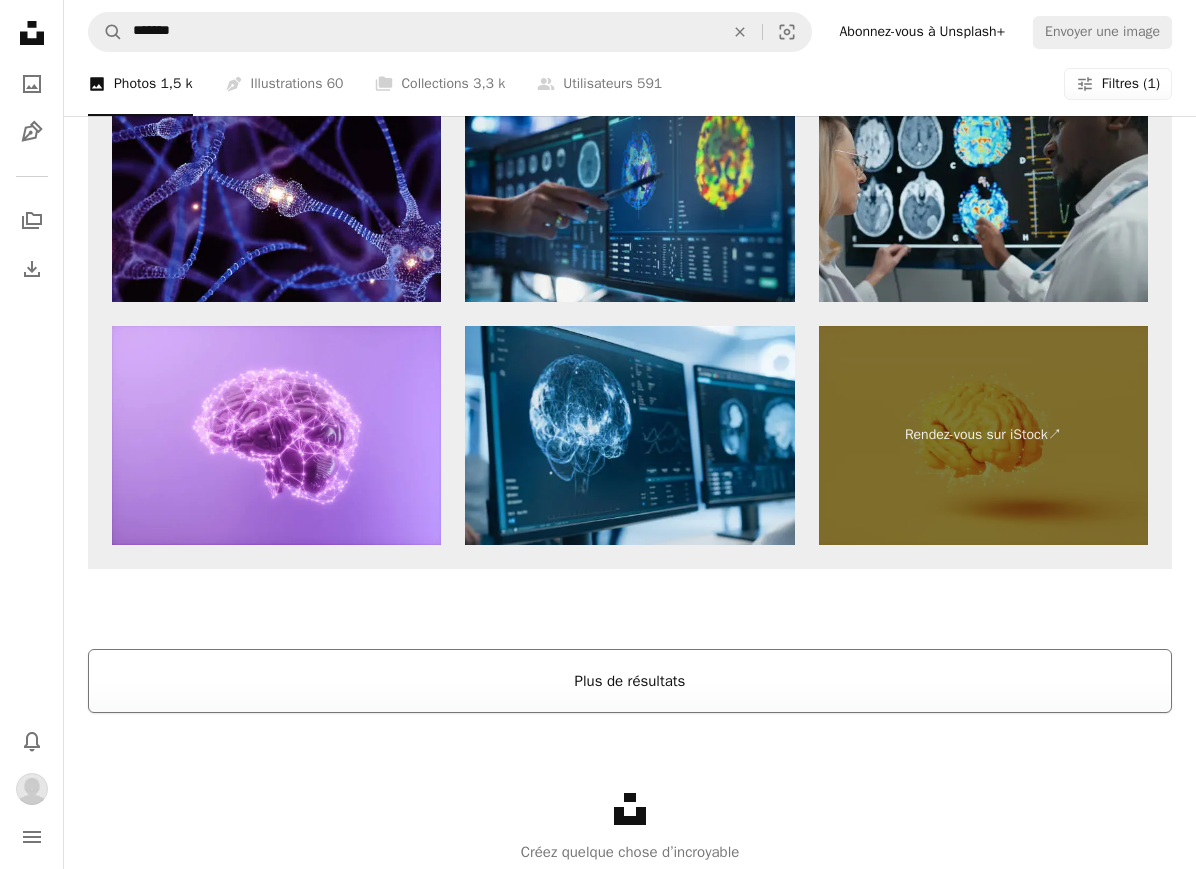 click on "Plus de résultats" at bounding box center [630, 681] 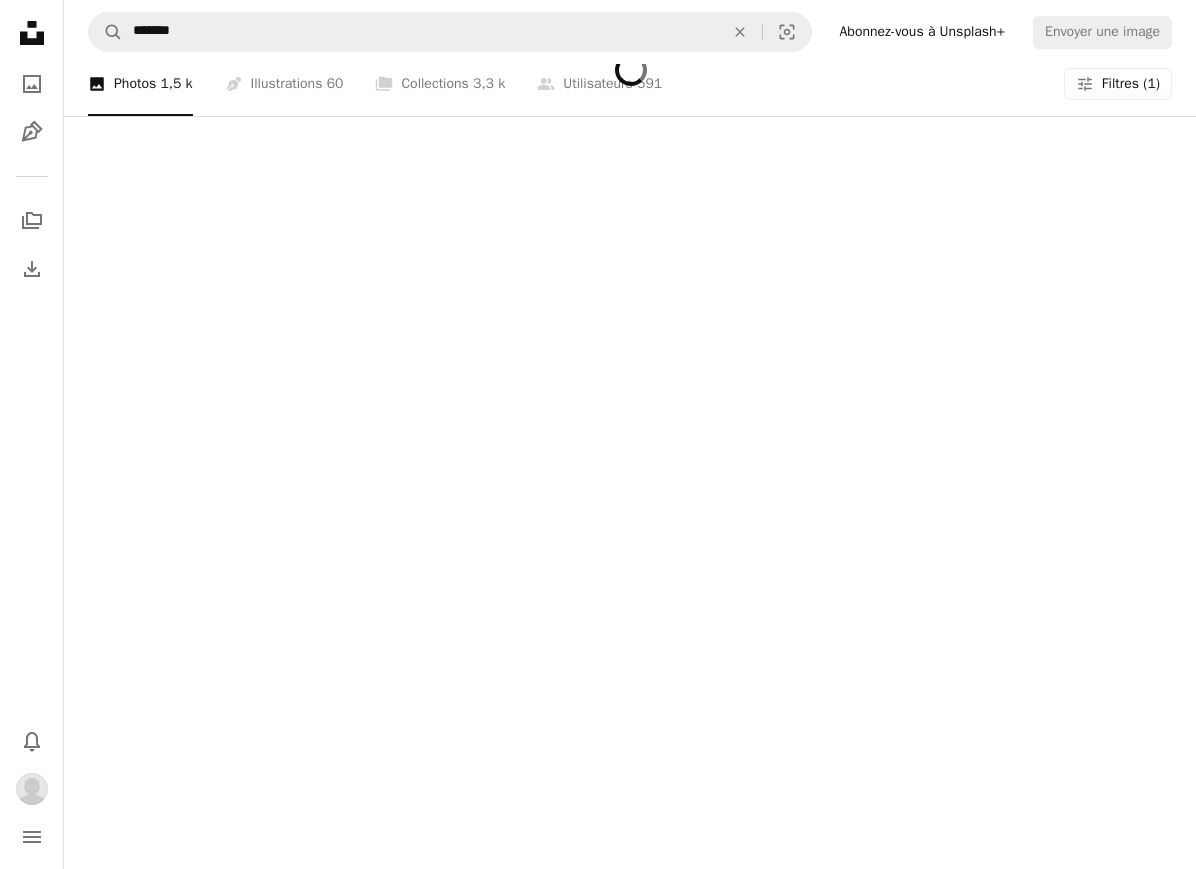 scroll, scrollTop: 7620, scrollLeft: 0, axis: vertical 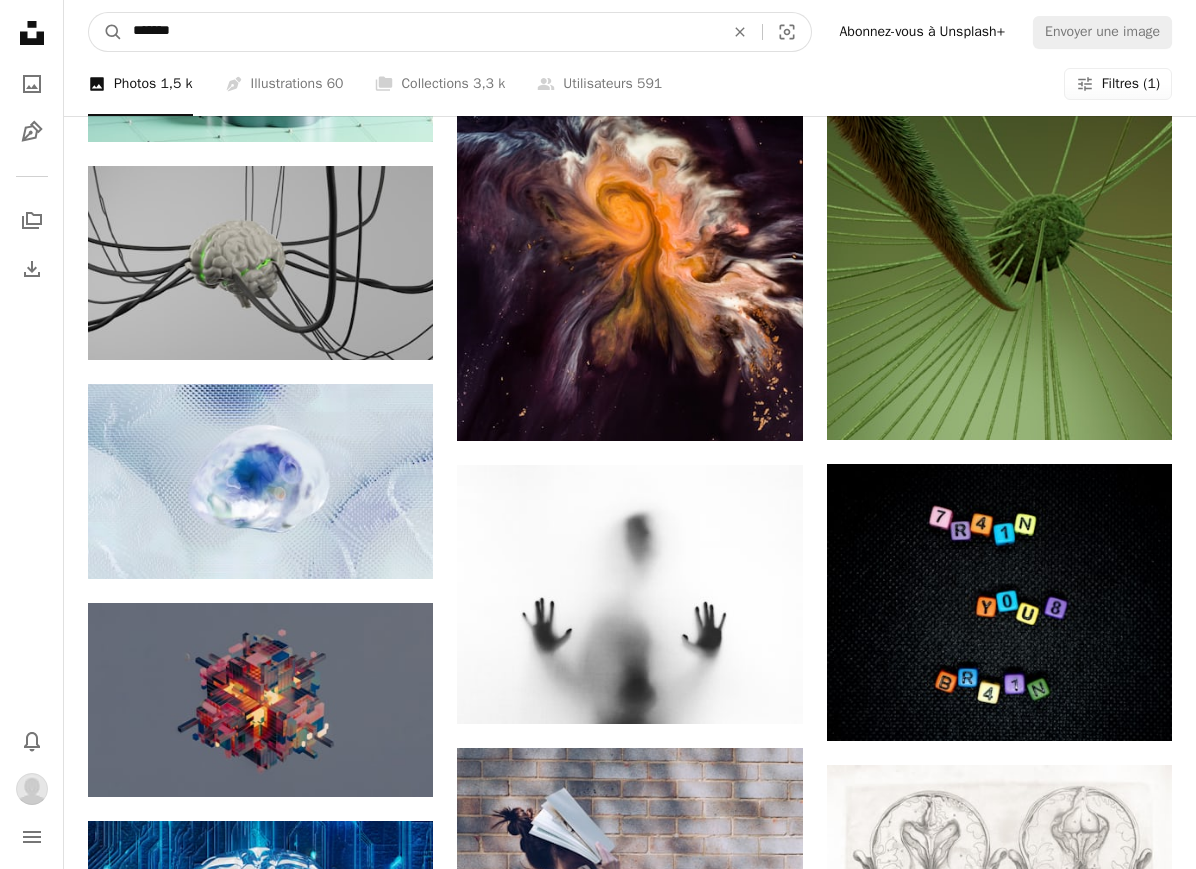 click on "*******" at bounding box center [420, 32] 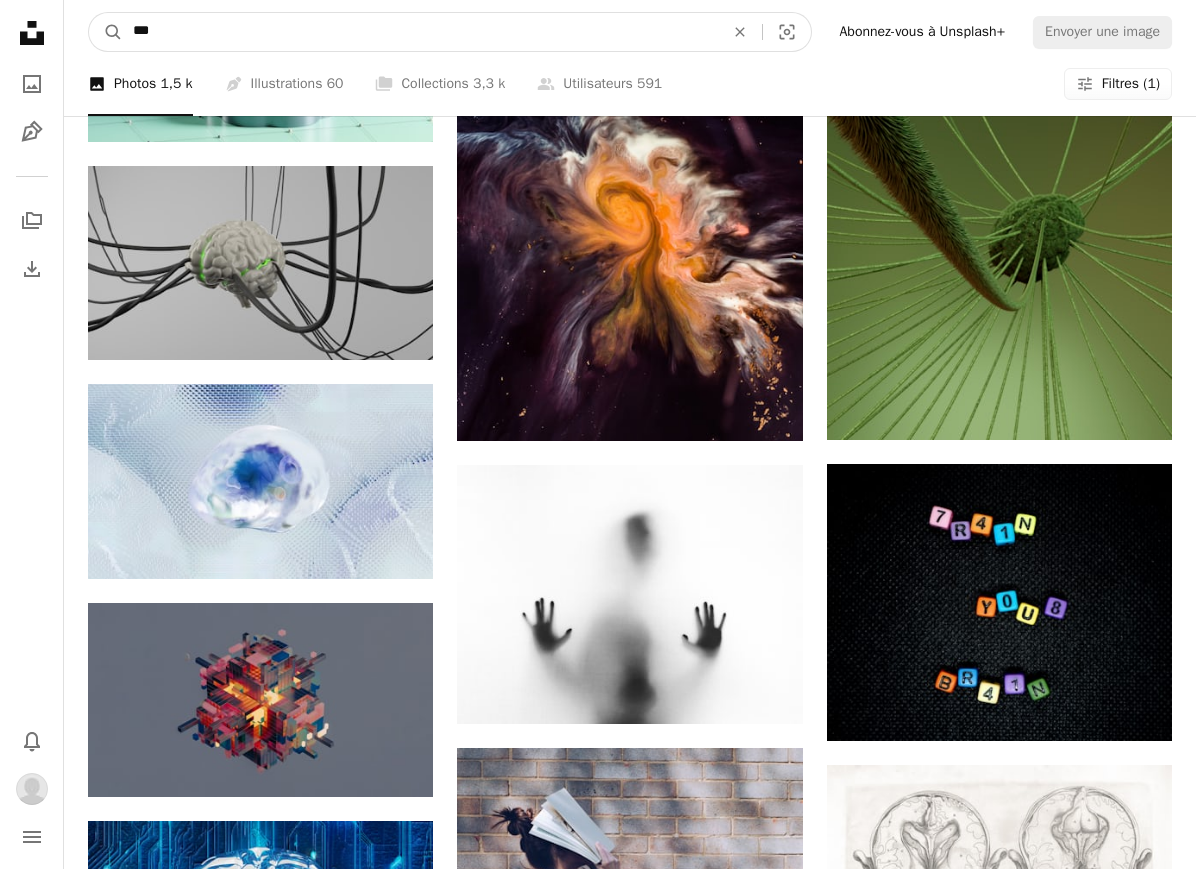 type on "****" 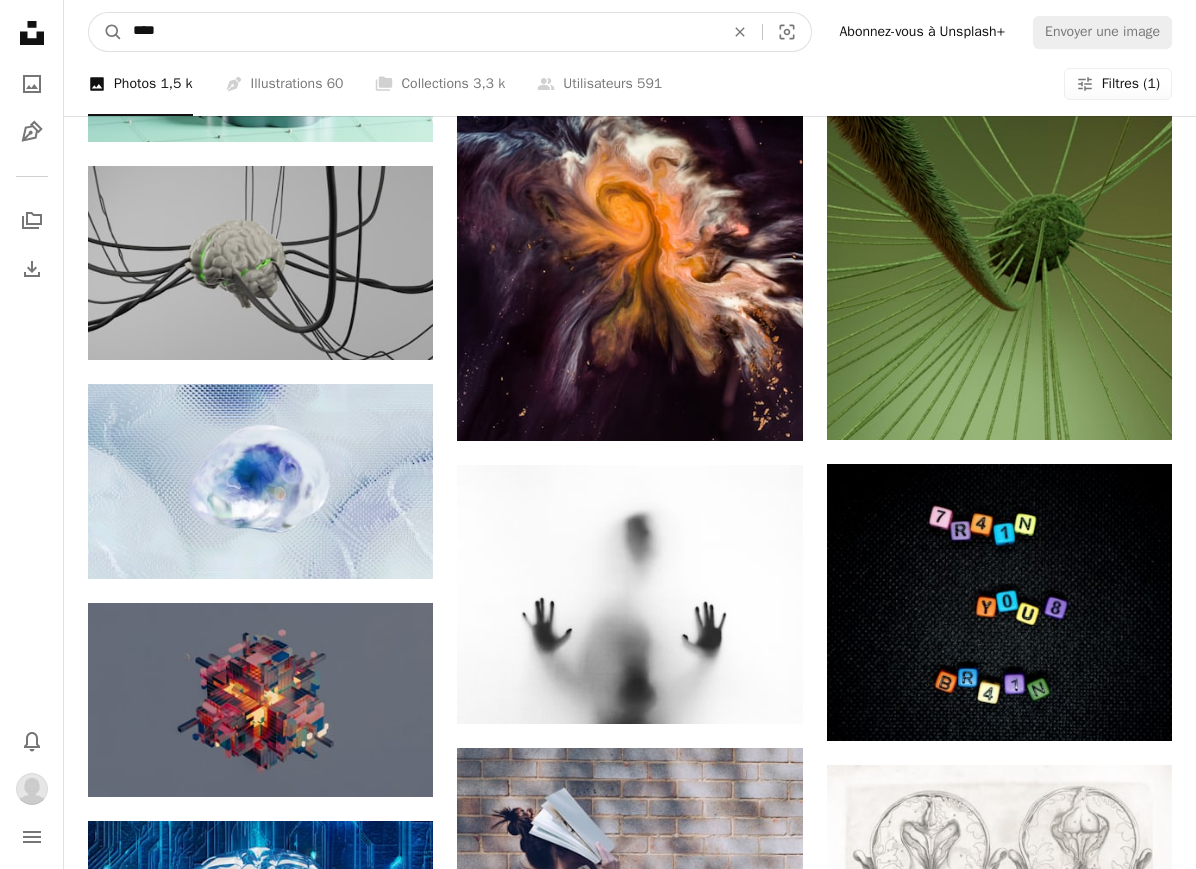 click on "A magnifying glass" at bounding box center (106, 32) 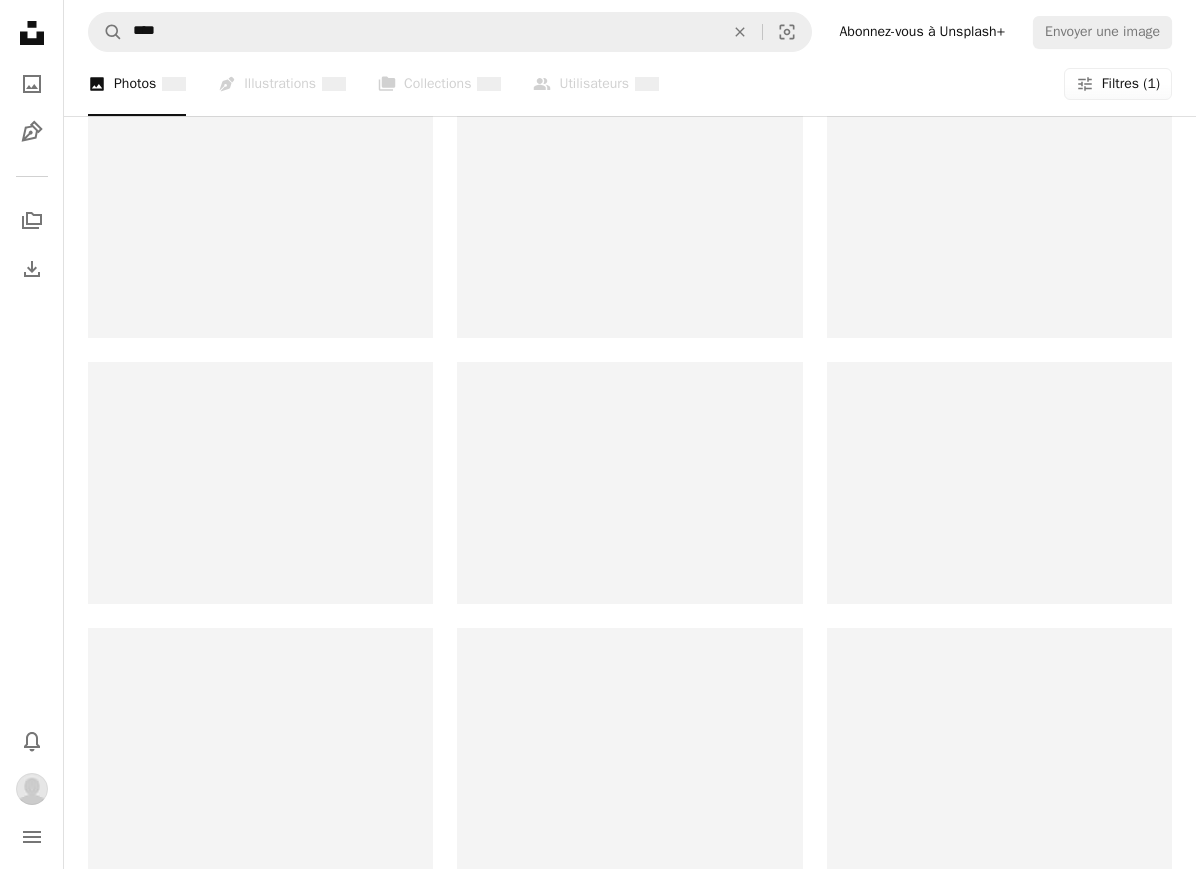 scroll, scrollTop: 0, scrollLeft: 0, axis: both 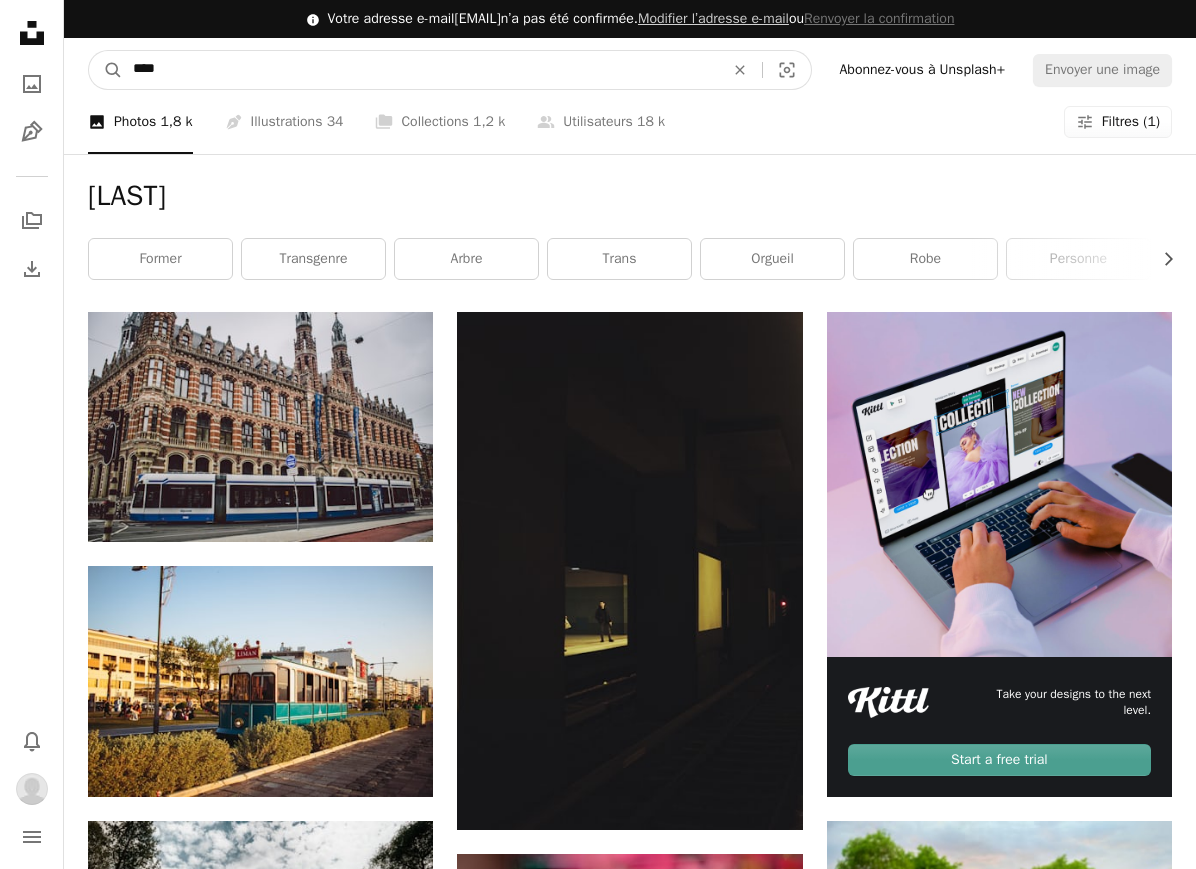 click on "****" at bounding box center [420, 70] 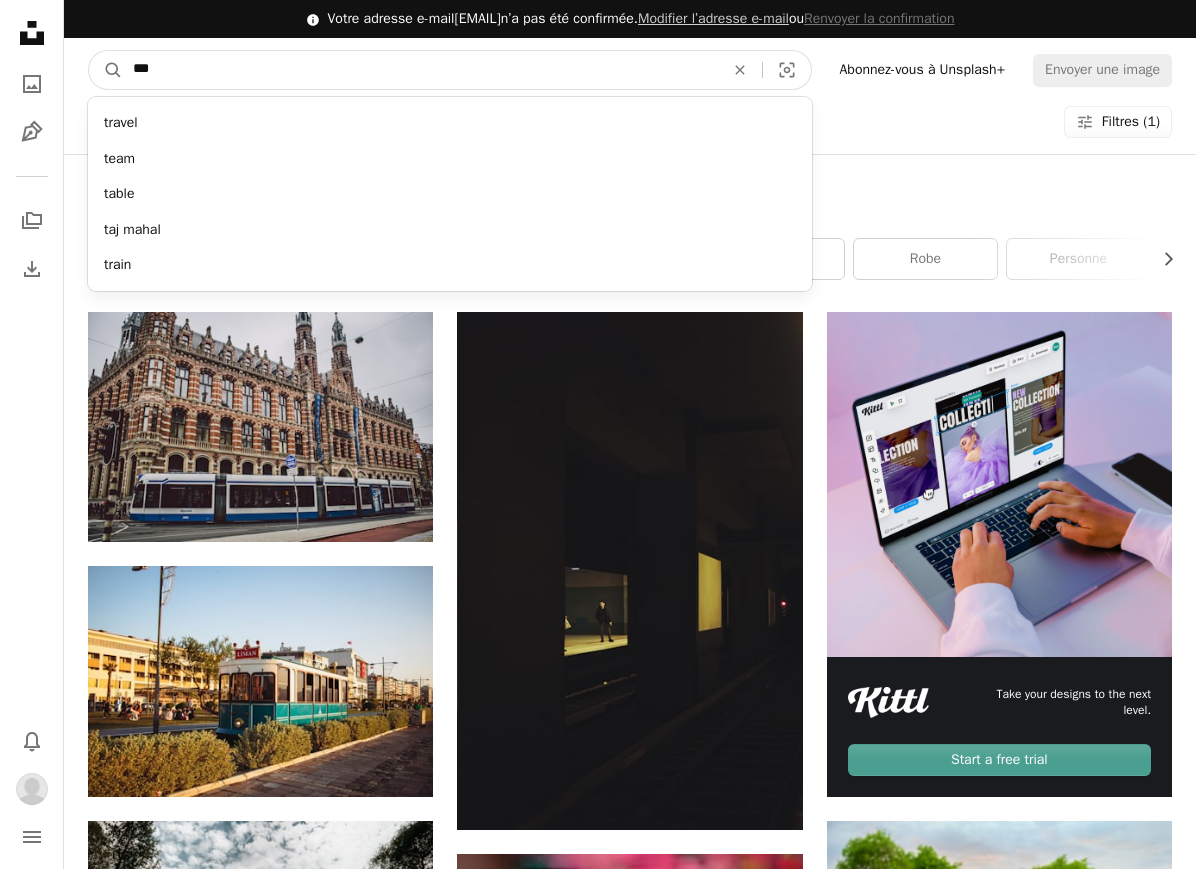 type on "****" 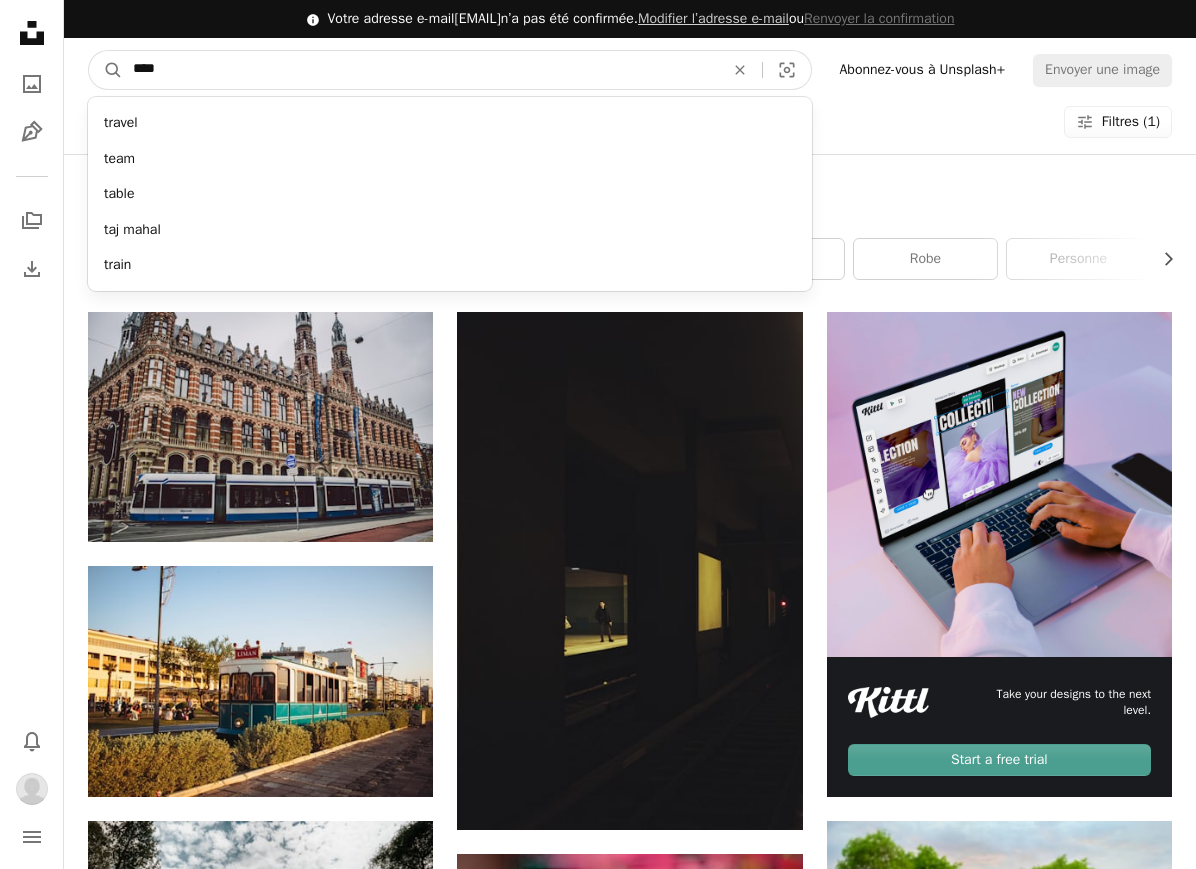 click on "A magnifying glass" at bounding box center (106, 70) 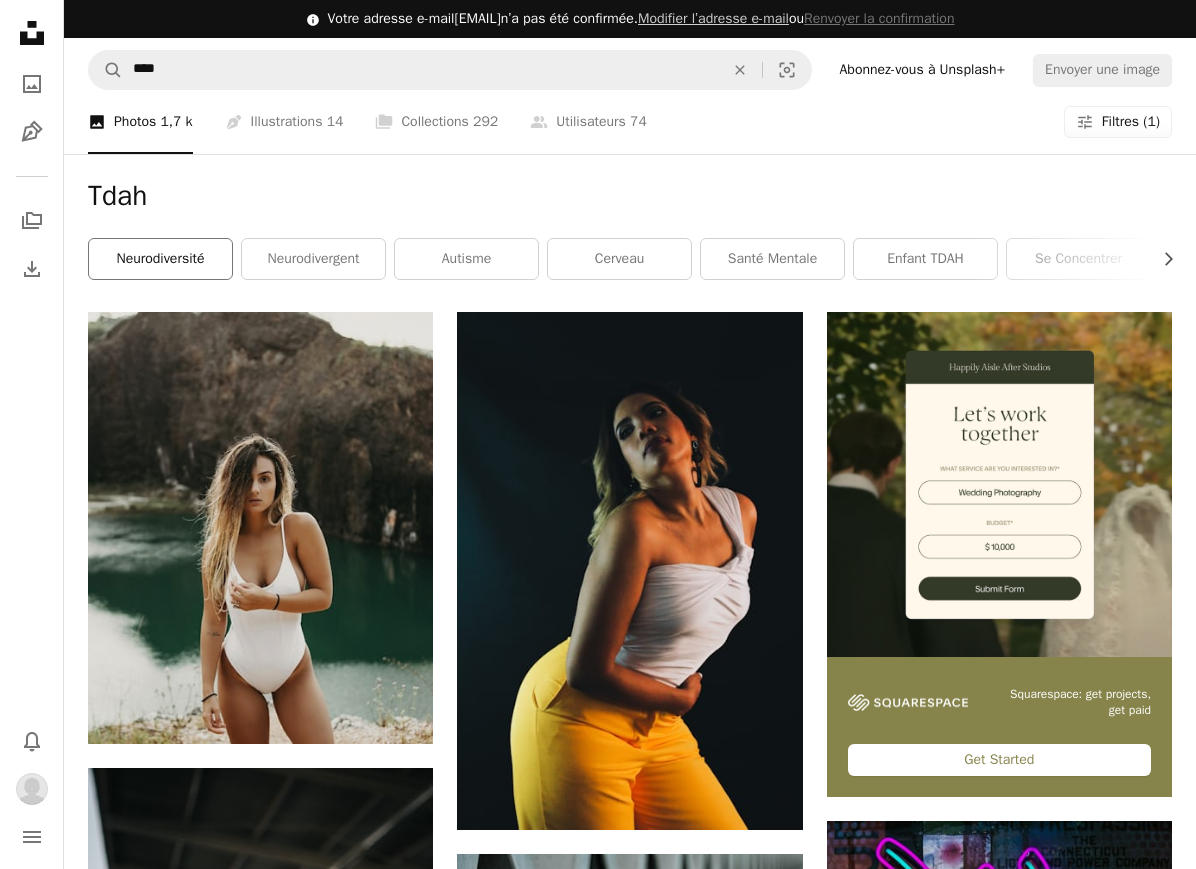 click on "Neurodiversité" at bounding box center [160, 259] 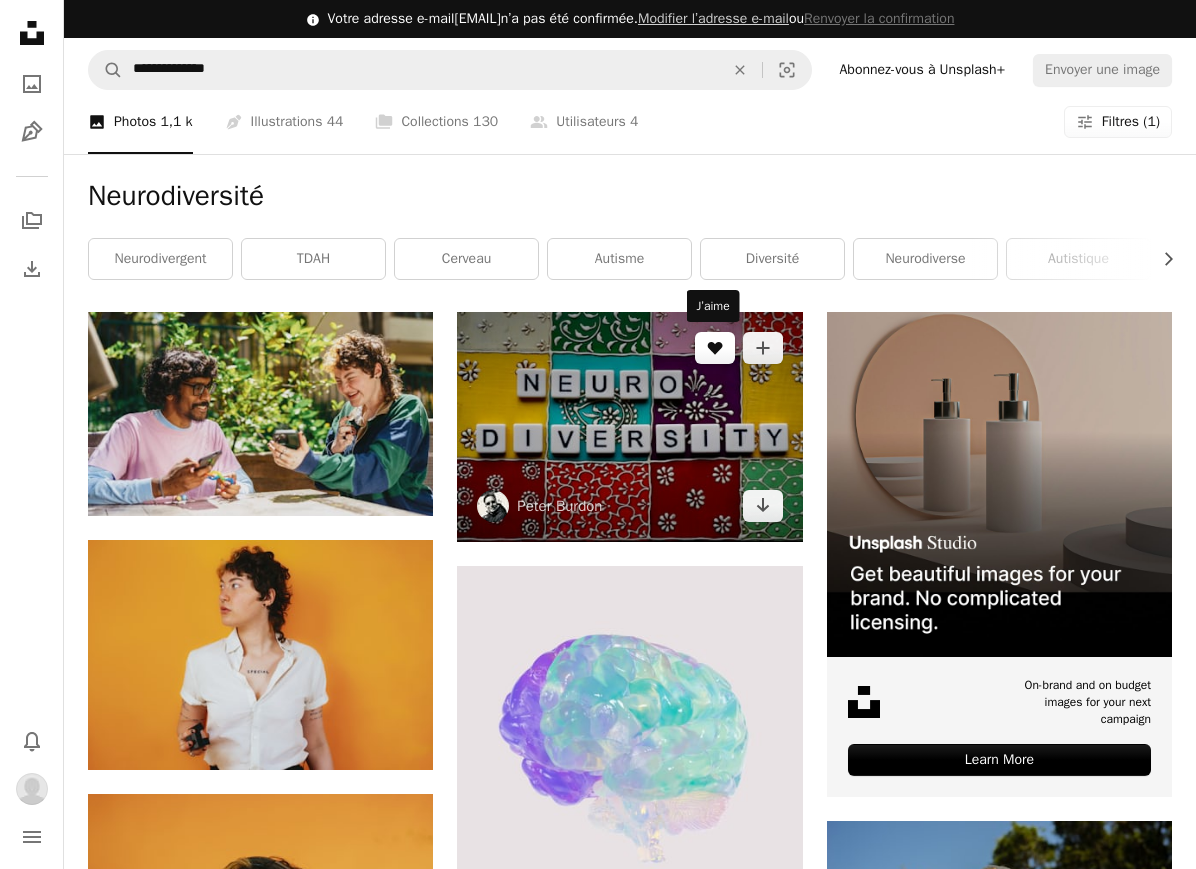 click 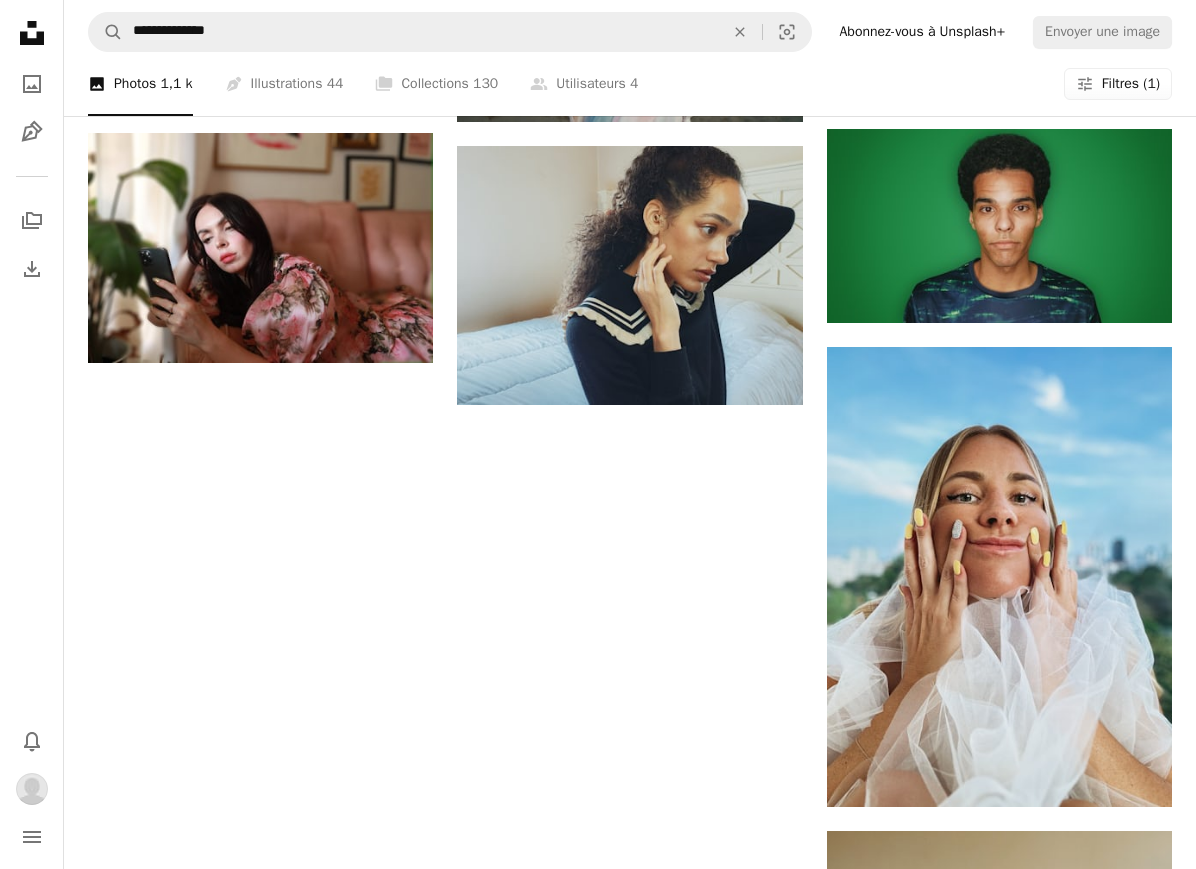 scroll, scrollTop: 1981, scrollLeft: 0, axis: vertical 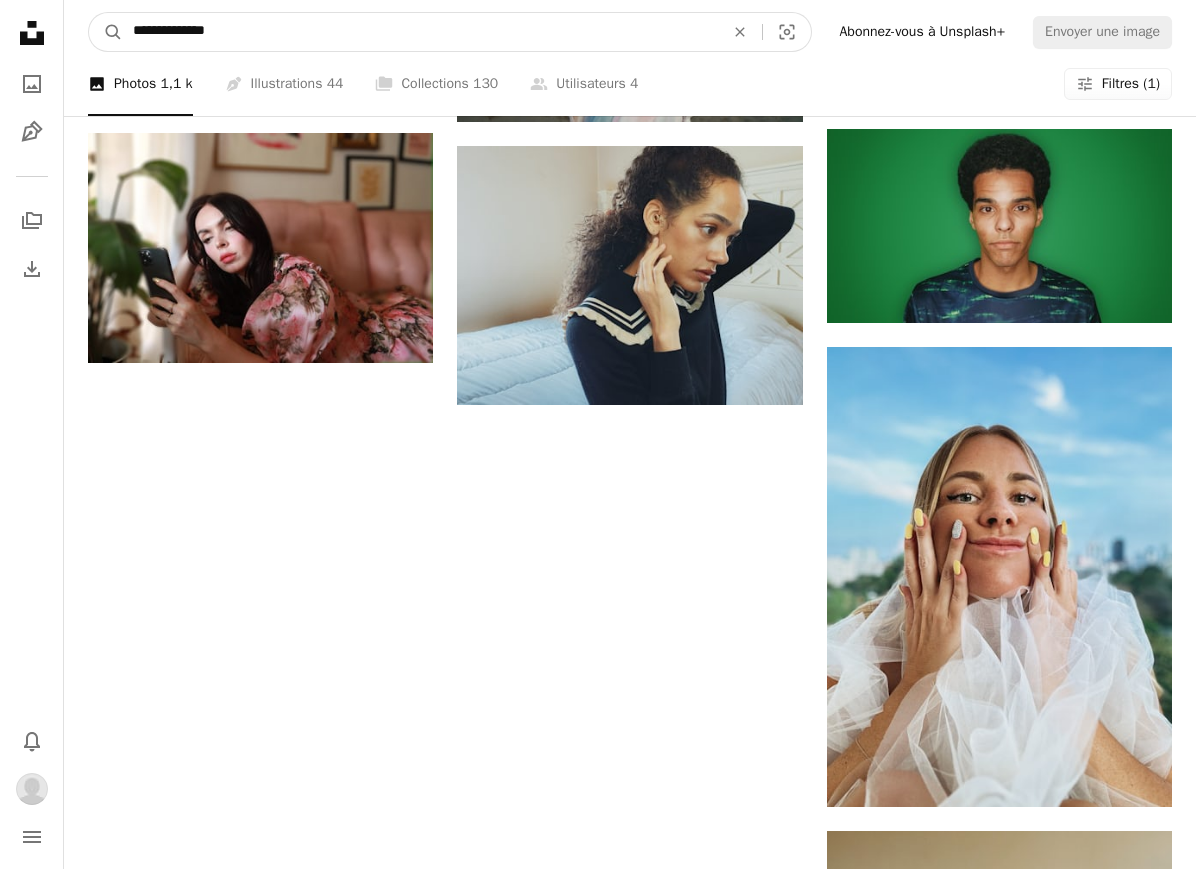 click on "**********" at bounding box center (420, 32) 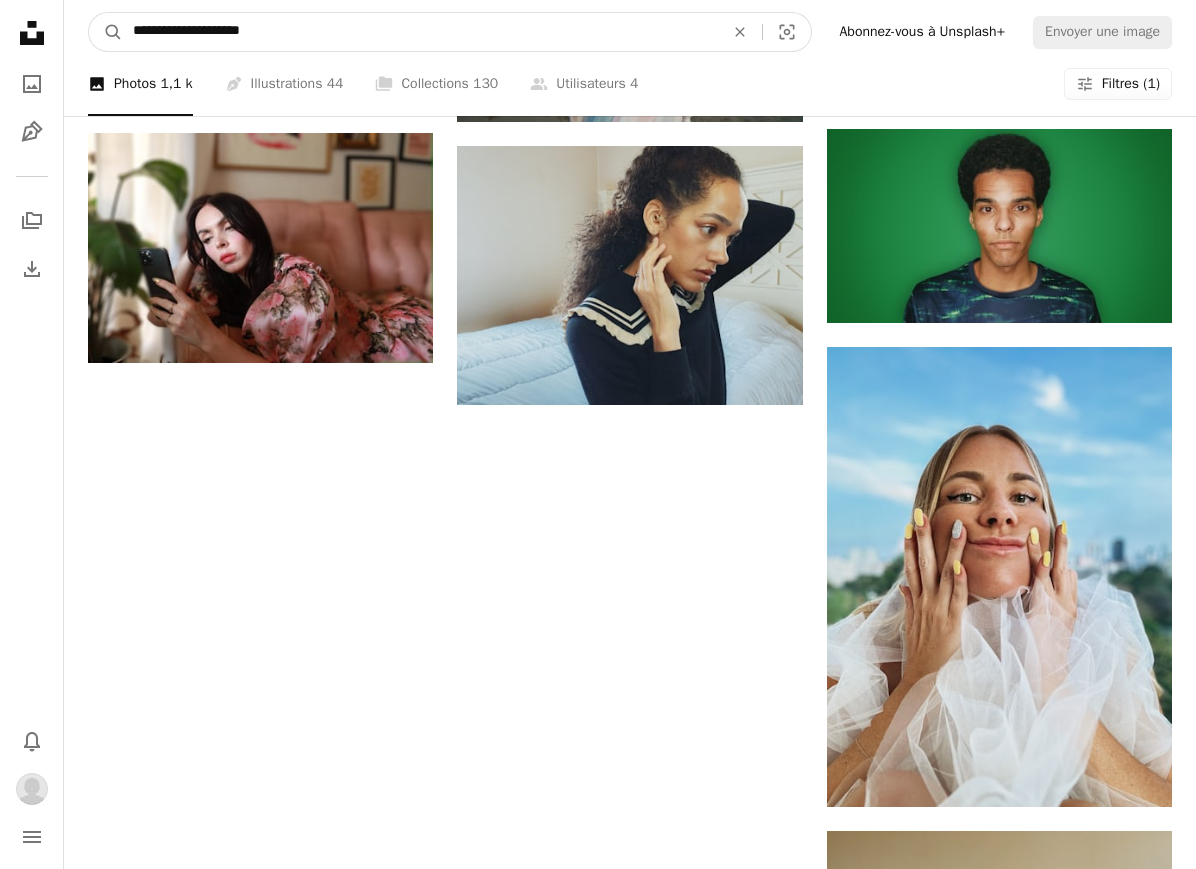type on "**********" 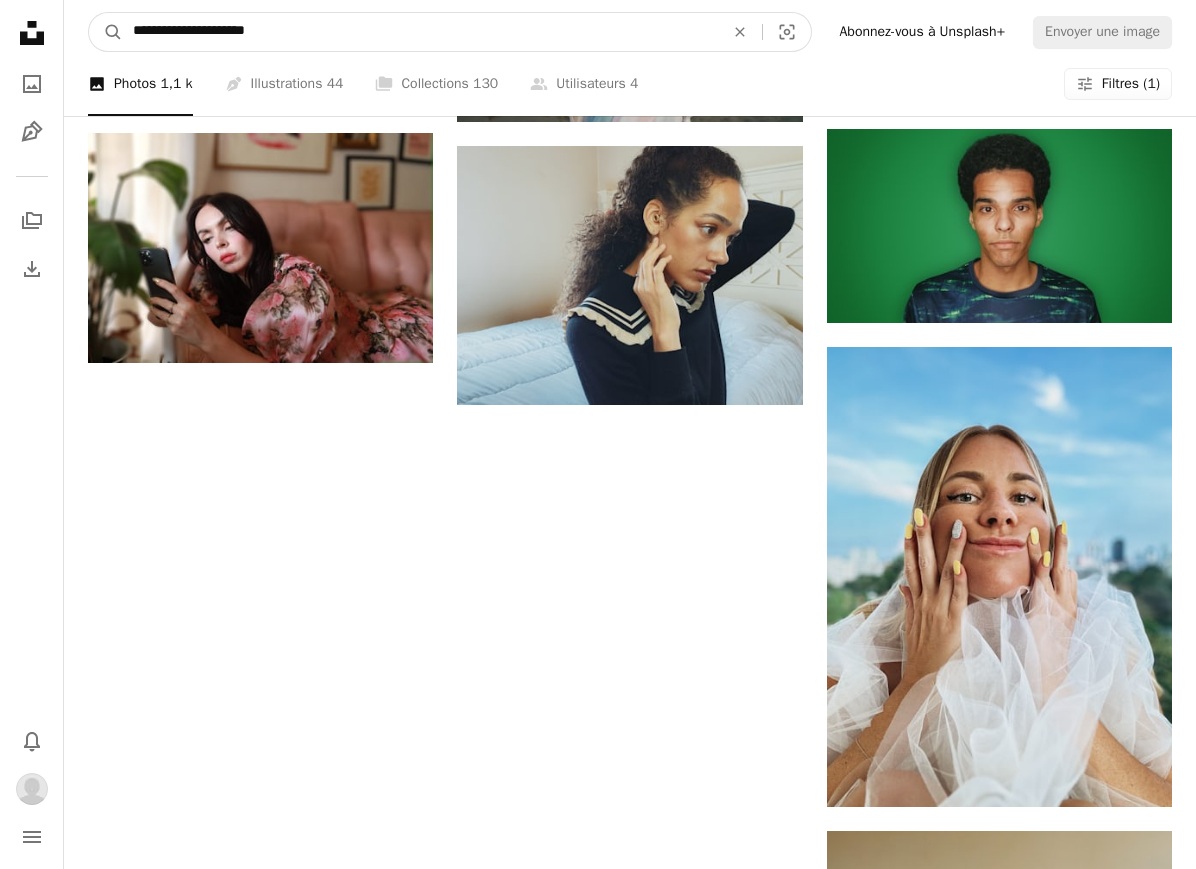 click on "A magnifying glass" at bounding box center (106, 32) 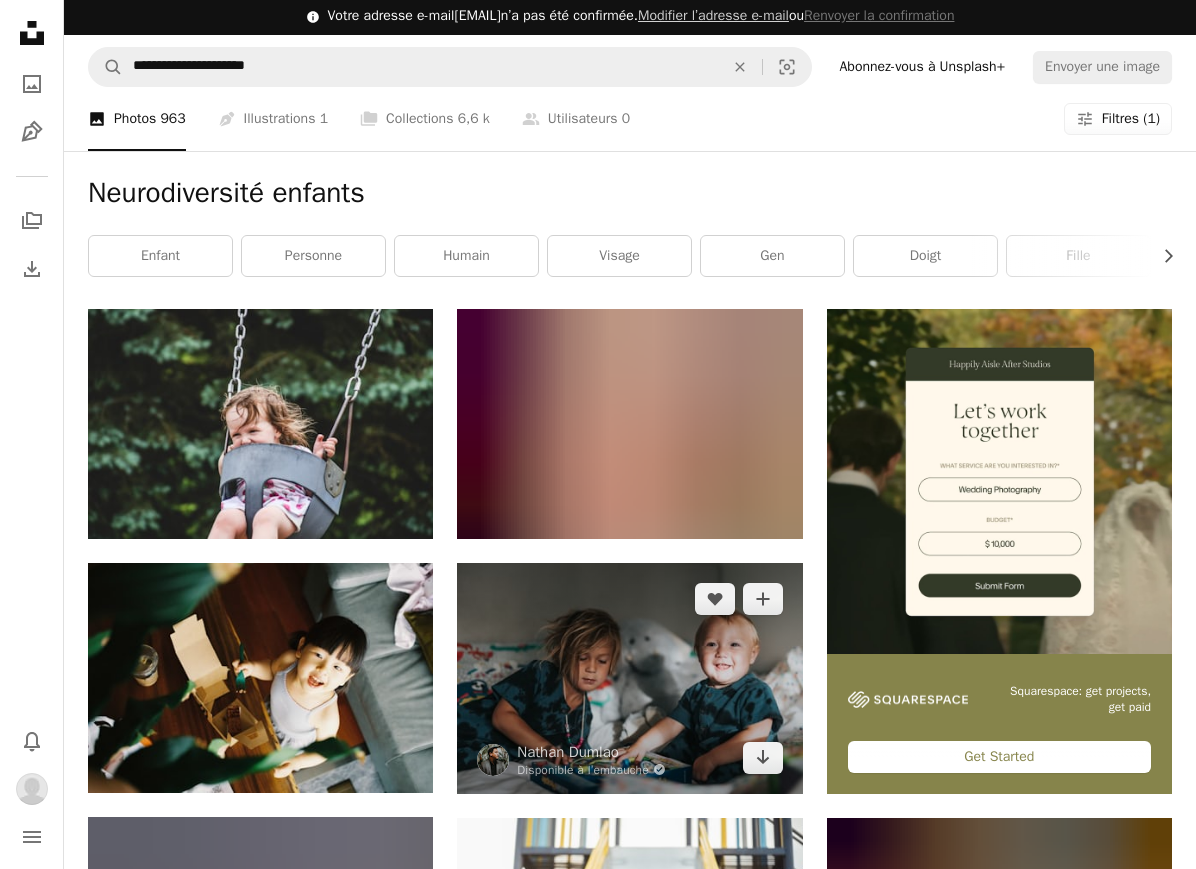 scroll, scrollTop: 3, scrollLeft: 0, axis: vertical 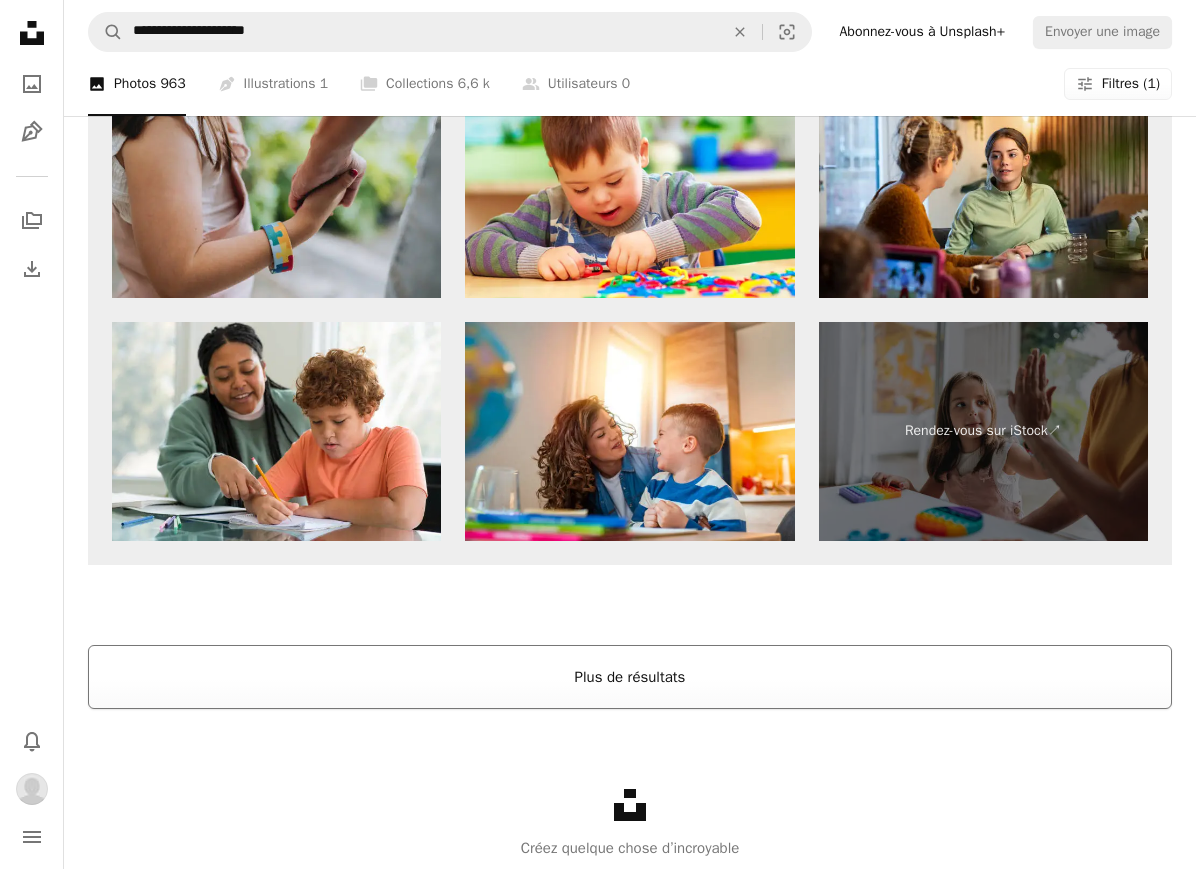 click on "Plus de résultats" at bounding box center [630, 677] 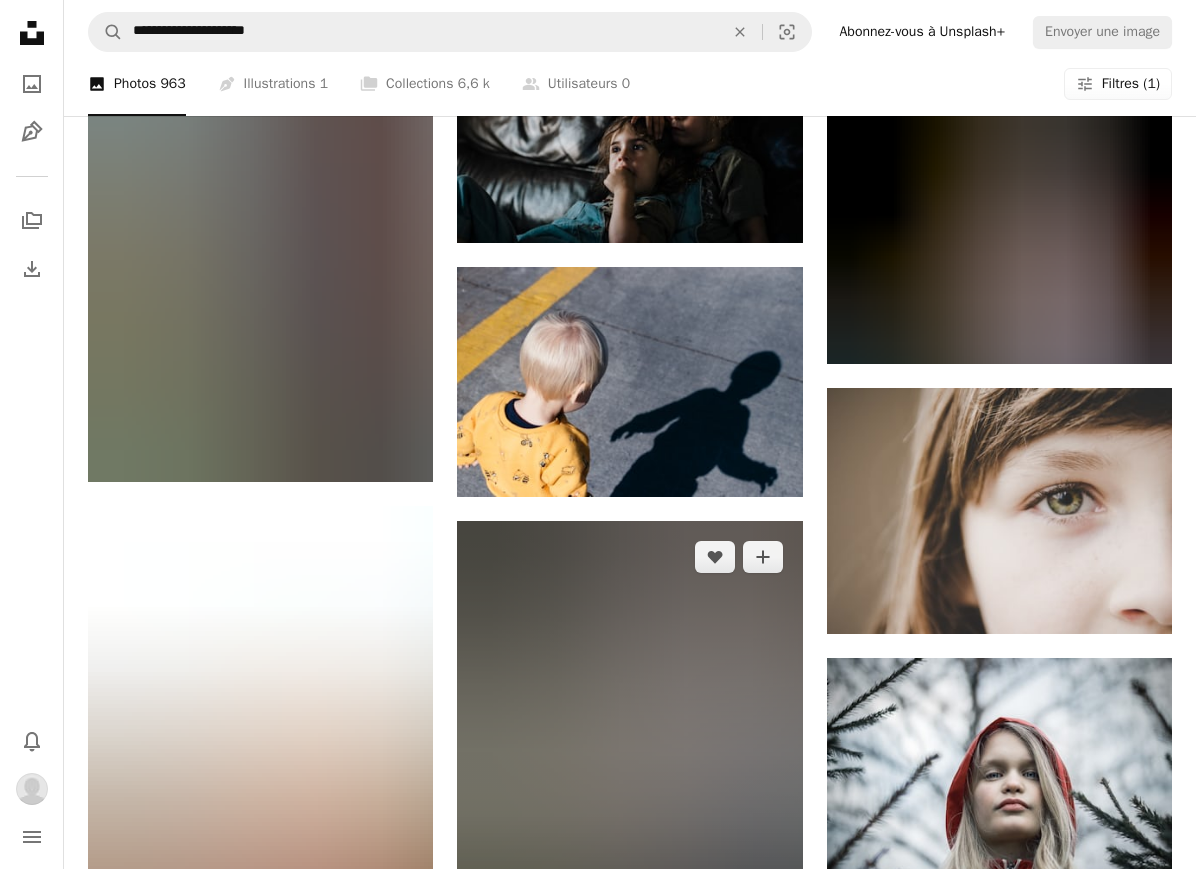 scroll, scrollTop: 10612, scrollLeft: 0, axis: vertical 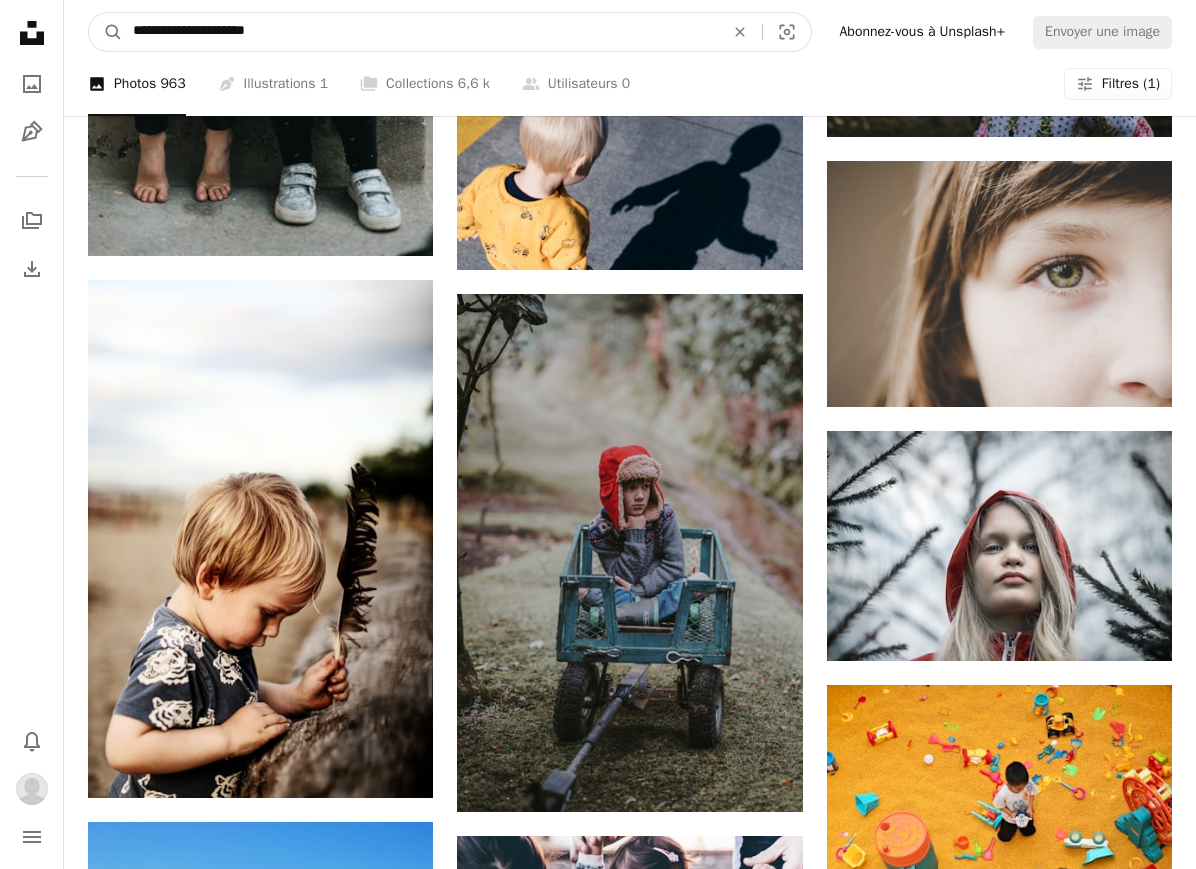 click on "**********" at bounding box center [420, 32] 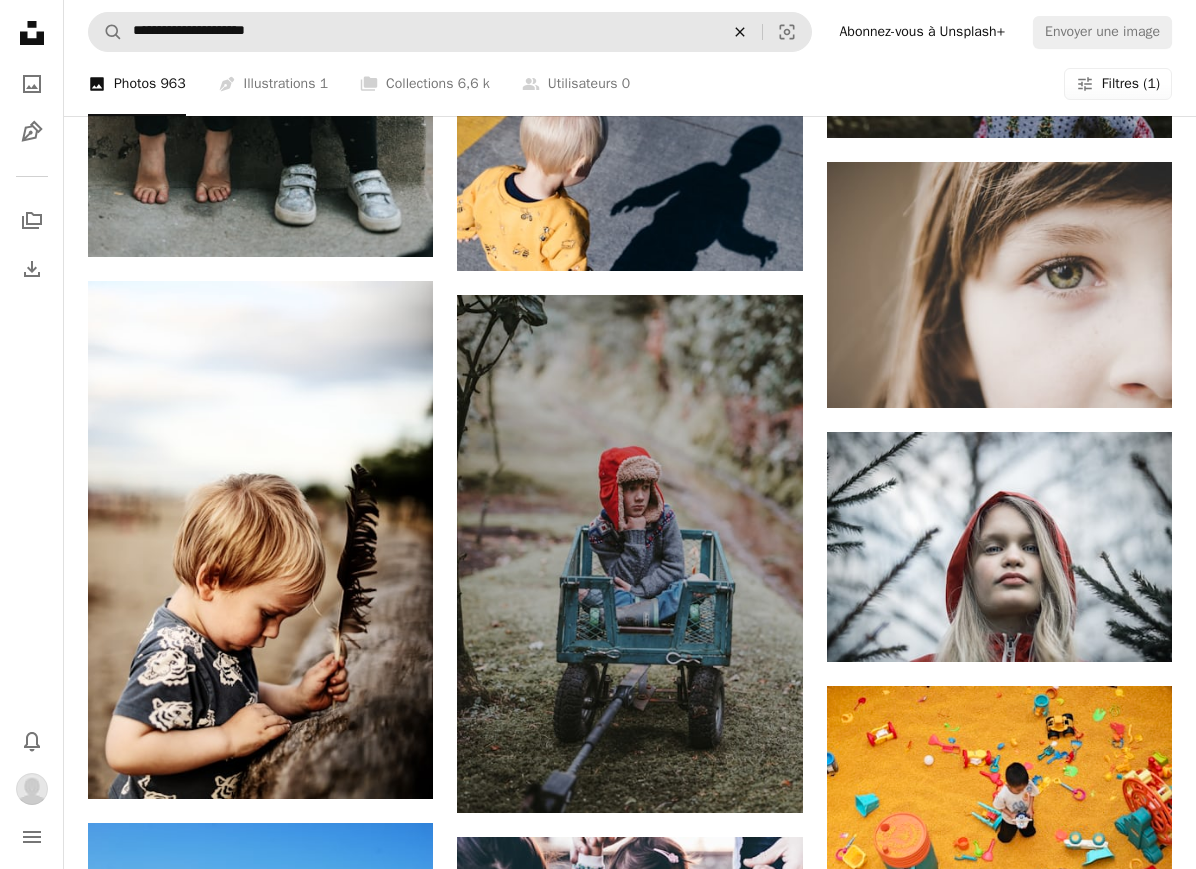 click 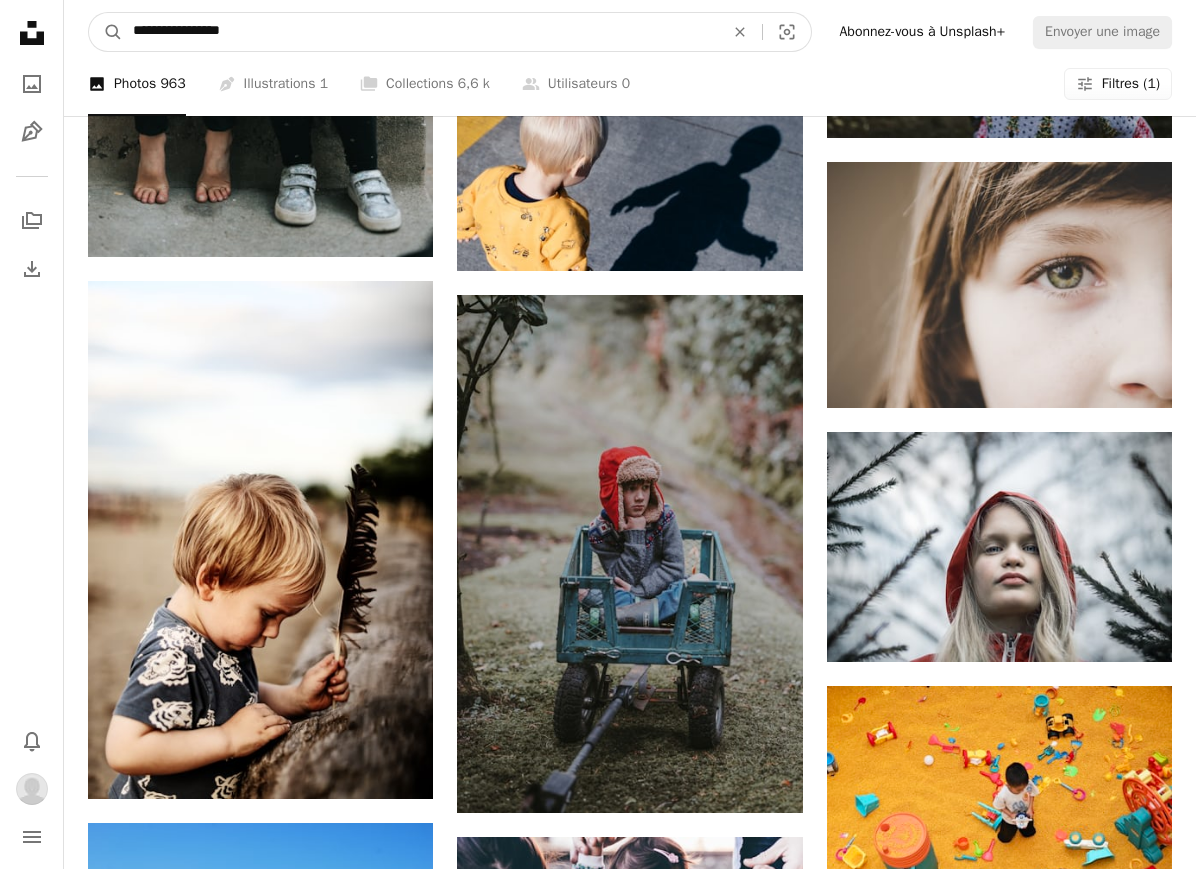 type on "**********" 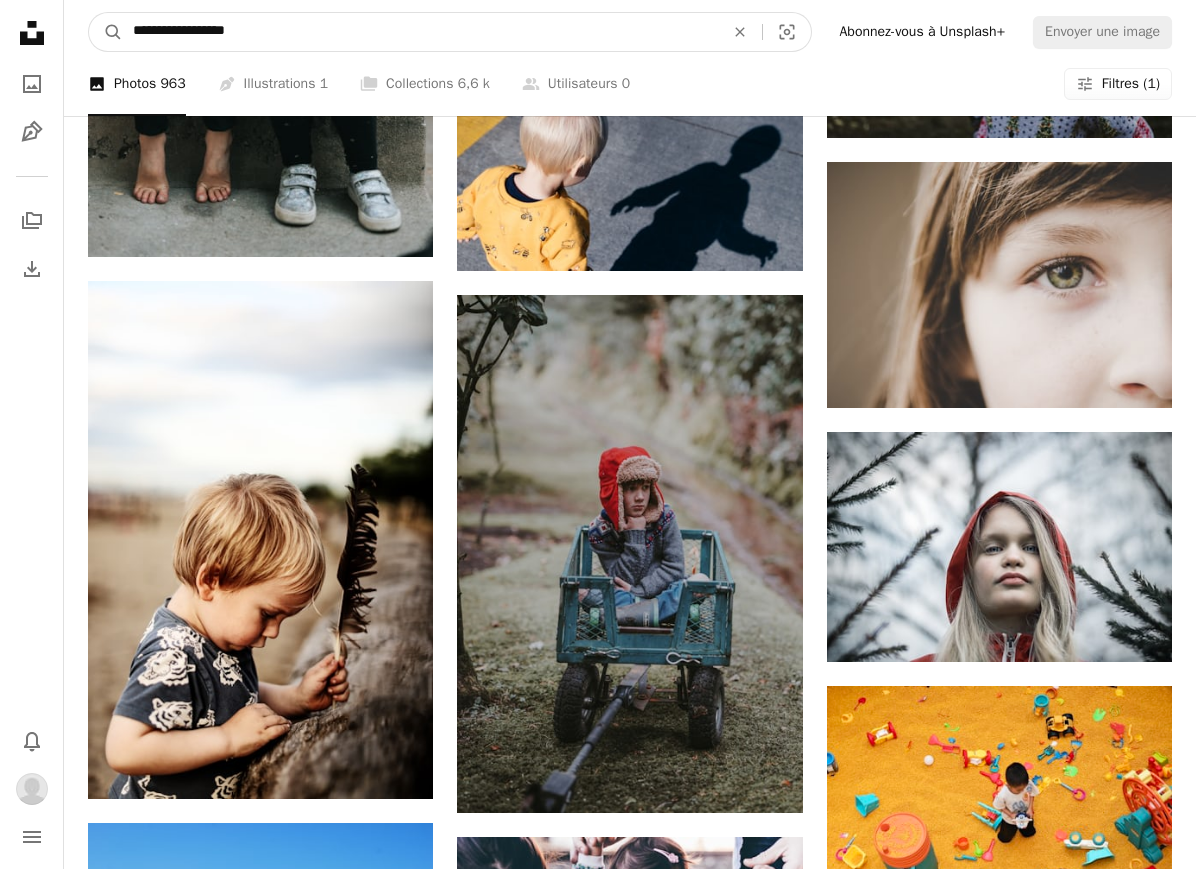 click on "A magnifying glass" at bounding box center (106, 32) 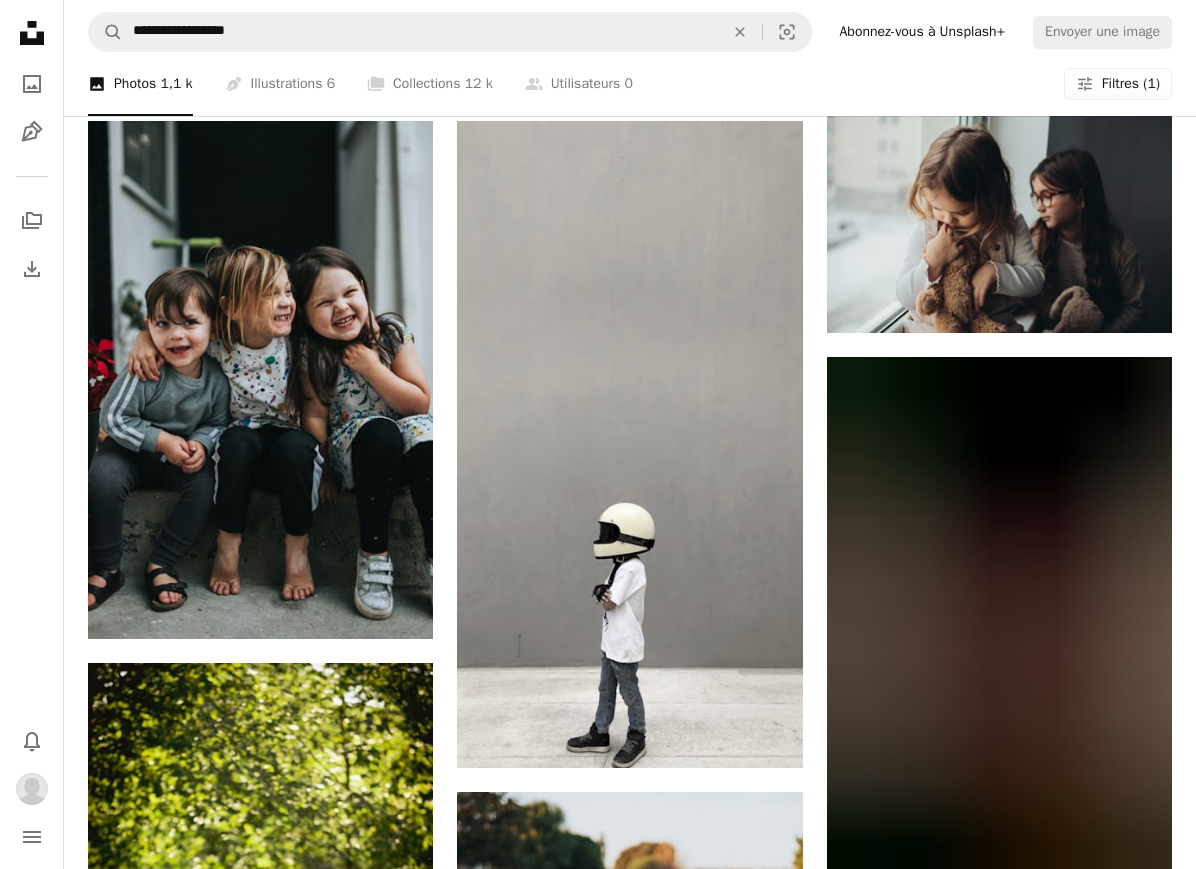 scroll, scrollTop: 2872, scrollLeft: 0, axis: vertical 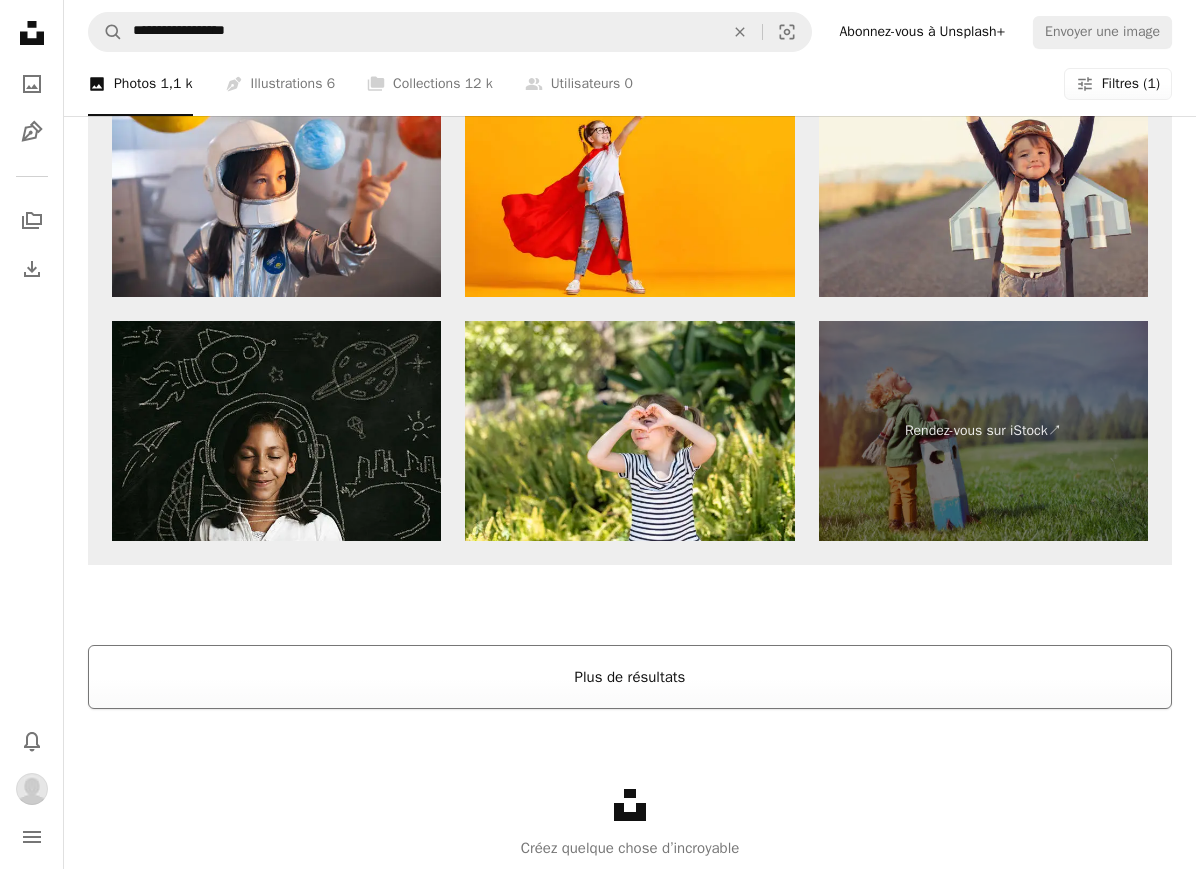 click on "Plus de résultats" at bounding box center (630, 677) 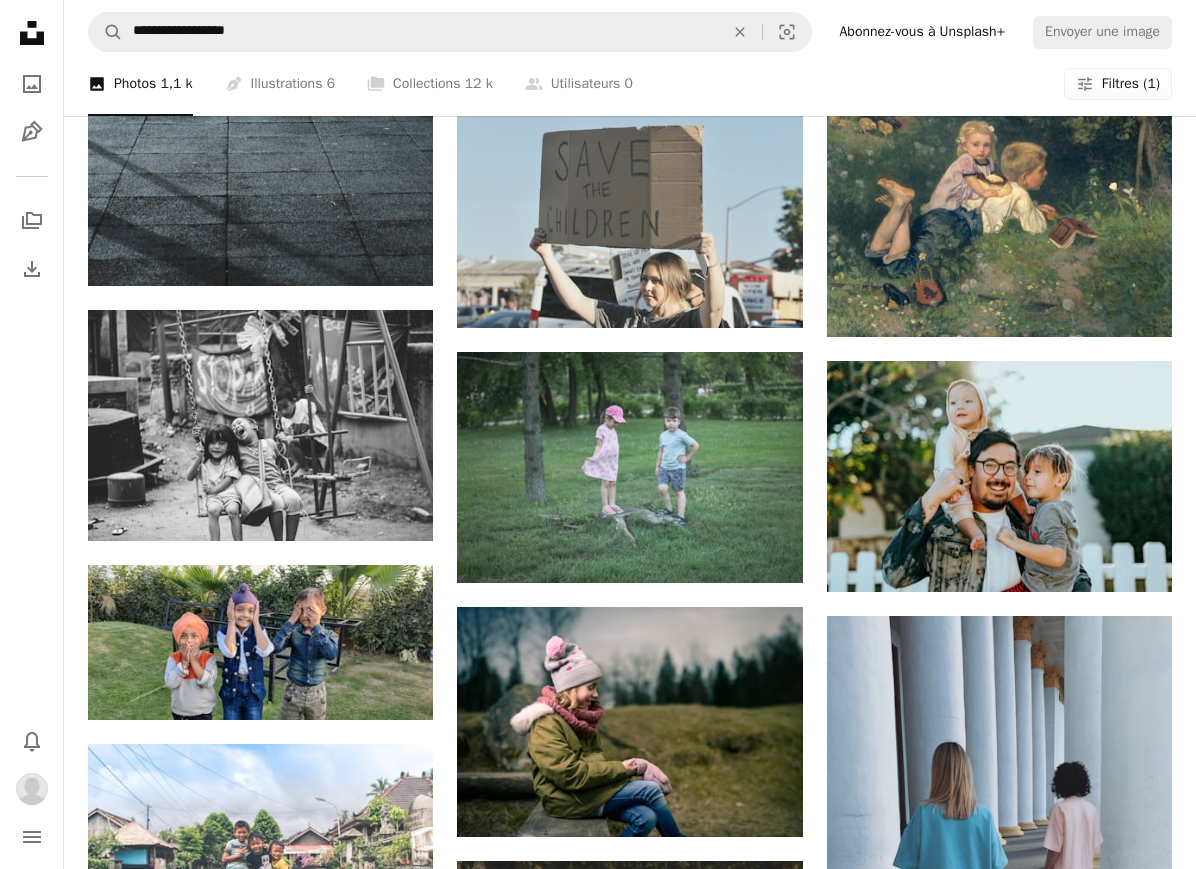 scroll, scrollTop: 14028, scrollLeft: 0, axis: vertical 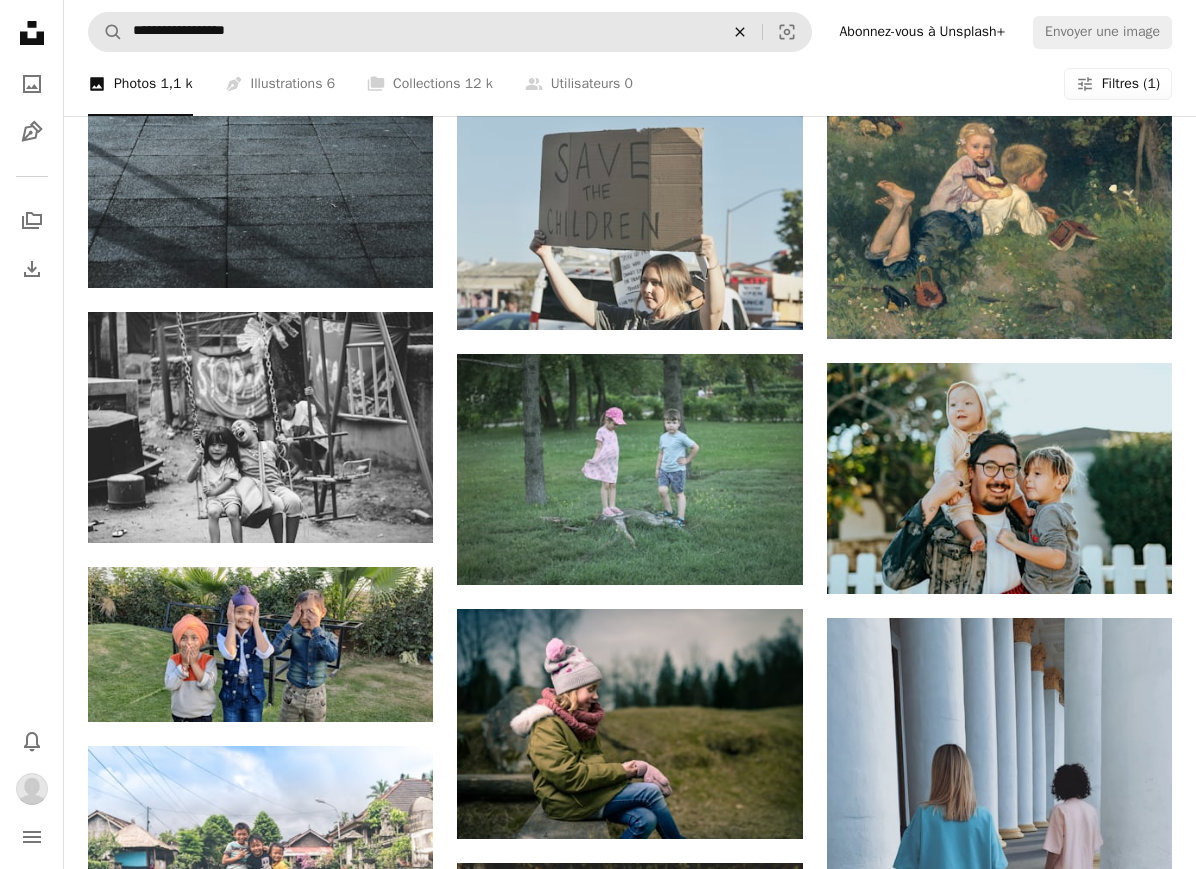 click on "An X shape" 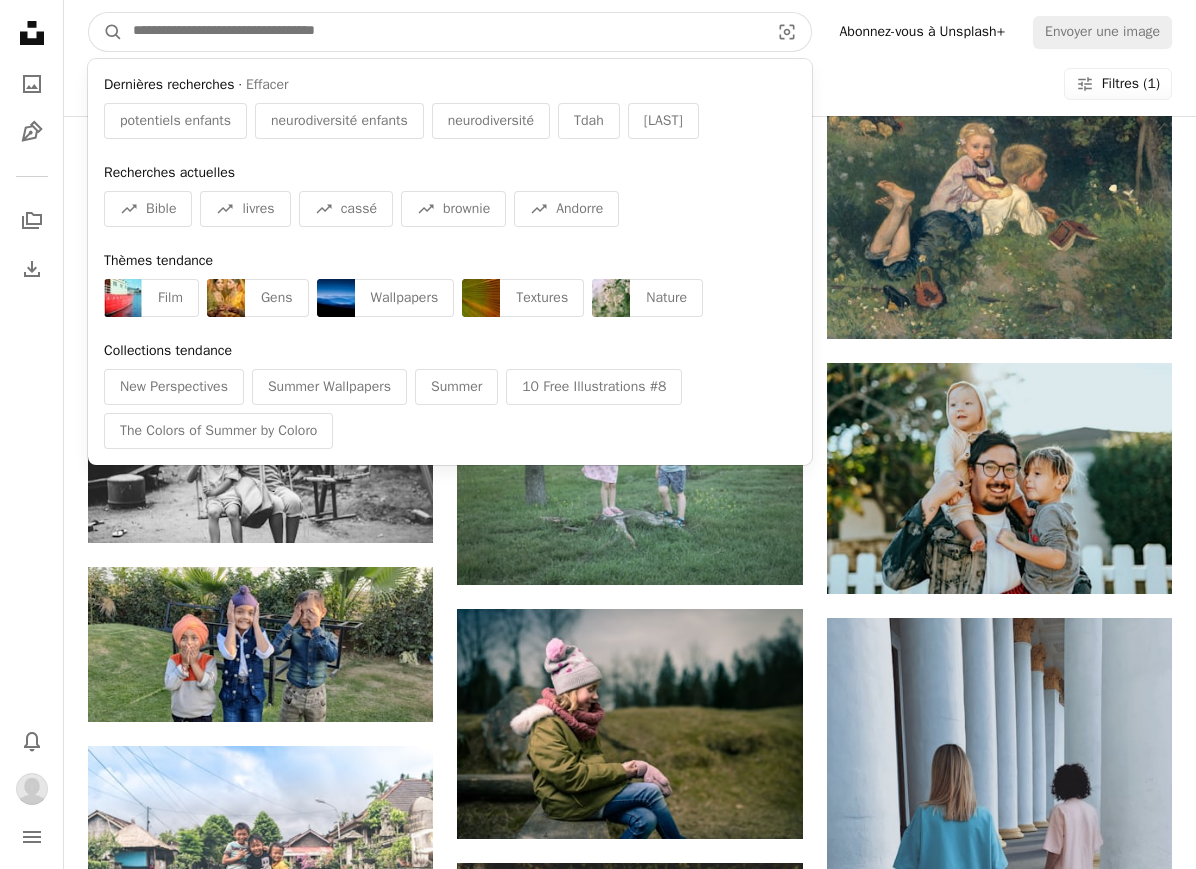 scroll, scrollTop: 14027, scrollLeft: 0, axis: vertical 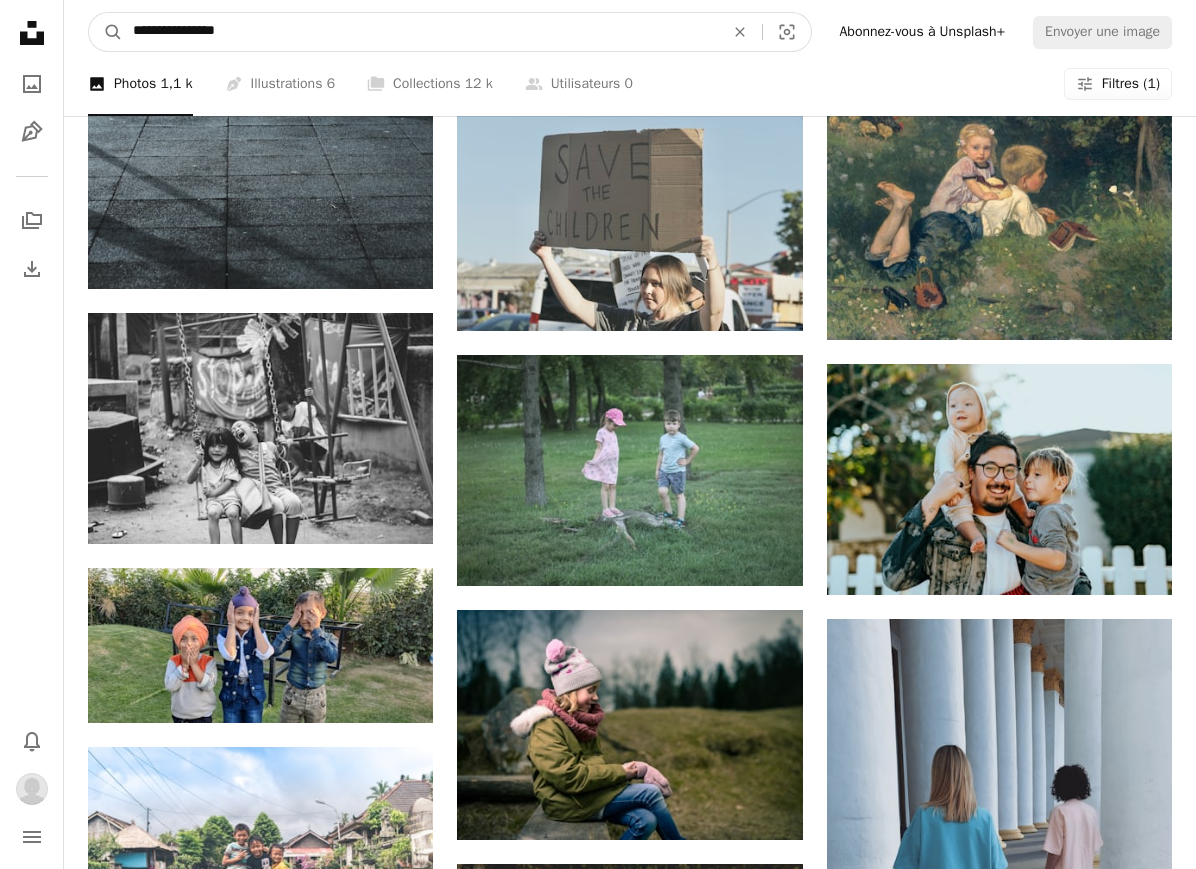 type on "**********" 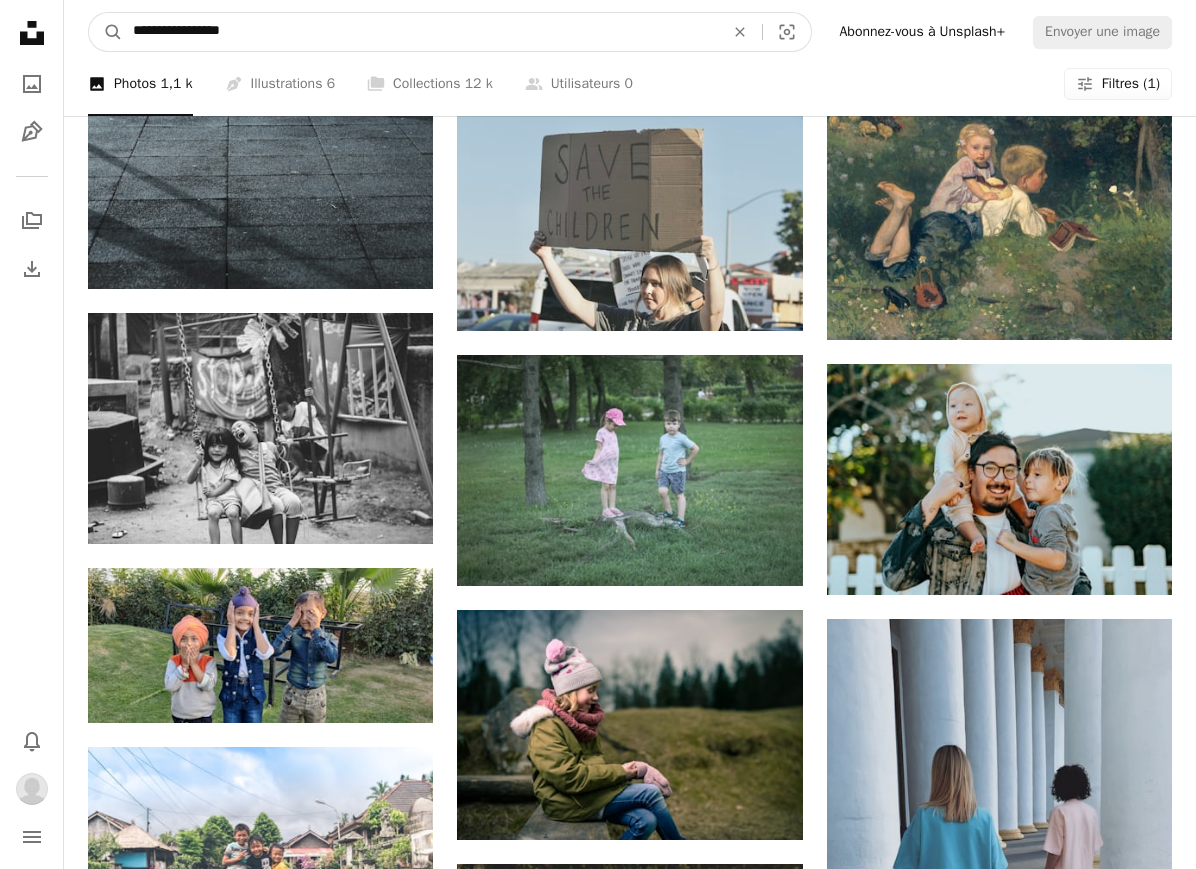 click on "A magnifying glass" at bounding box center (106, 32) 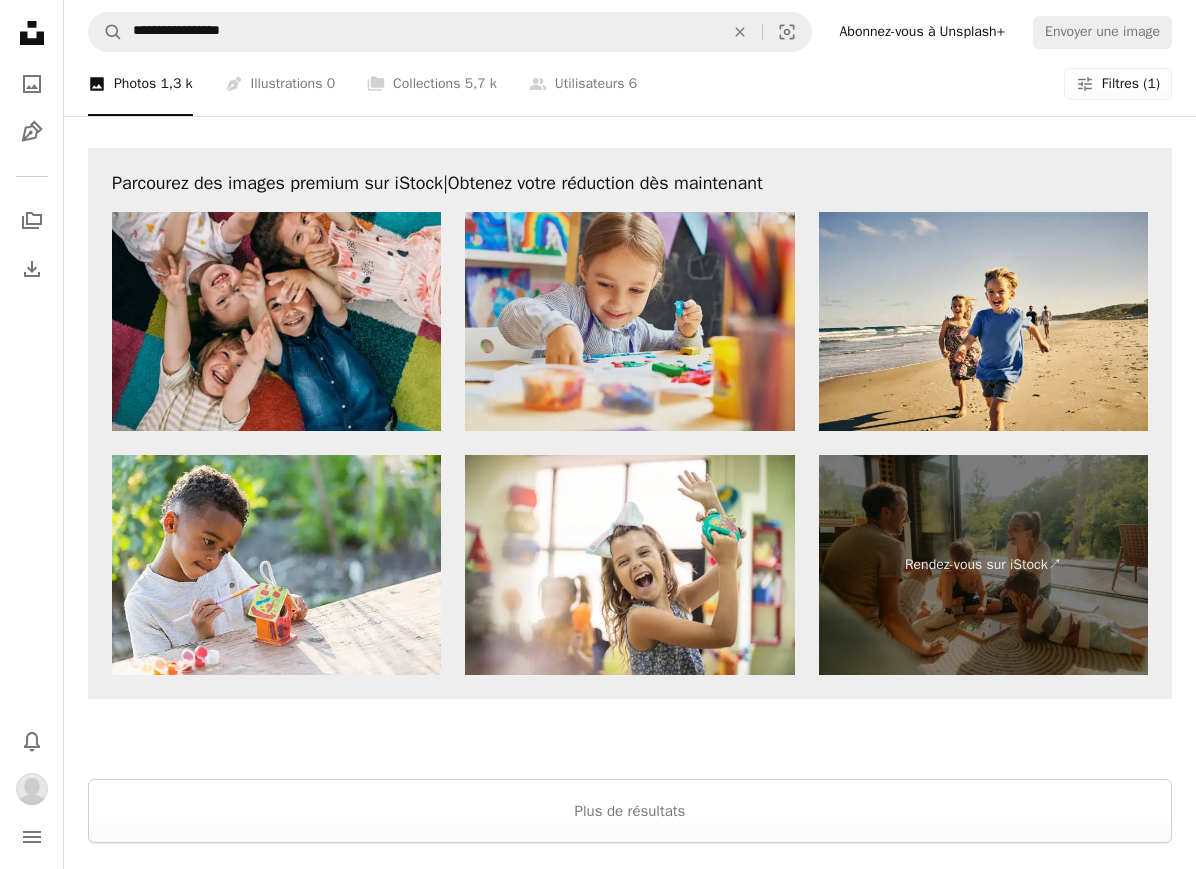 scroll, scrollTop: 2957, scrollLeft: 0, axis: vertical 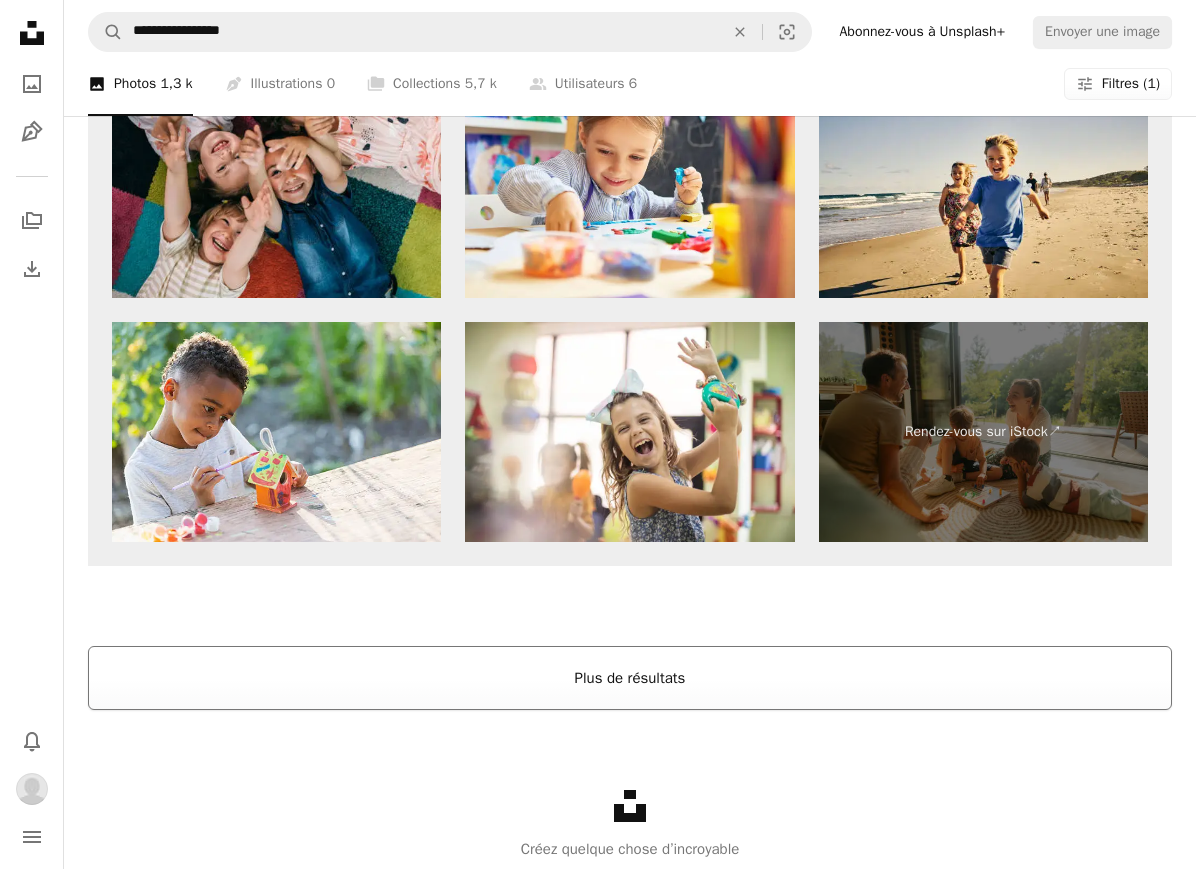 click on "Plus de résultats" at bounding box center (630, 678) 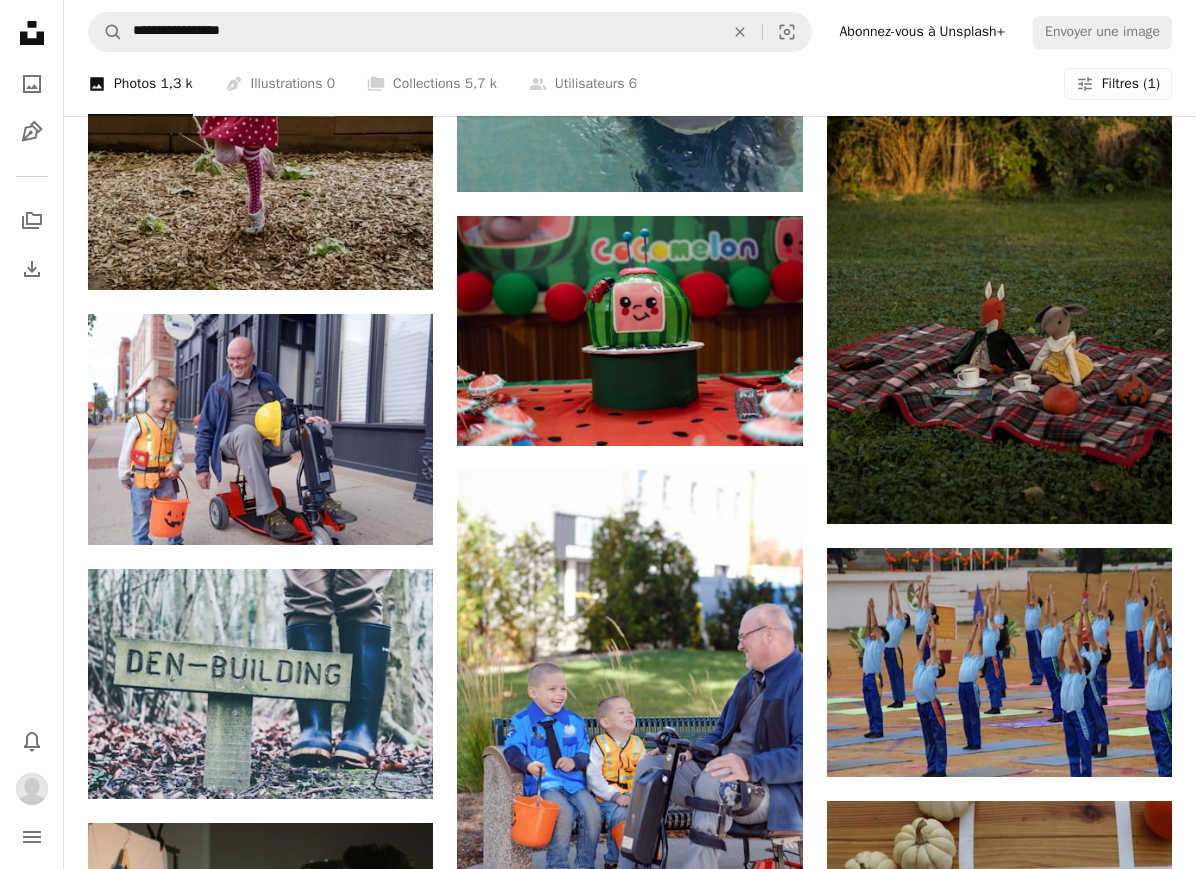 click on "Filtres (1)" at bounding box center (1131, 84) 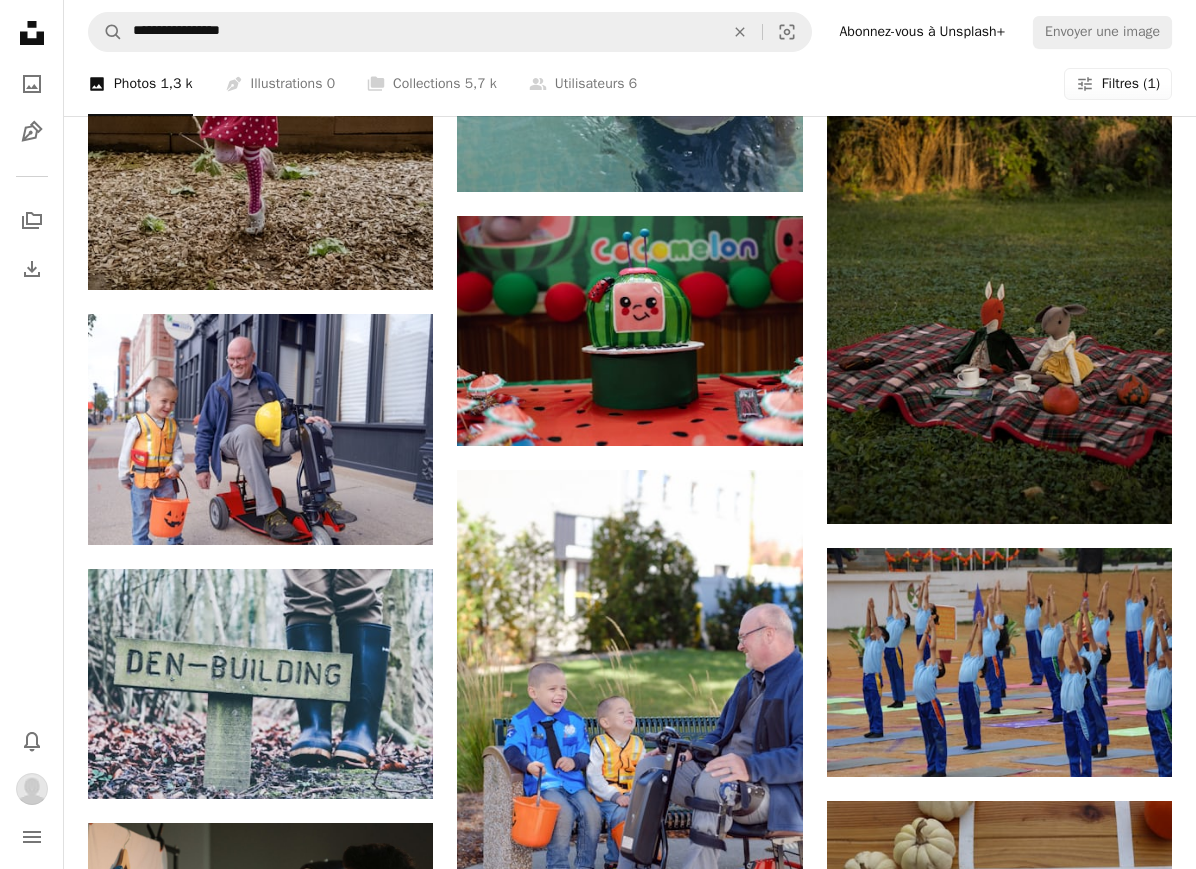 click on "Sélection d’images" at bounding box center (598, 5288) 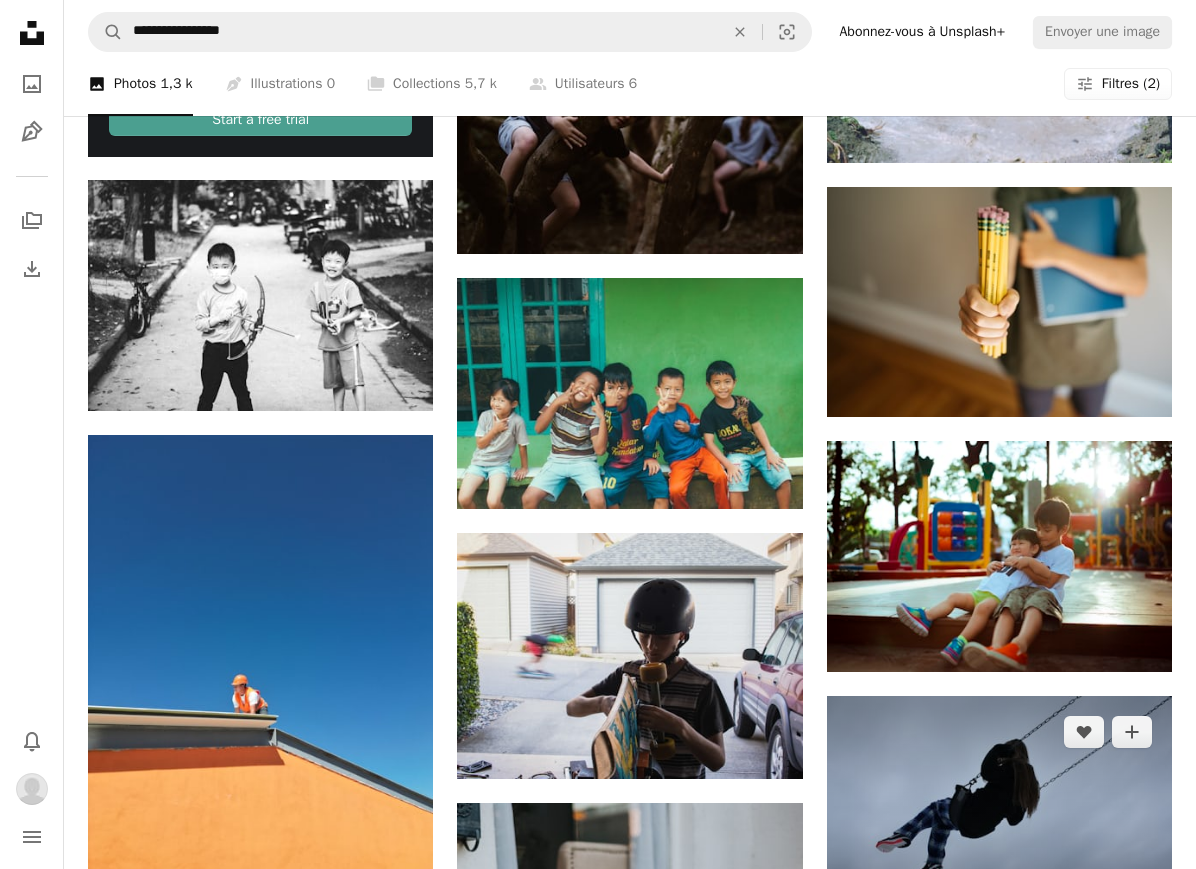 scroll, scrollTop: 4869, scrollLeft: 0, axis: vertical 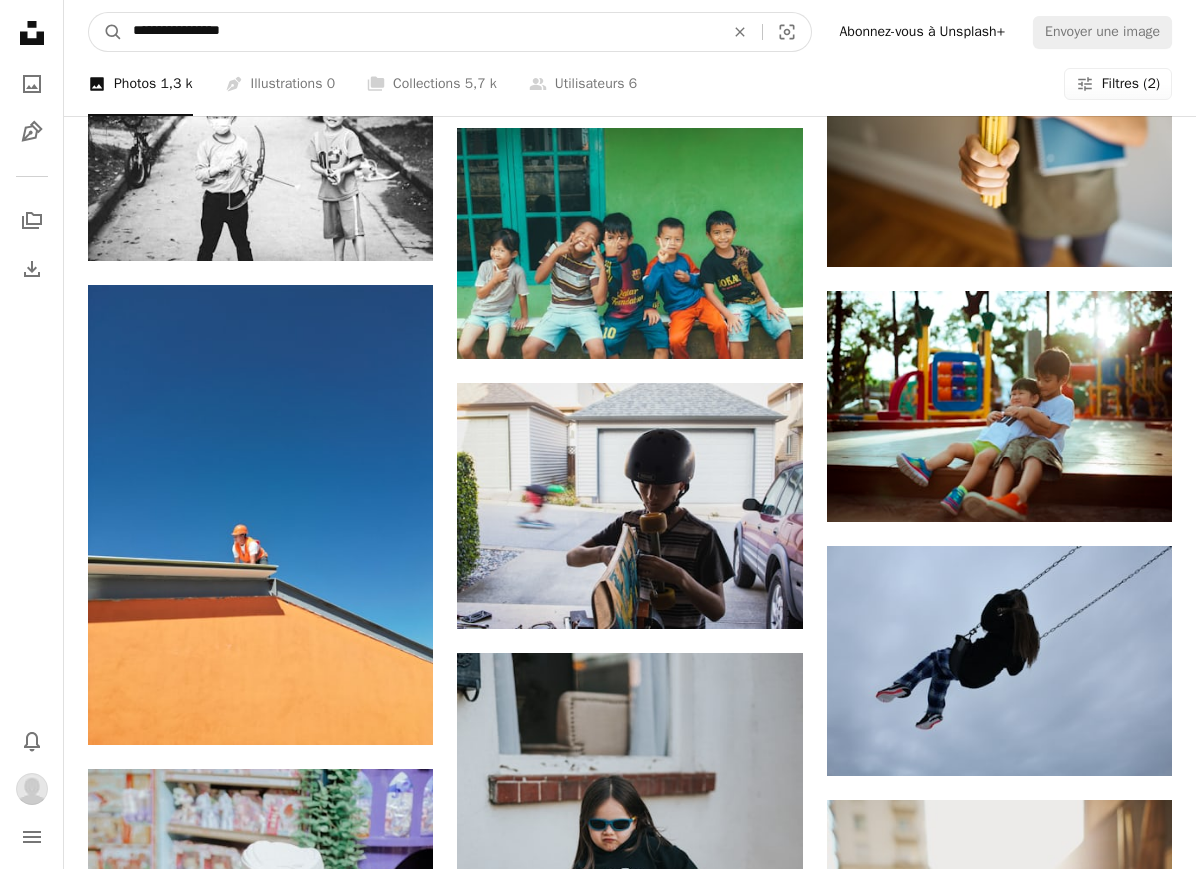 click on "**********" at bounding box center [420, 32] 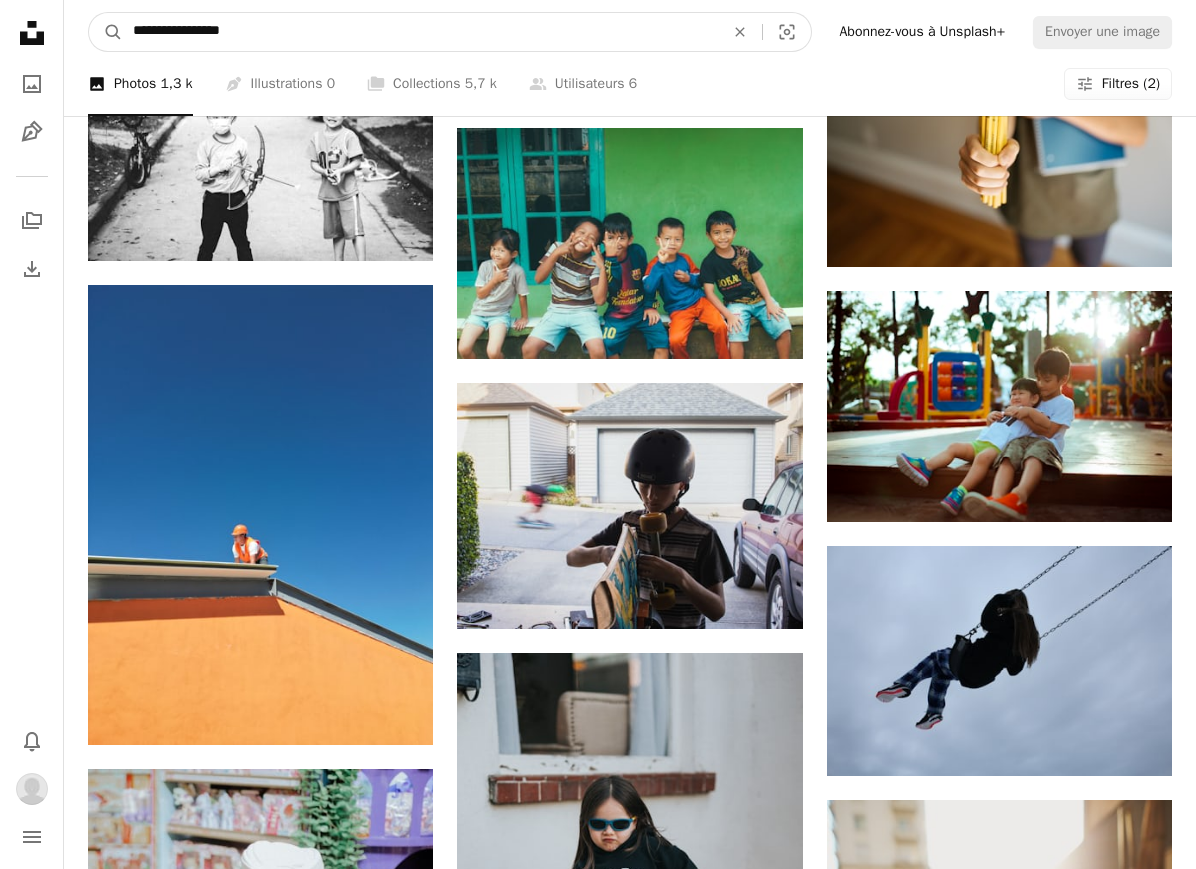 scroll, scrollTop: 4868, scrollLeft: 0, axis: vertical 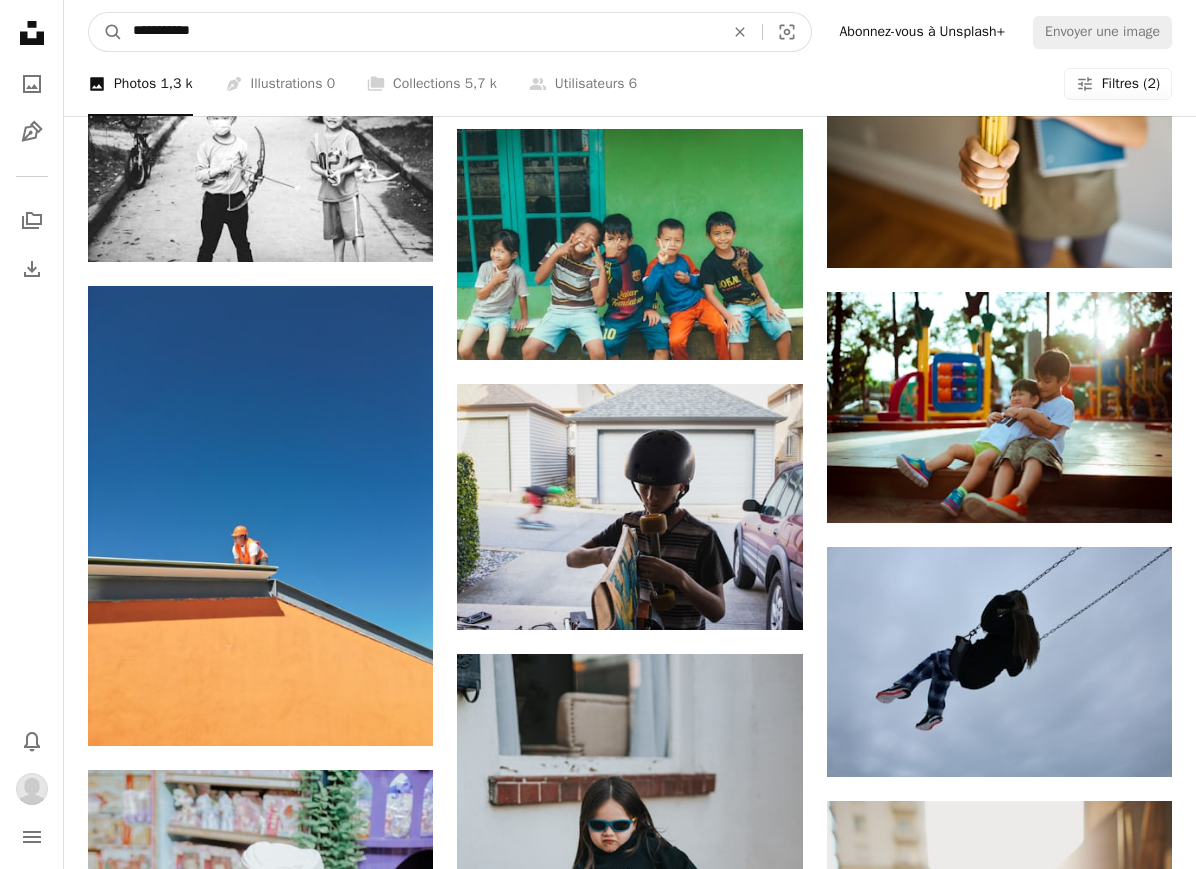 type on "**********" 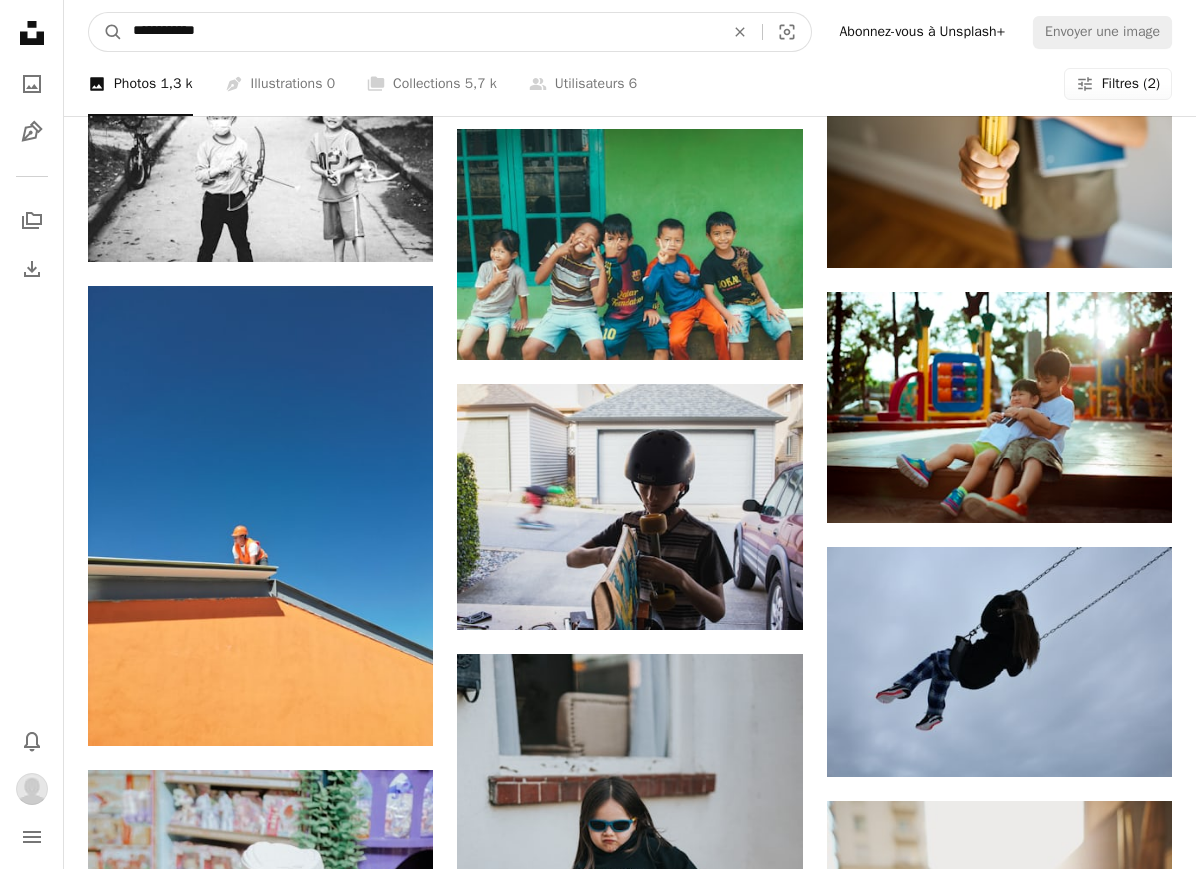 click on "A magnifying glass" at bounding box center (106, 32) 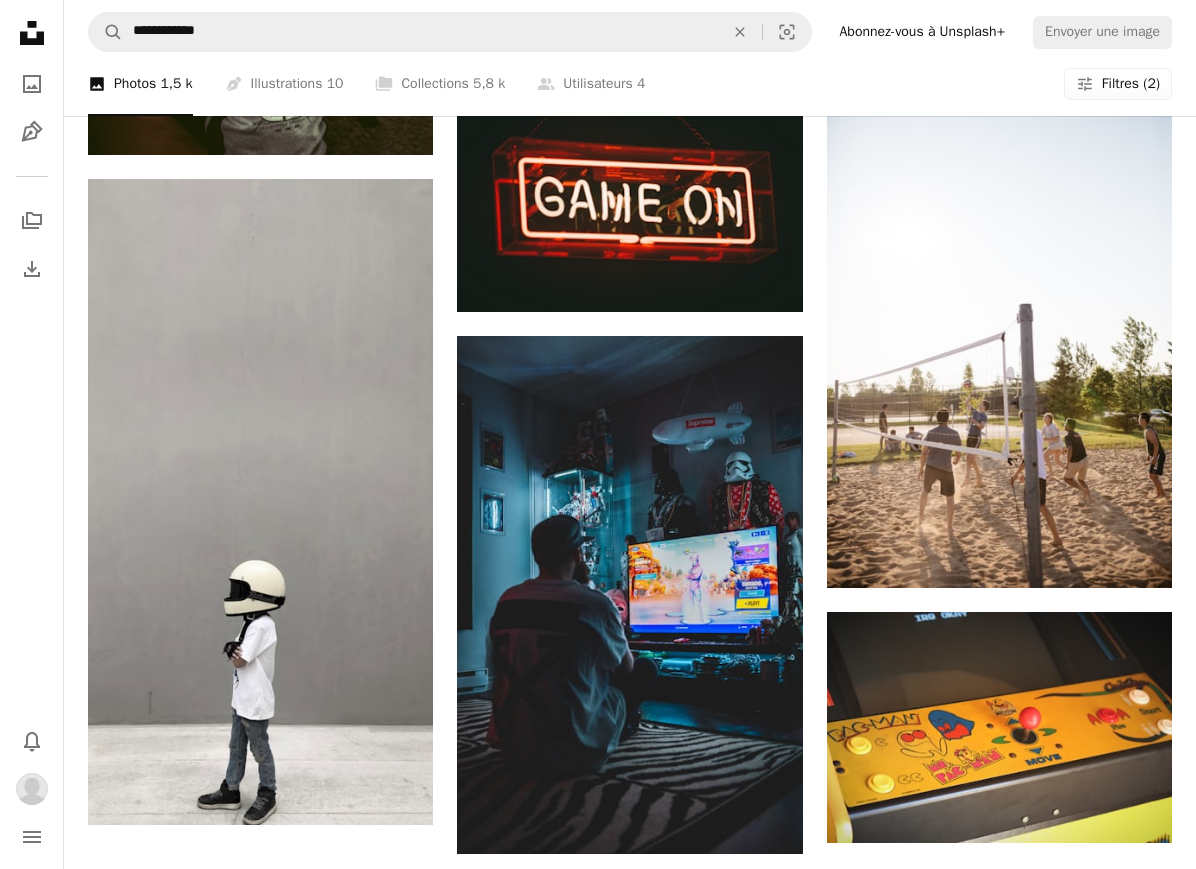 scroll, scrollTop: 2687, scrollLeft: 0, axis: vertical 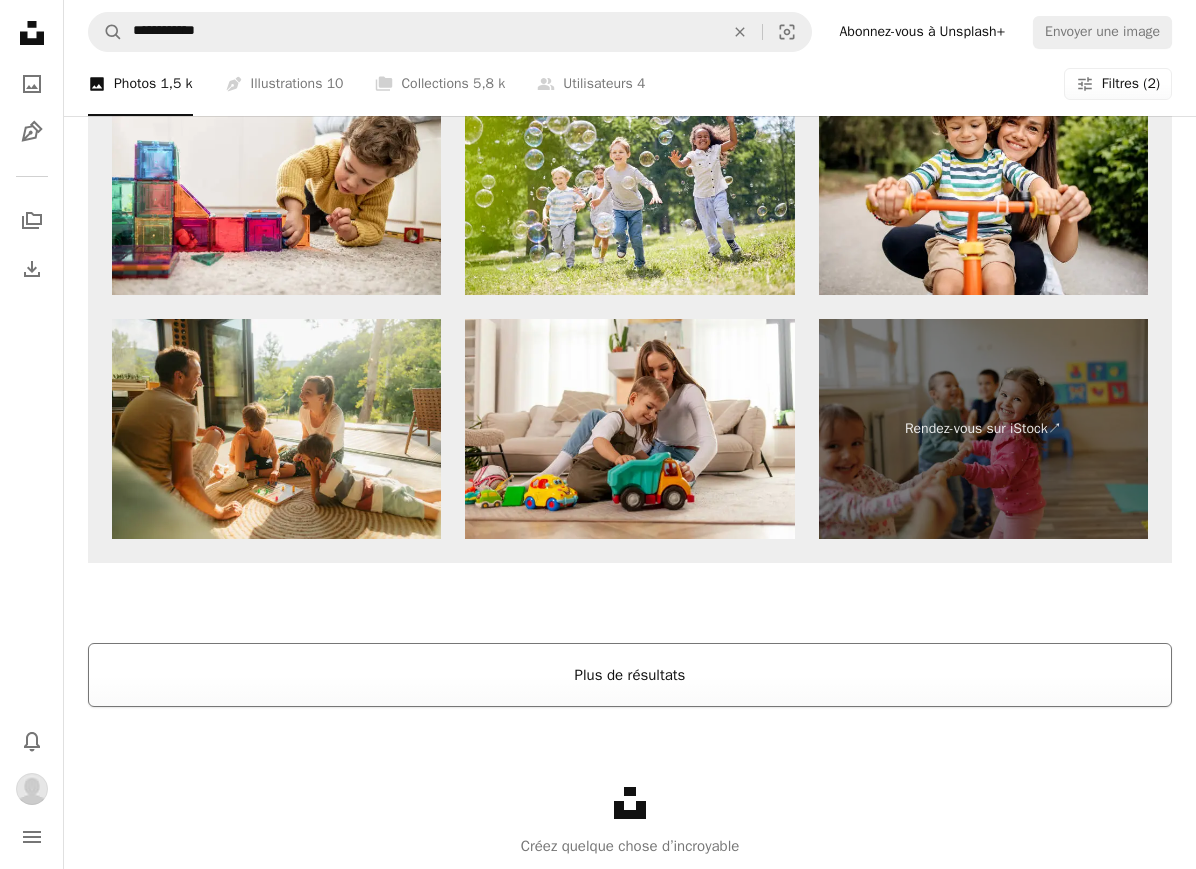click on "Plus de résultats" at bounding box center (630, 675) 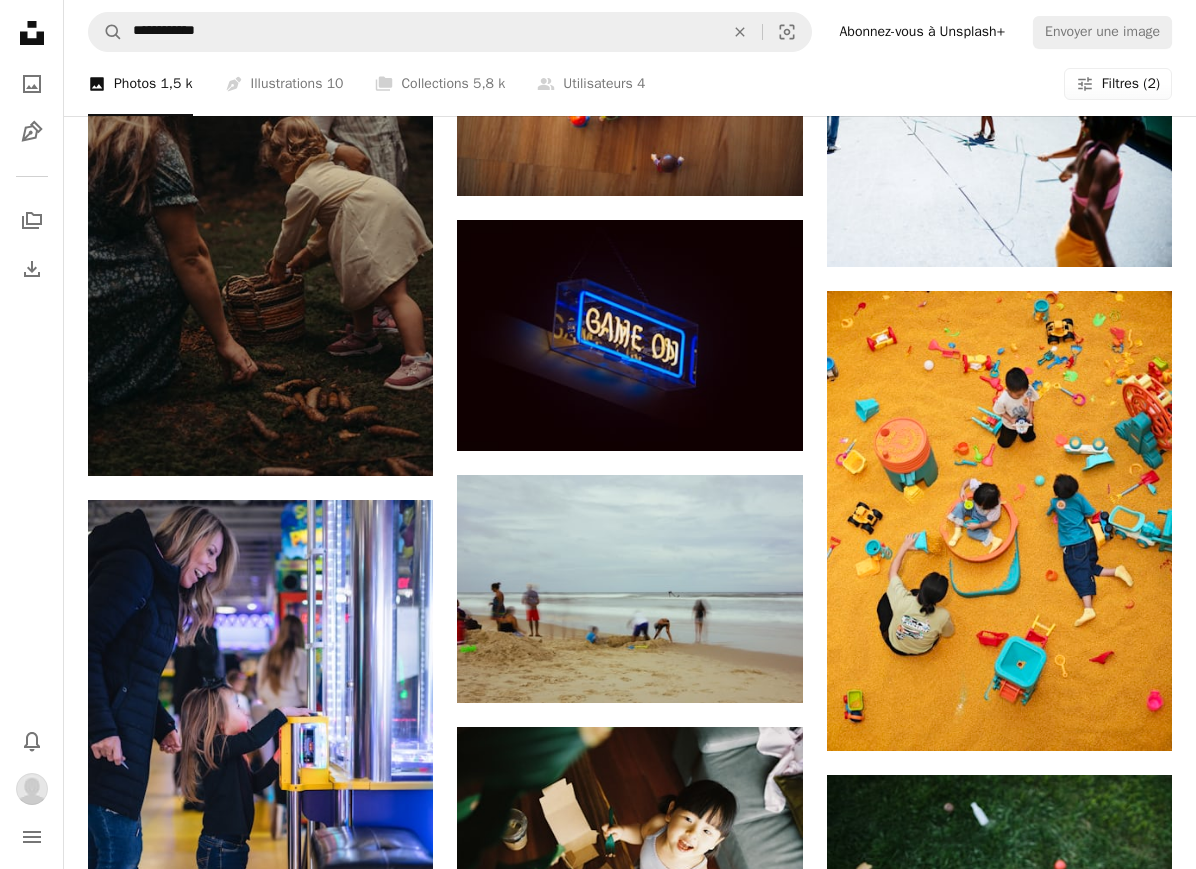 scroll, scrollTop: 4294, scrollLeft: 0, axis: vertical 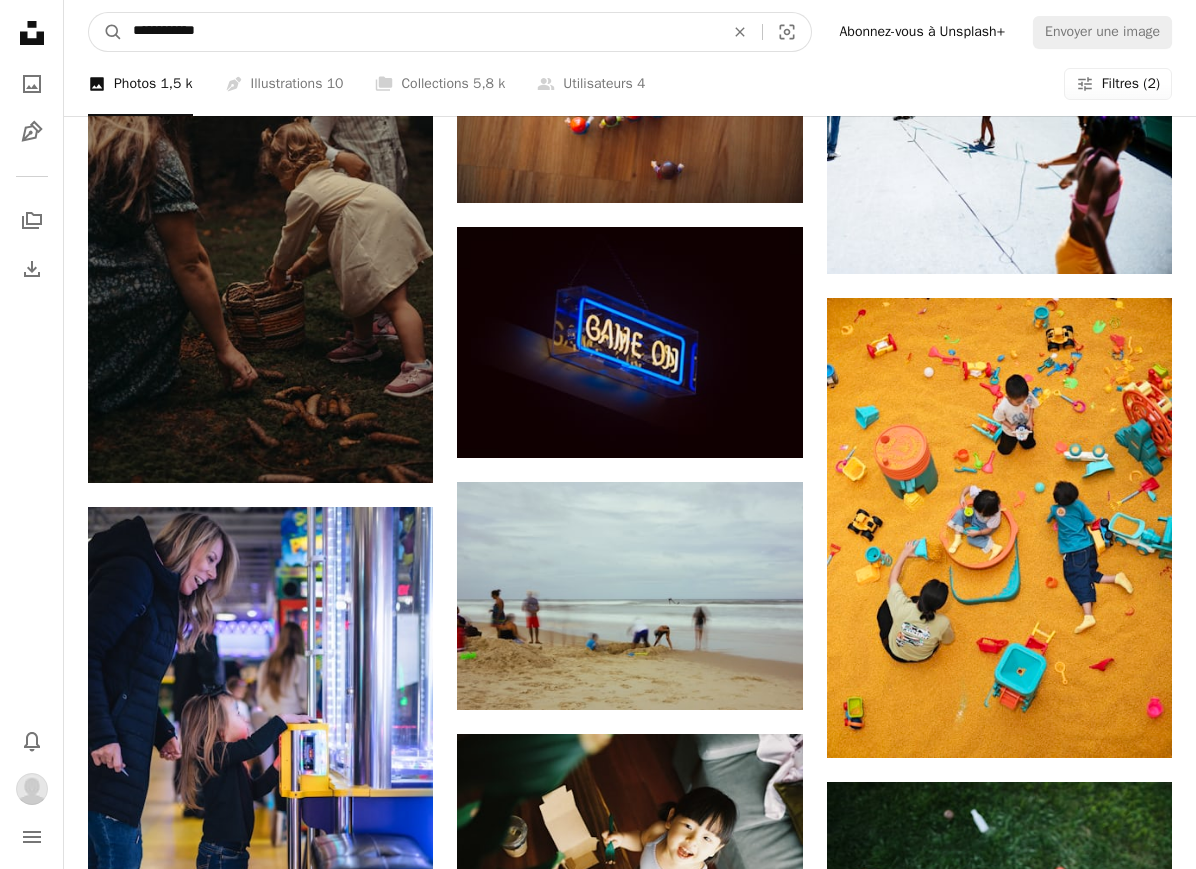 click on "**********" at bounding box center (420, 32) 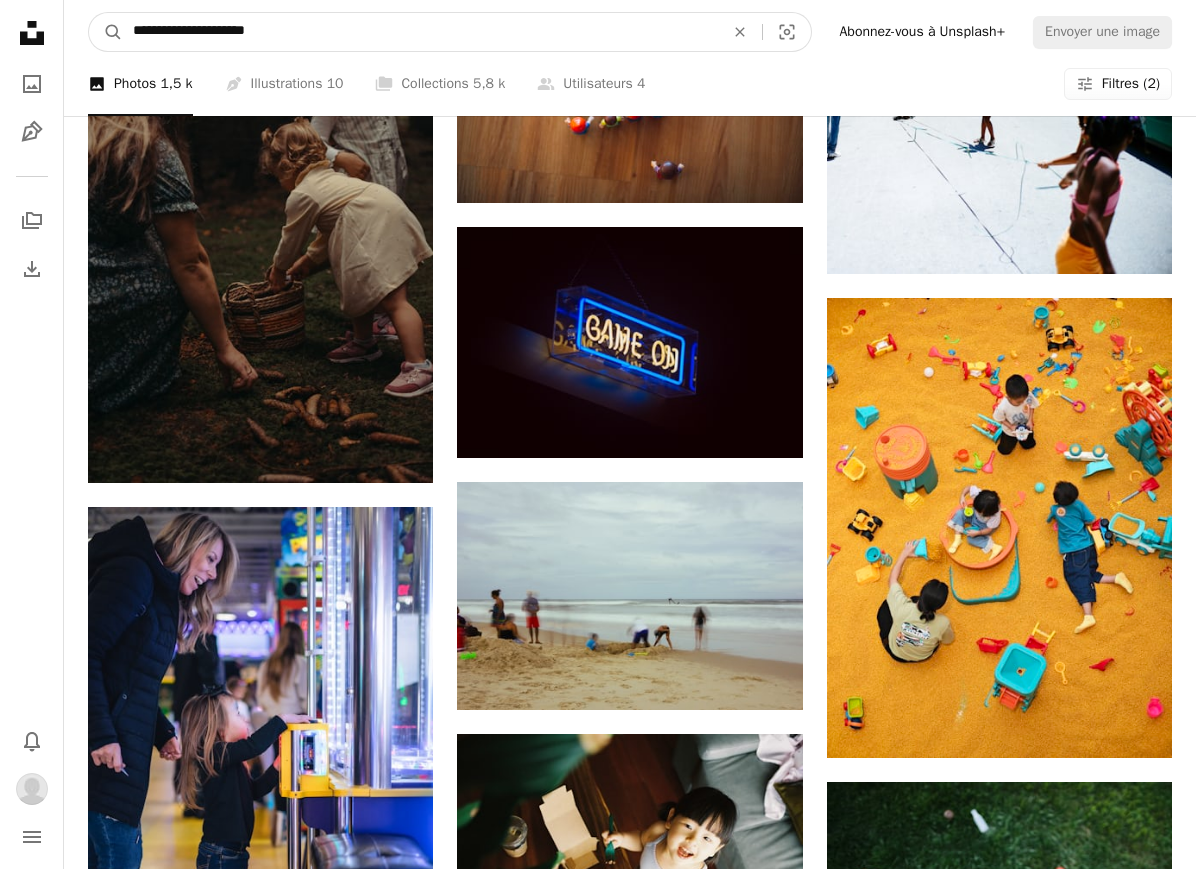 type on "**********" 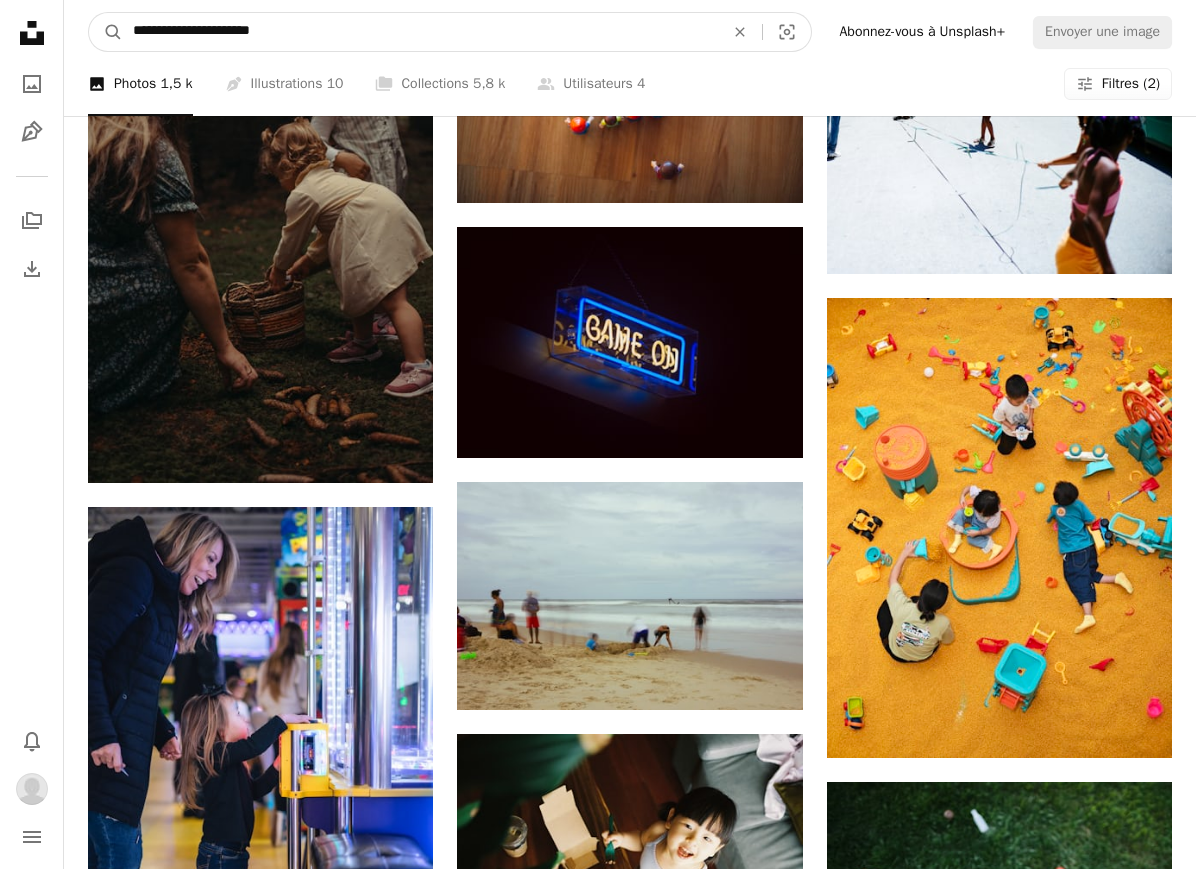 click on "A magnifying glass" at bounding box center (106, 32) 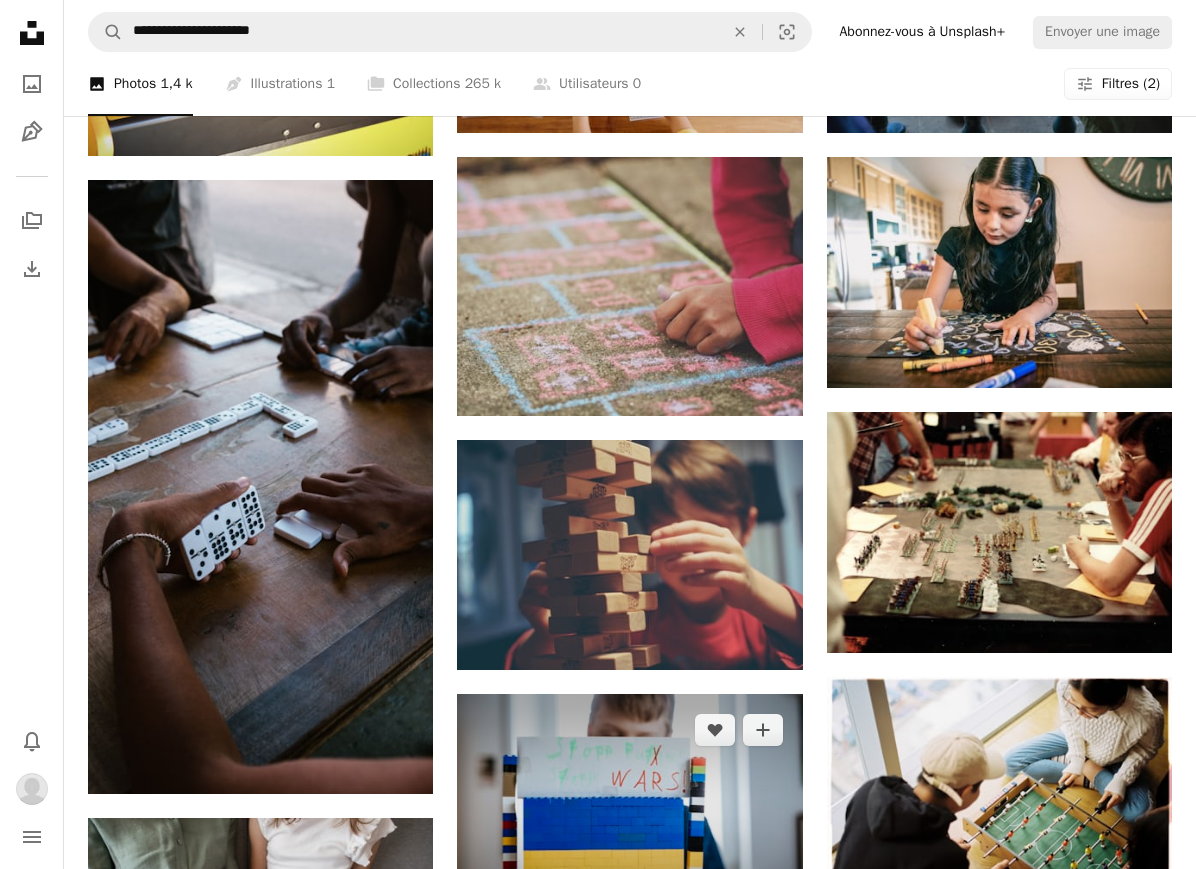 scroll, scrollTop: 1162, scrollLeft: 0, axis: vertical 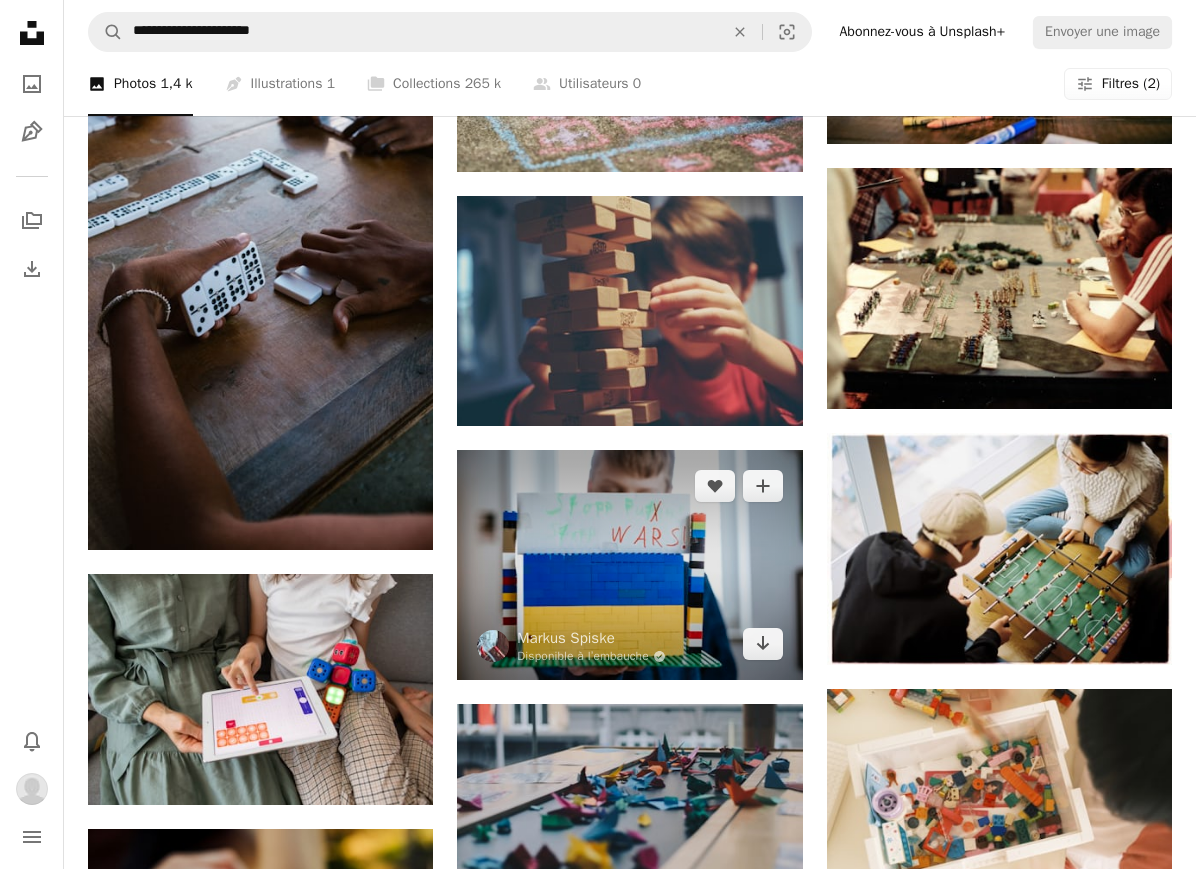 click at bounding box center (629, 565) 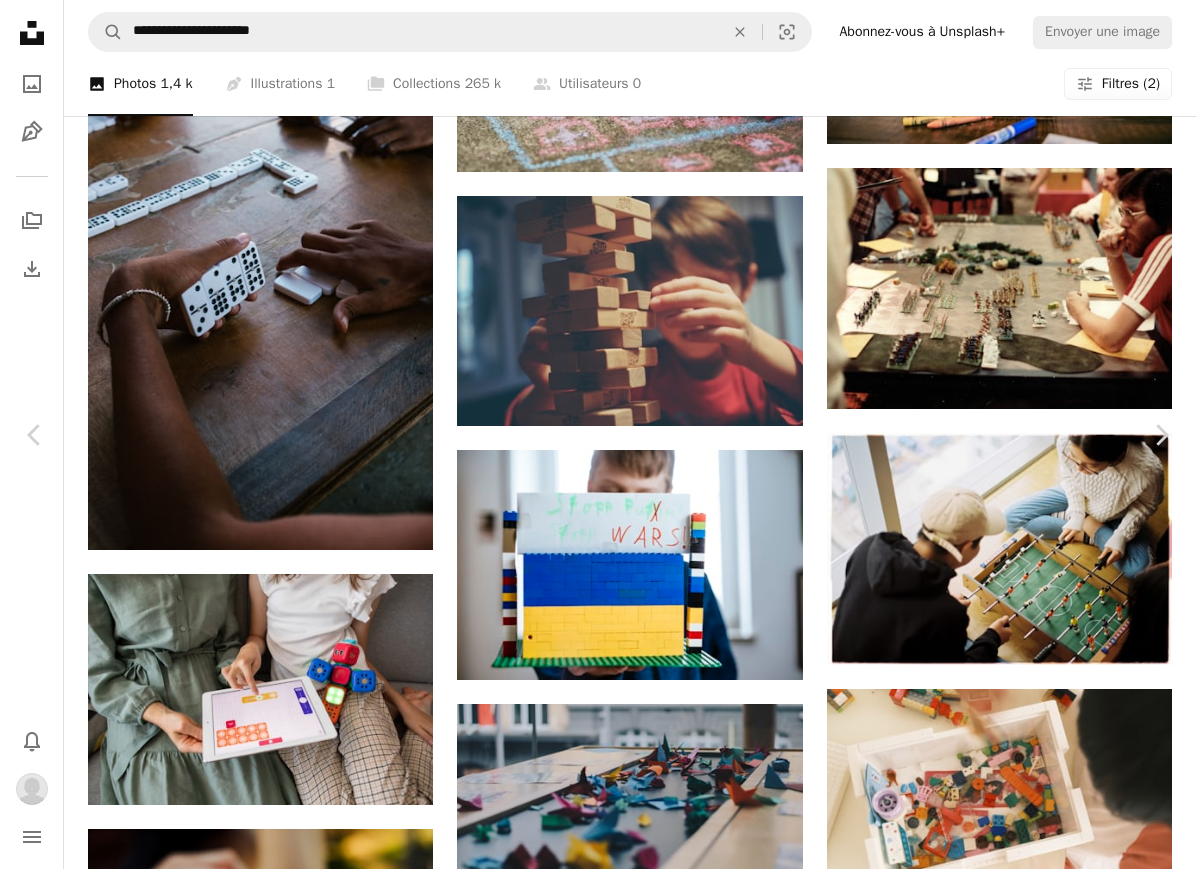 scroll, scrollTop: 0, scrollLeft: 0, axis: both 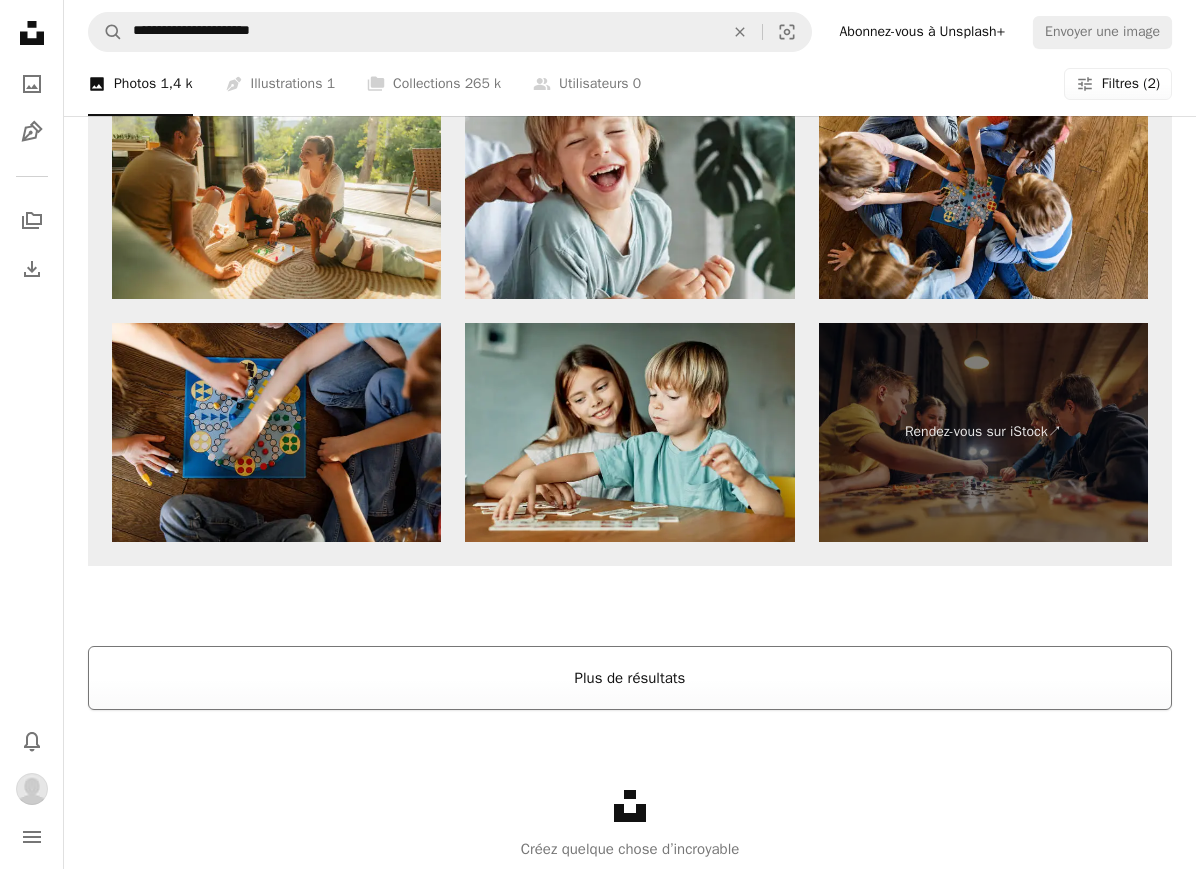 click on "Plus de résultats" at bounding box center (630, 678) 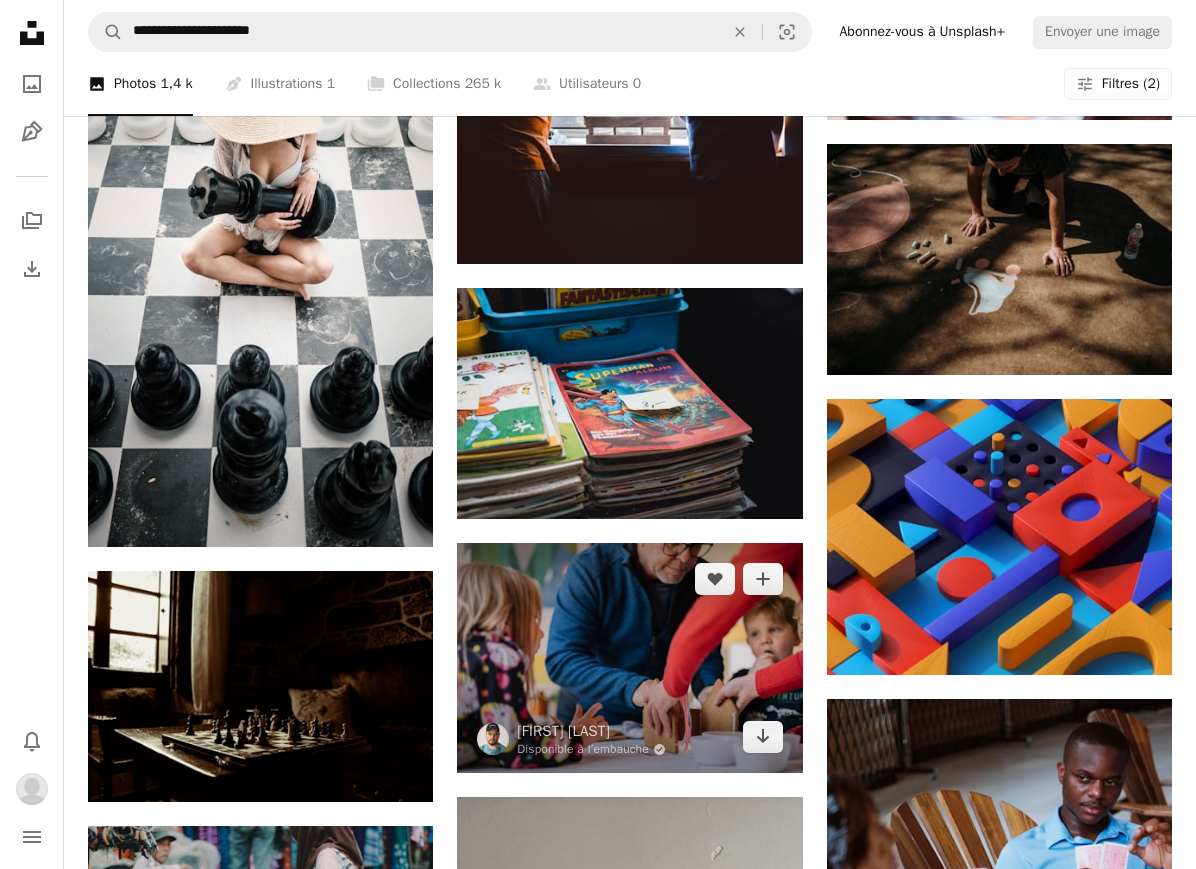 scroll, scrollTop: 12378, scrollLeft: 0, axis: vertical 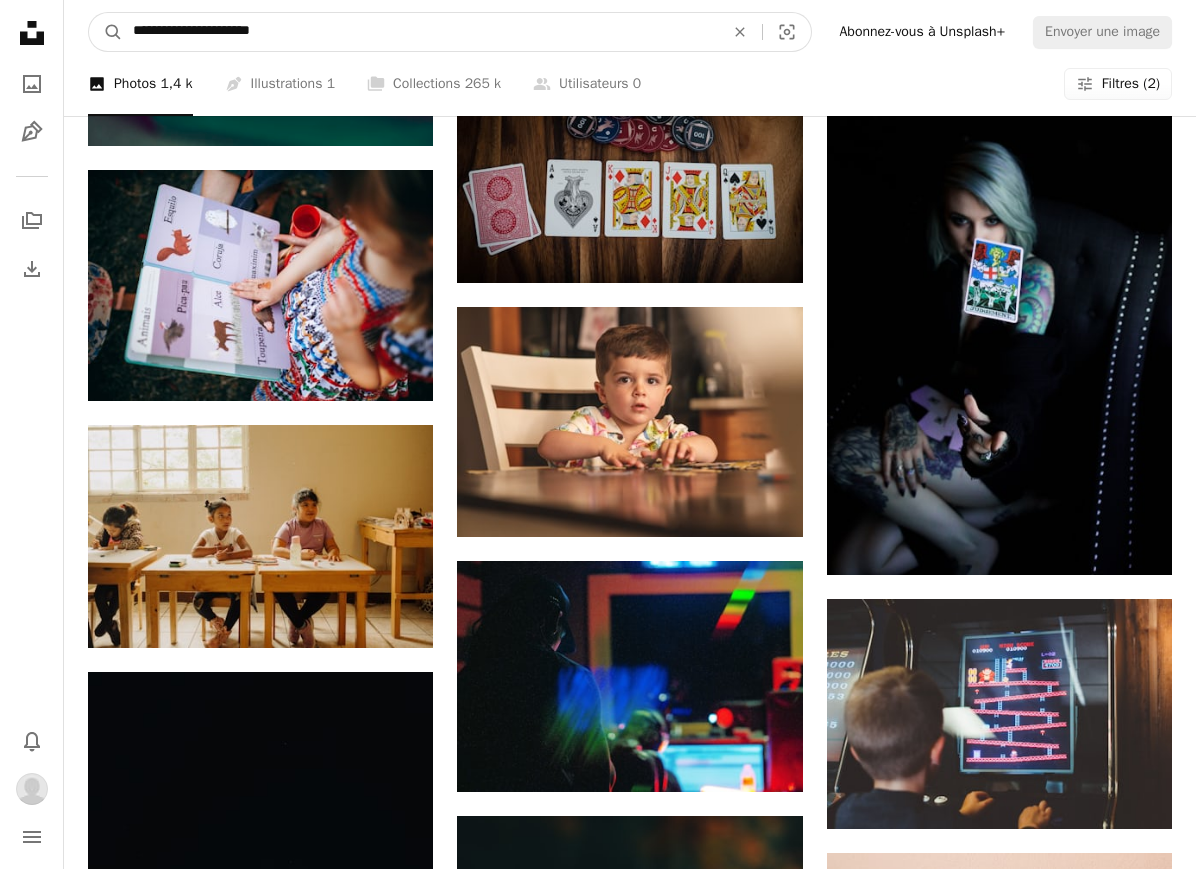 click on "**********" at bounding box center [420, 32] 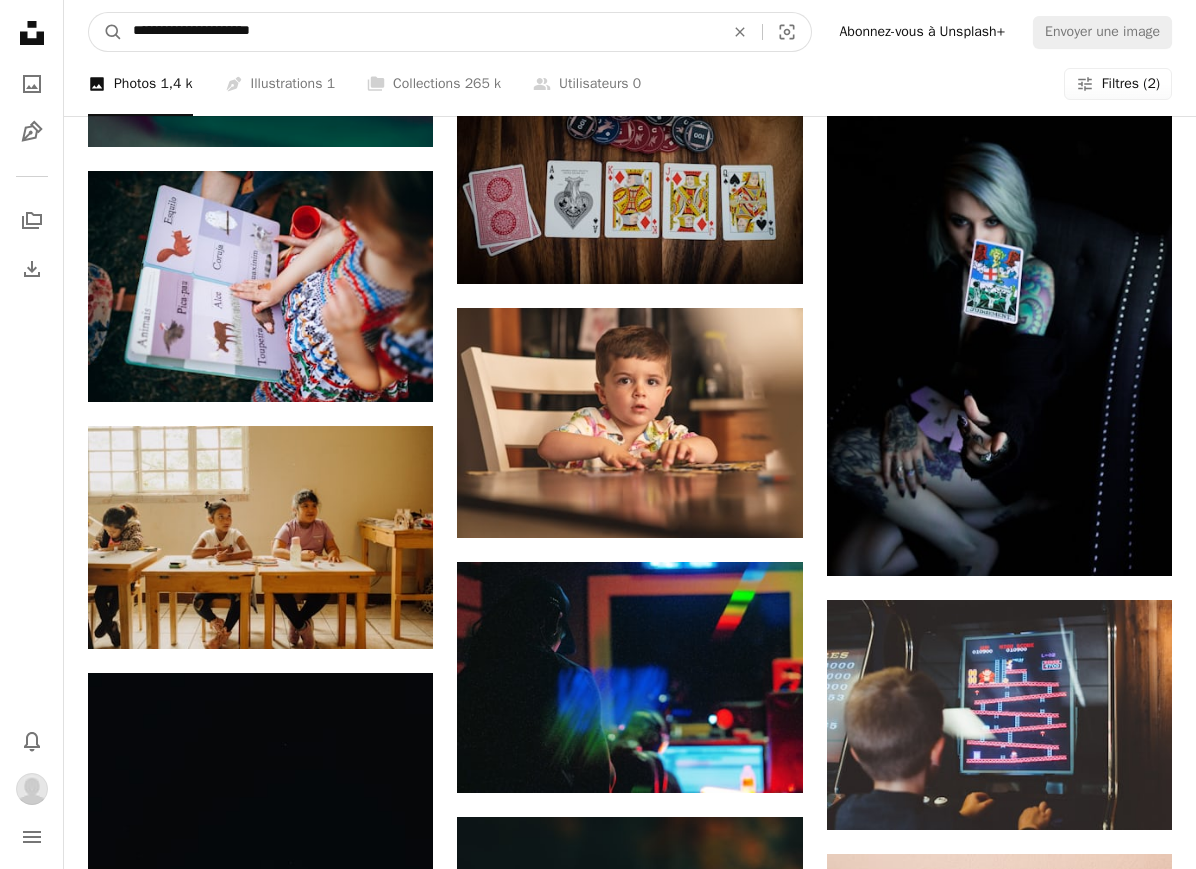 drag, startPoint x: 180, startPoint y: 30, endPoint x: 61, endPoint y: 20, distance: 119.419426 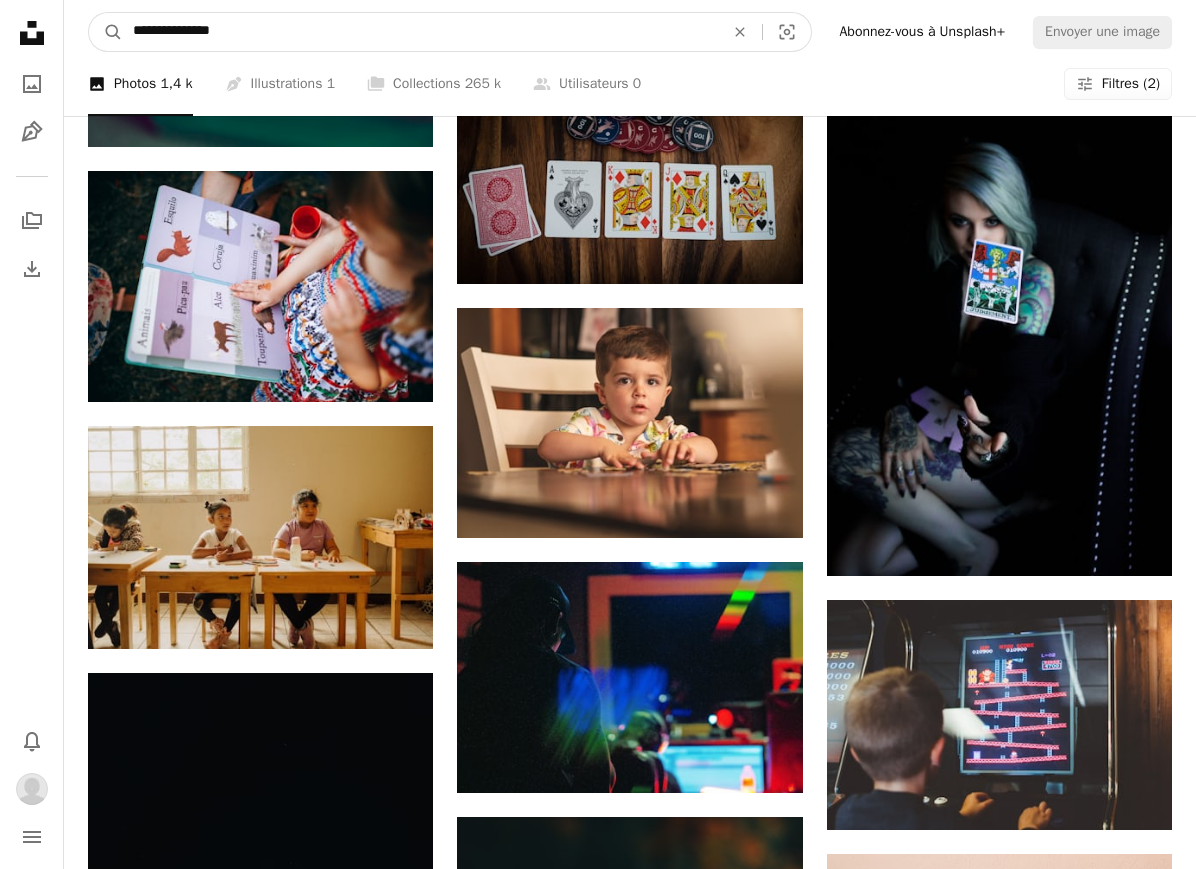 click on "A magnifying glass" at bounding box center (106, 32) 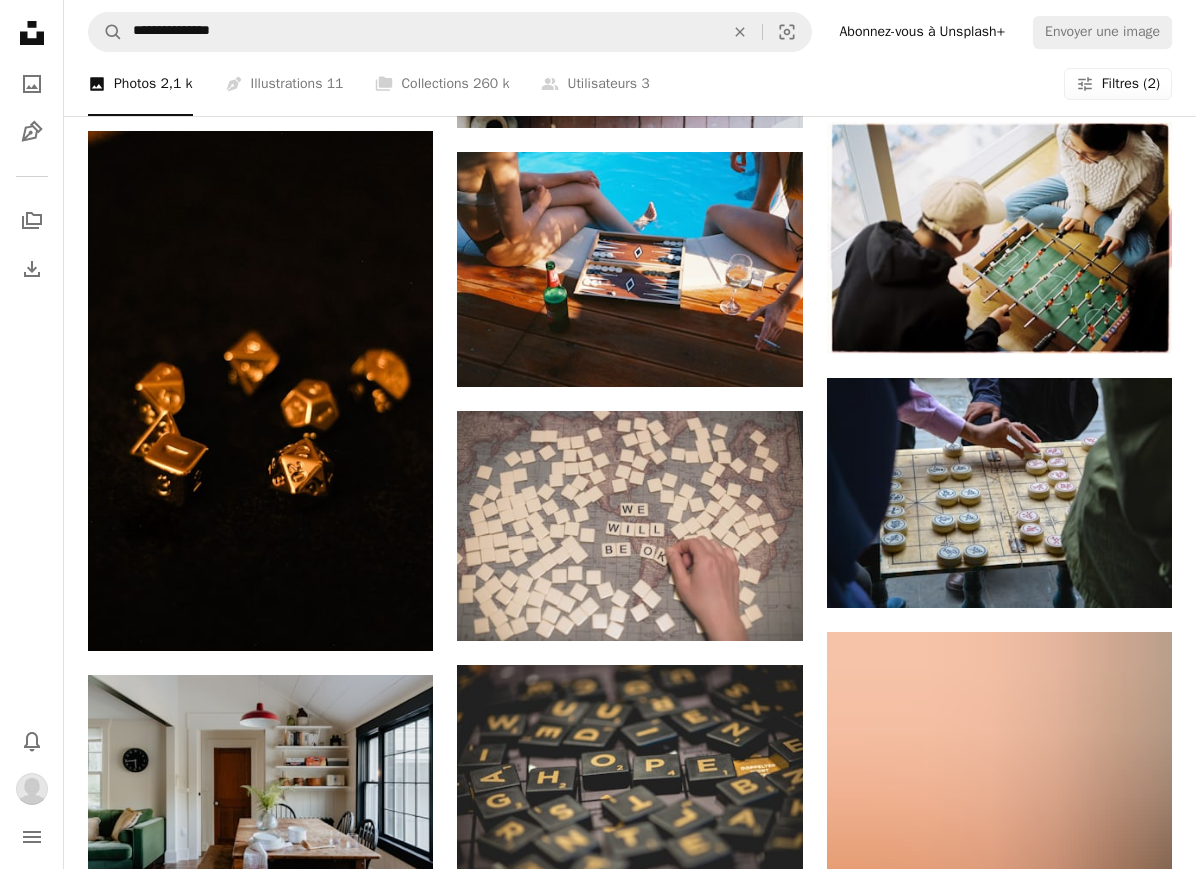scroll, scrollTop: 1046, scrollLeft: 0, axis: vertical 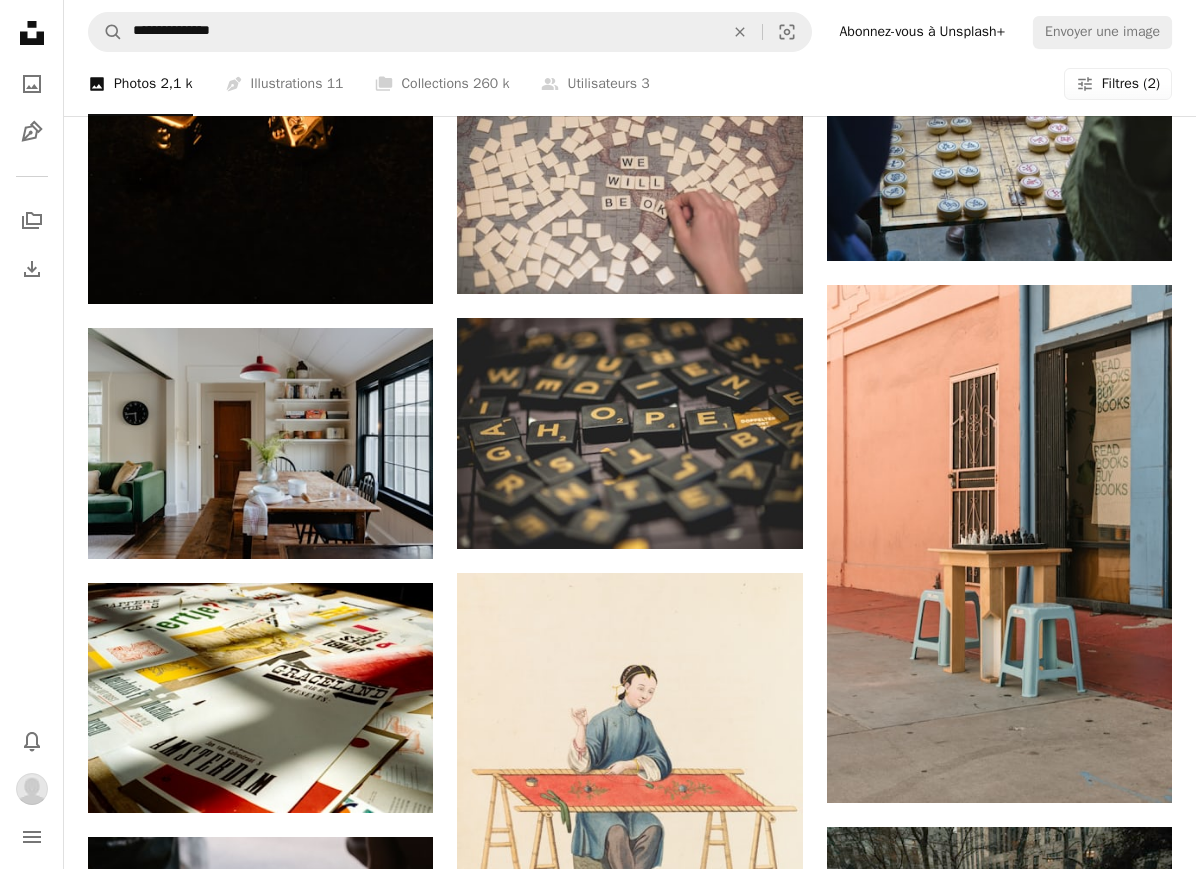click on "Filters Filtres (2)" at bounding box center [1118, 84] 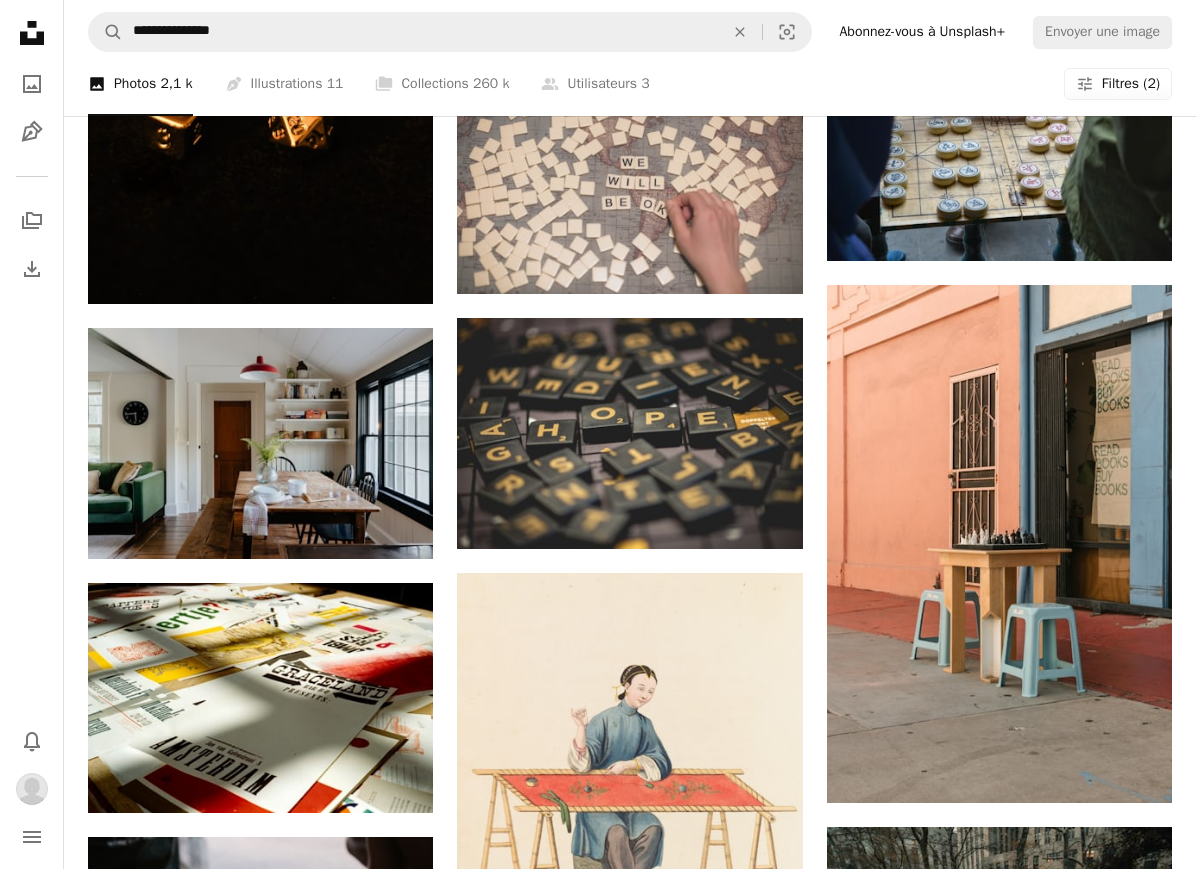 click at bounding box center (85, 3276) 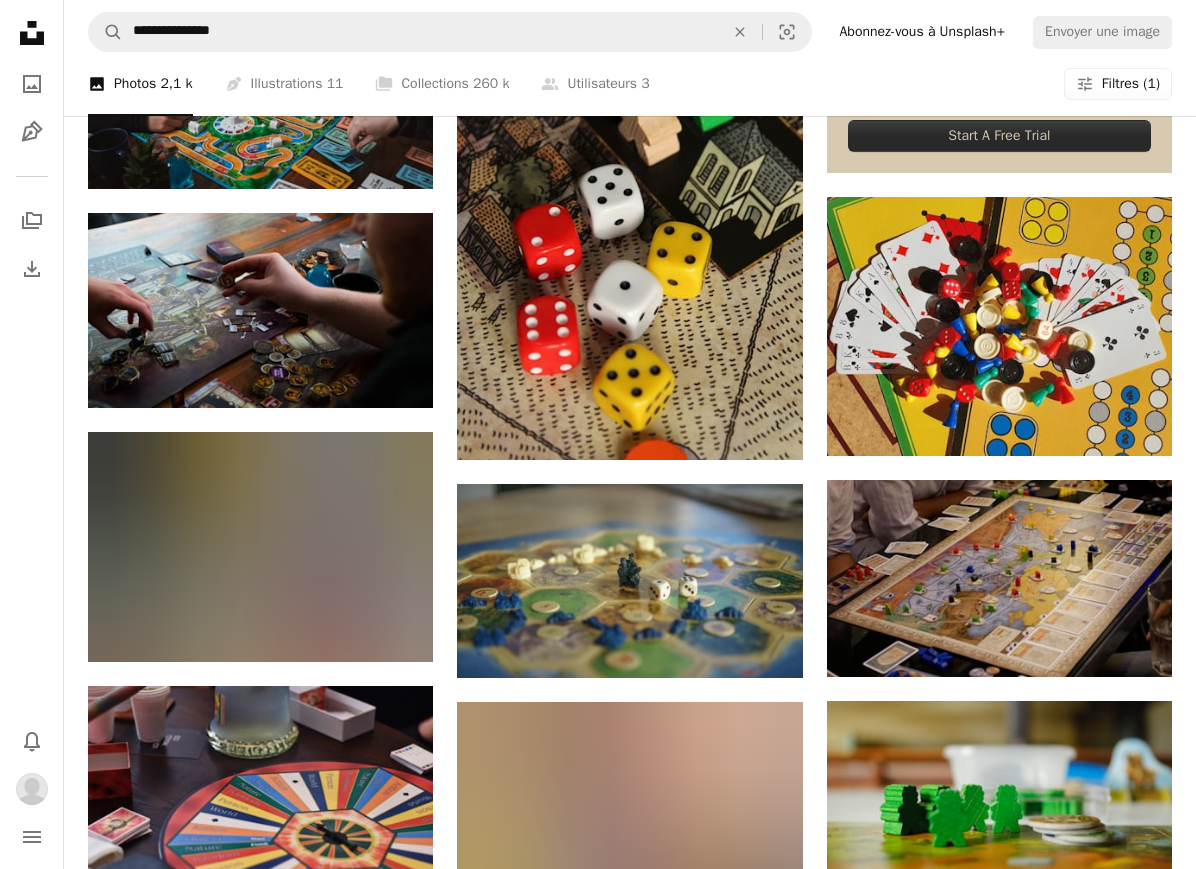 scroll, scrollTop: 645, scrollLeft: 0, axis: vertical 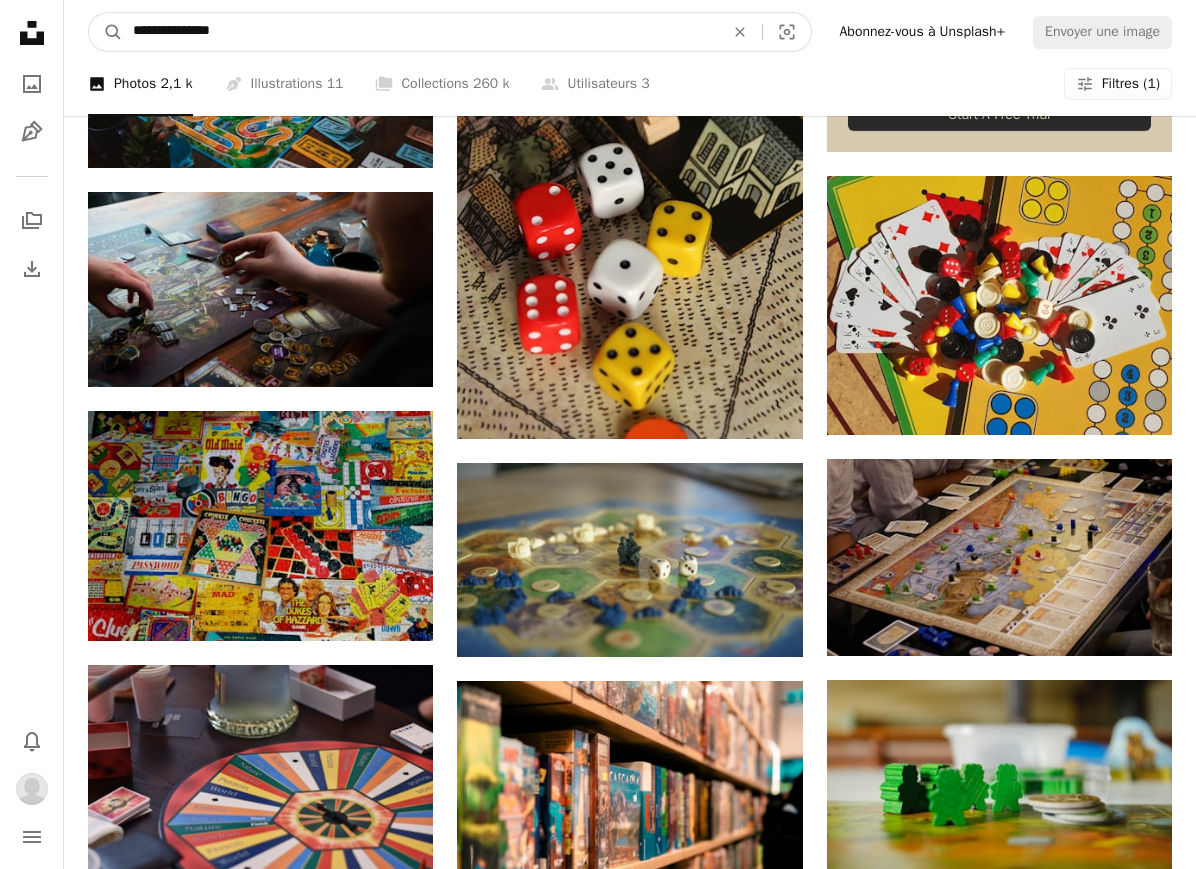click on "**********" at bounding box center [420, 32] 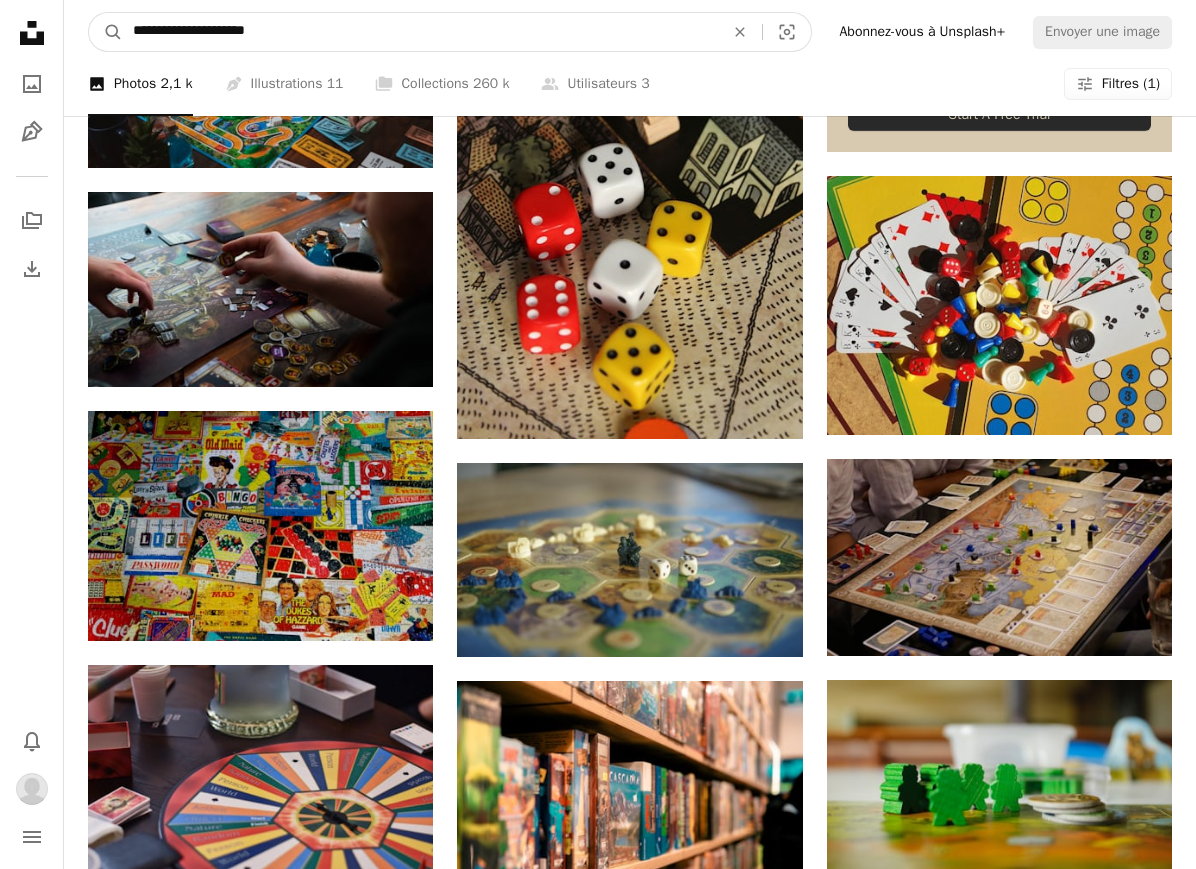 type on "**********" 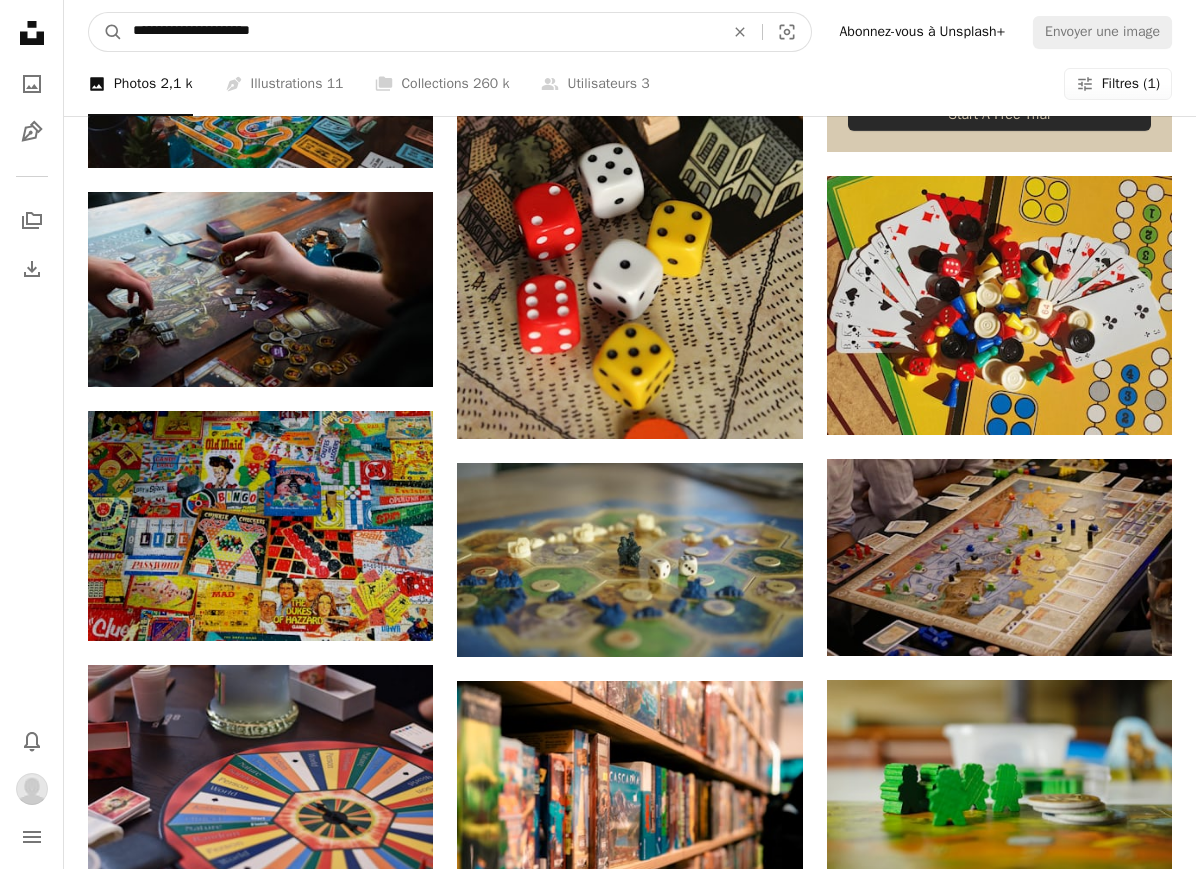 click on "A magnifying glass" at bounding box center [106, 32] 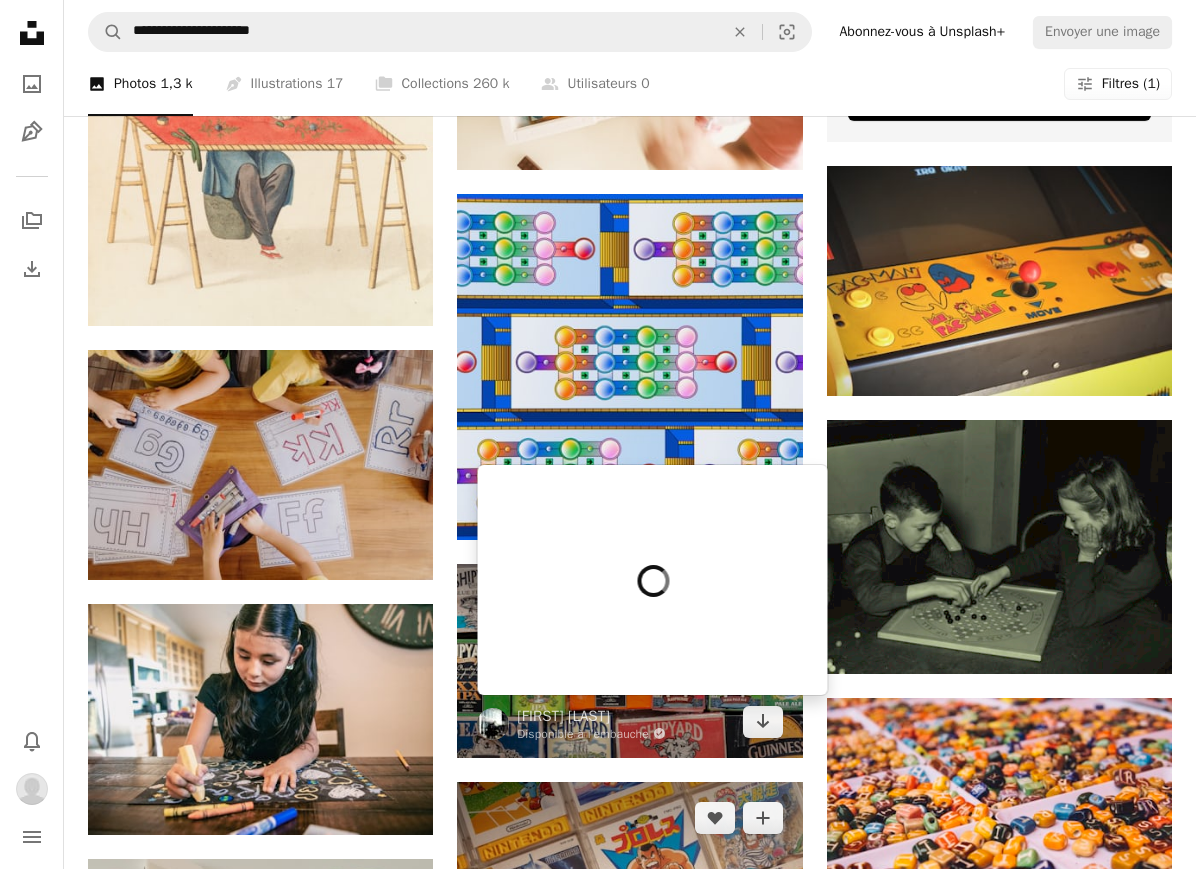 scroll, scrollTop: 909, scrollLeft: 0, axis: vertical 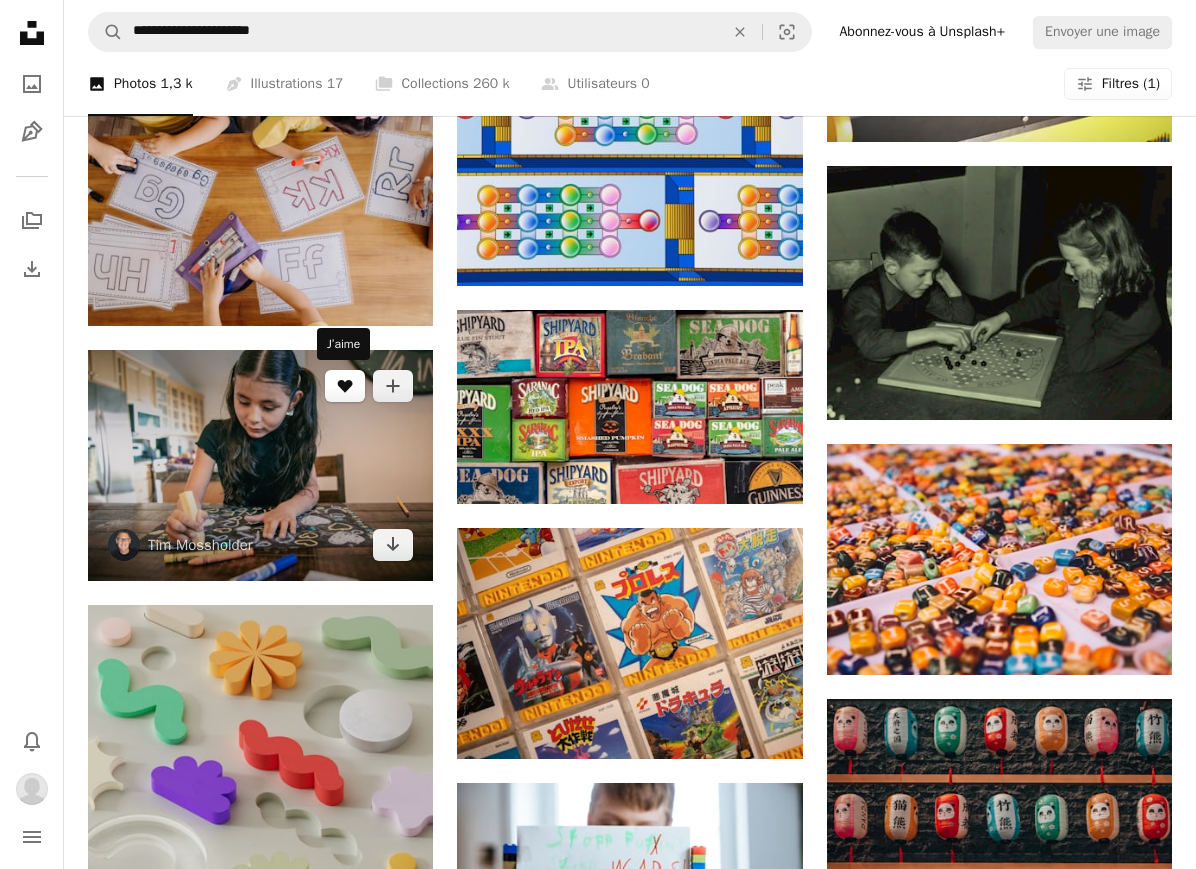 click on "A heart" at bounding box center (345, 386) 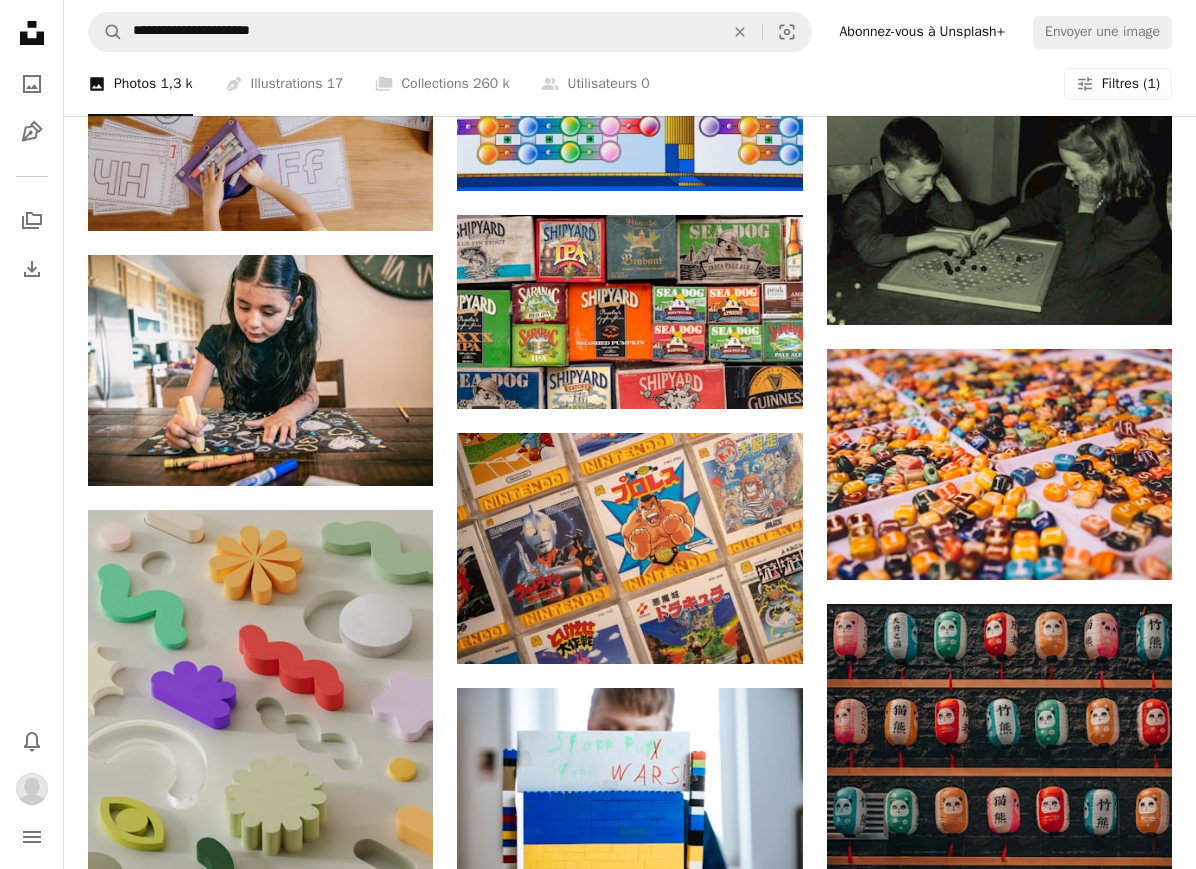 scroll, scrollTop: 1314, scrollLeft: 0, axis: vertical 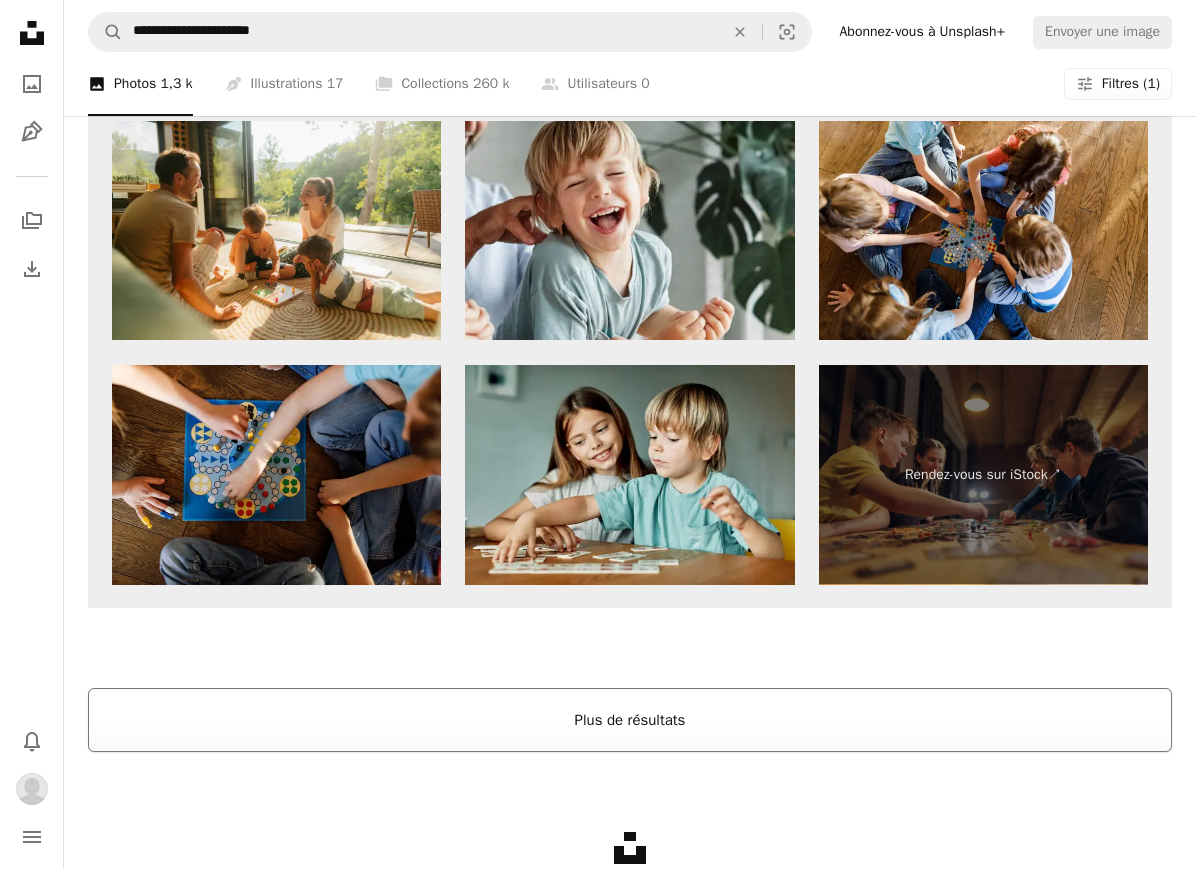 click on "Plus de résultats" at bounding box center (630, 720) 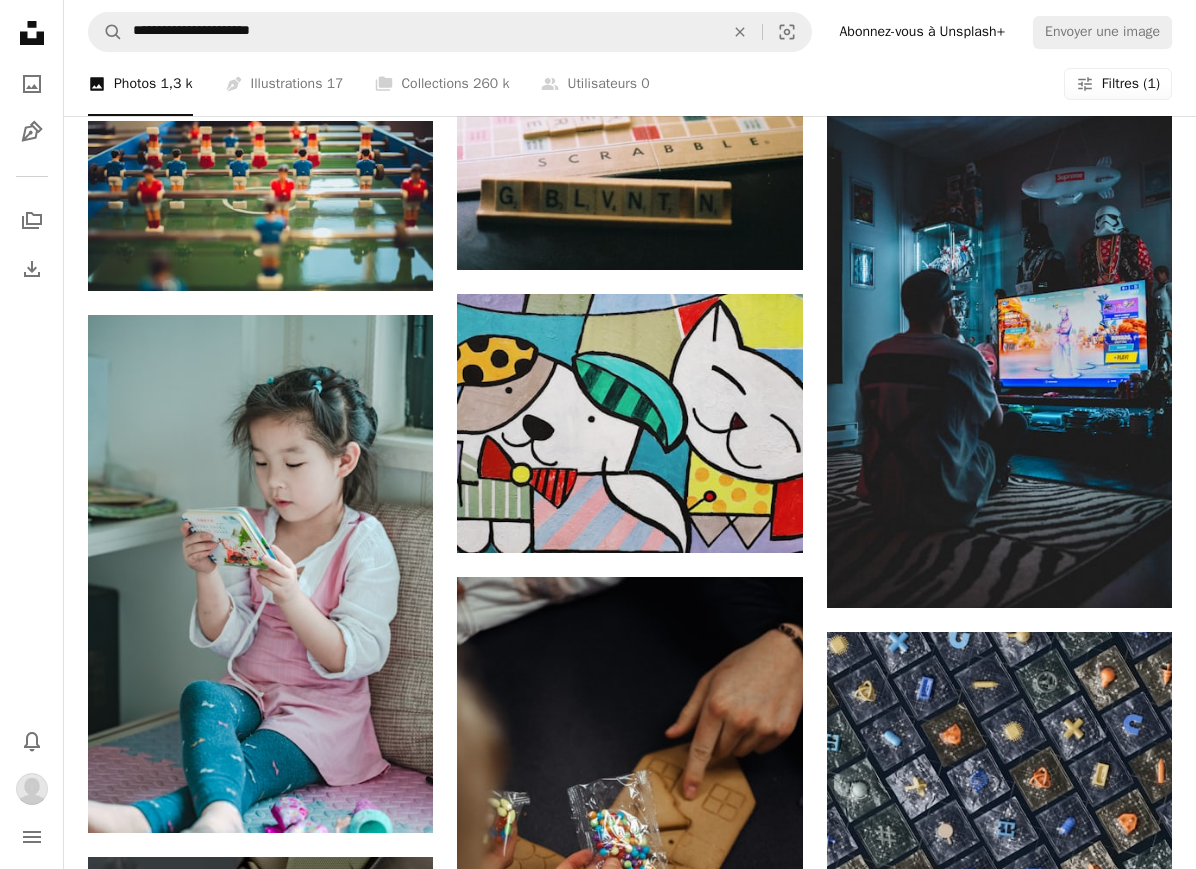 scroll, scrollTop: 16585, scrollLeft: 0, axis: vertical 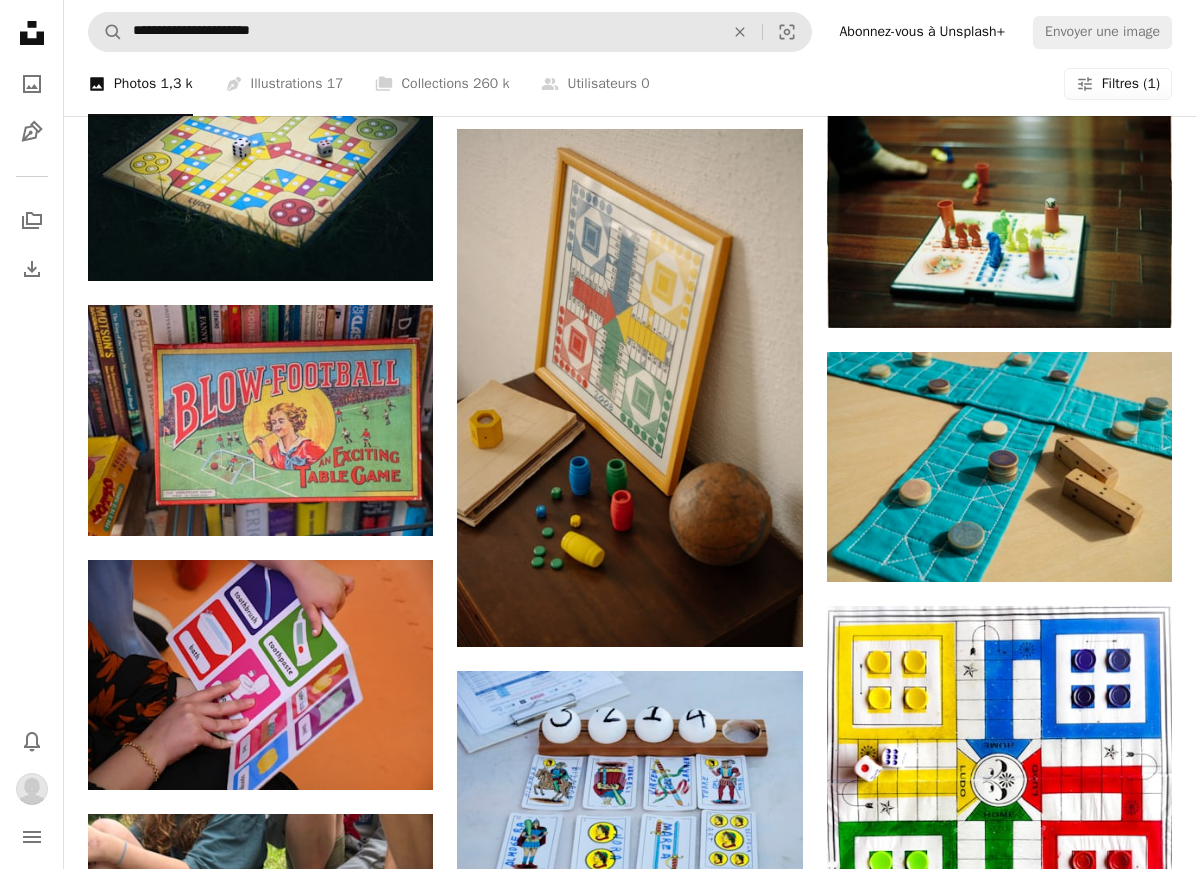 click on "**********" at bounding box center [630, 32] 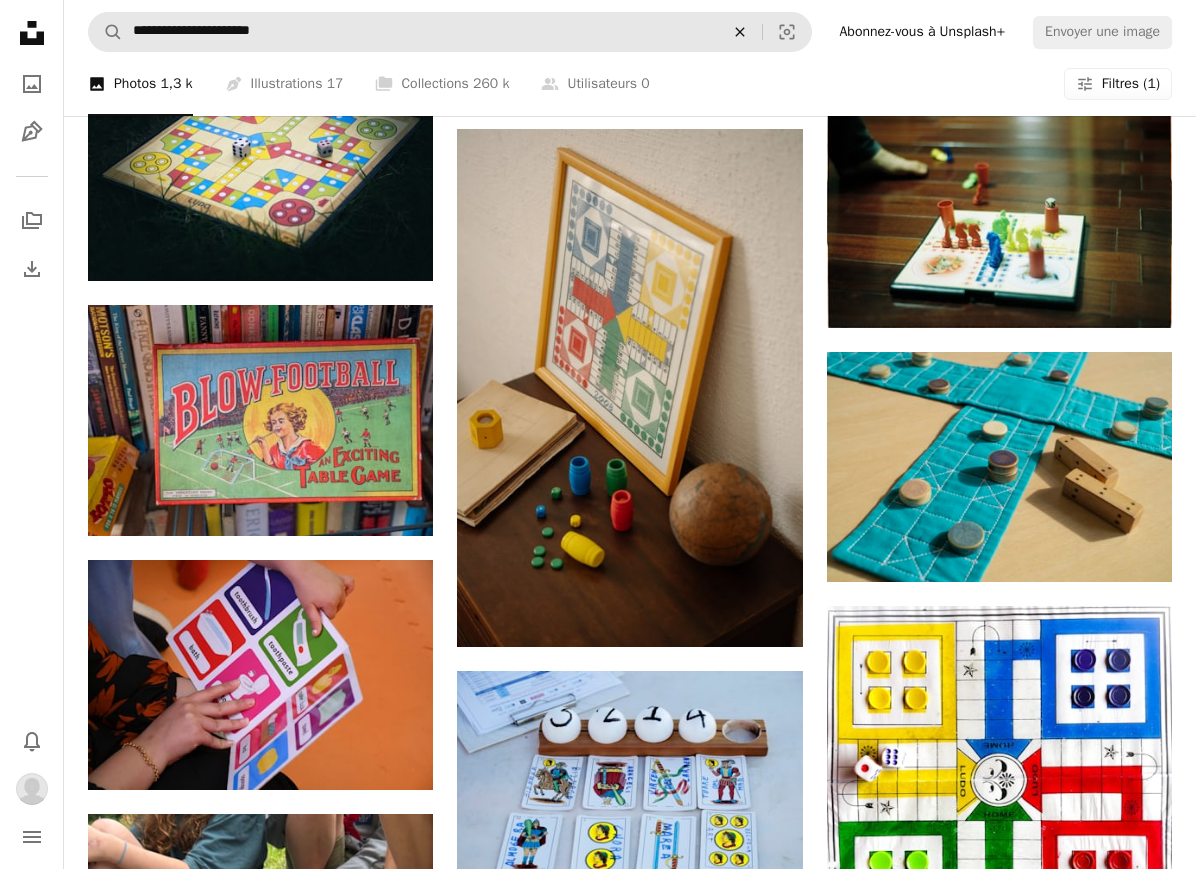 click on "An X shape" 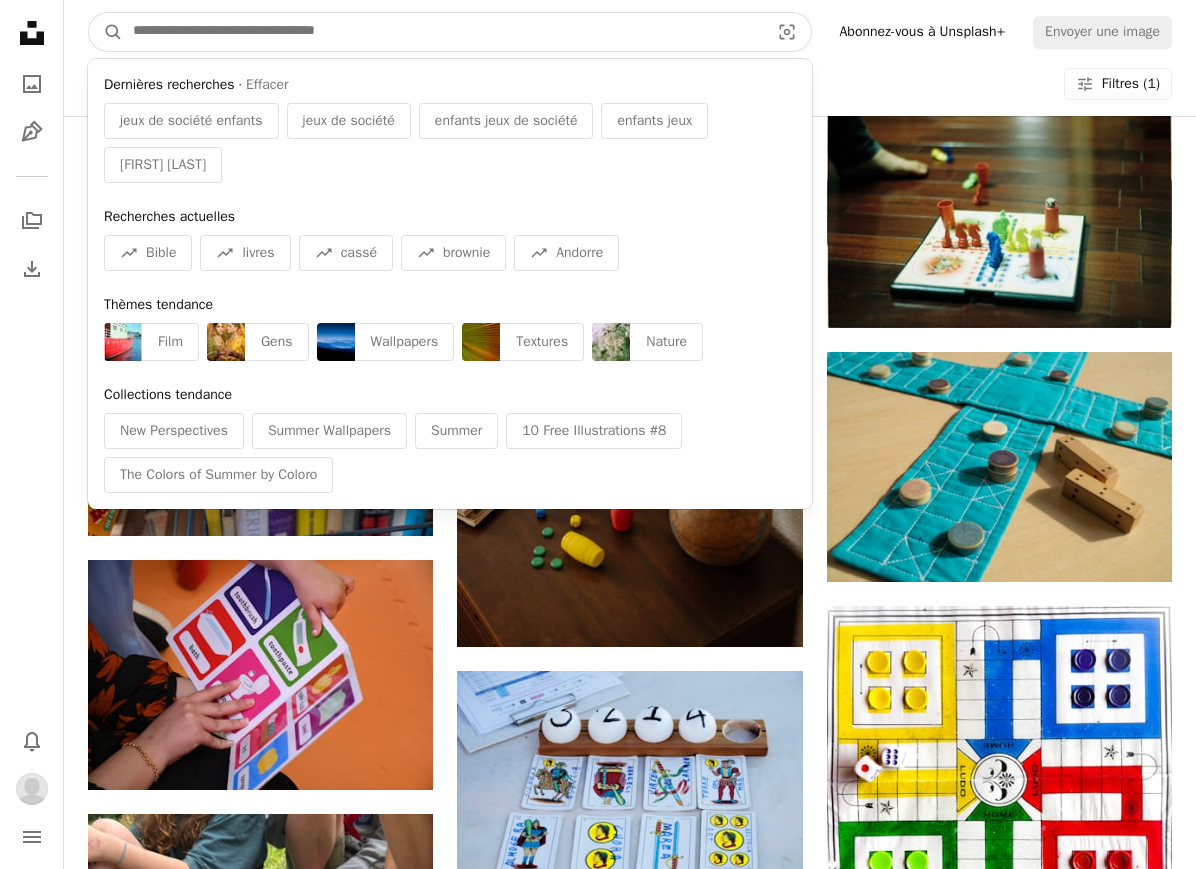 paste on "**********" 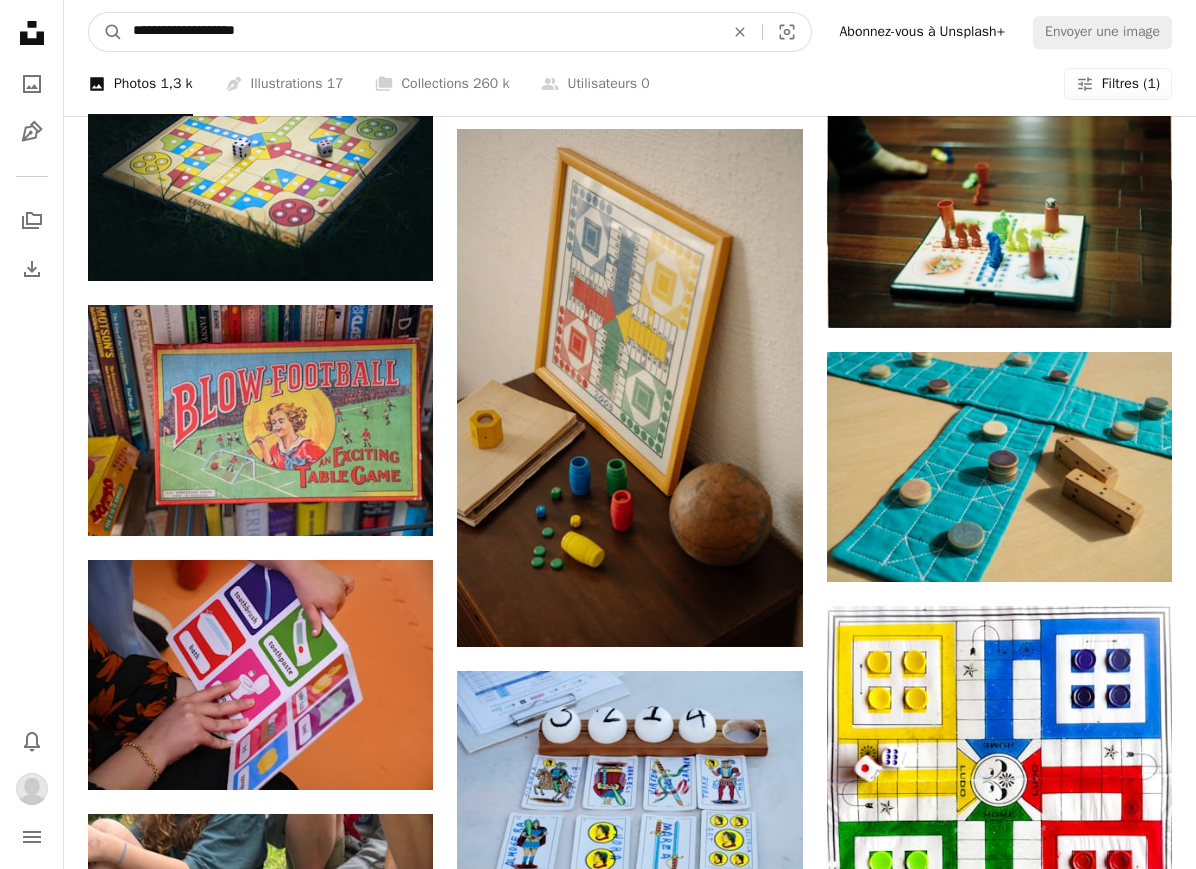 click on "A magnifying glass" at bounding box center [106, 32] 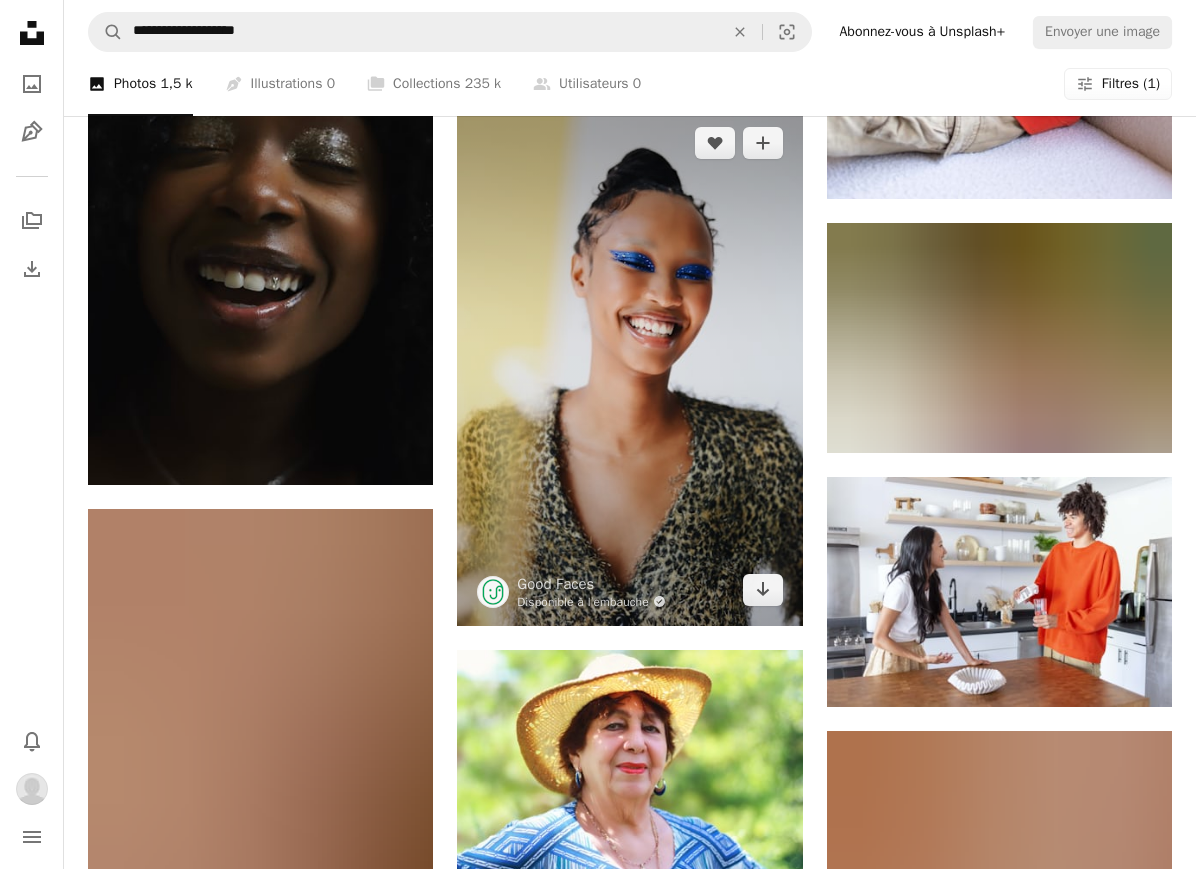 scroll, scrollTop: 3973, scrollLeft: 0, axis: vertical 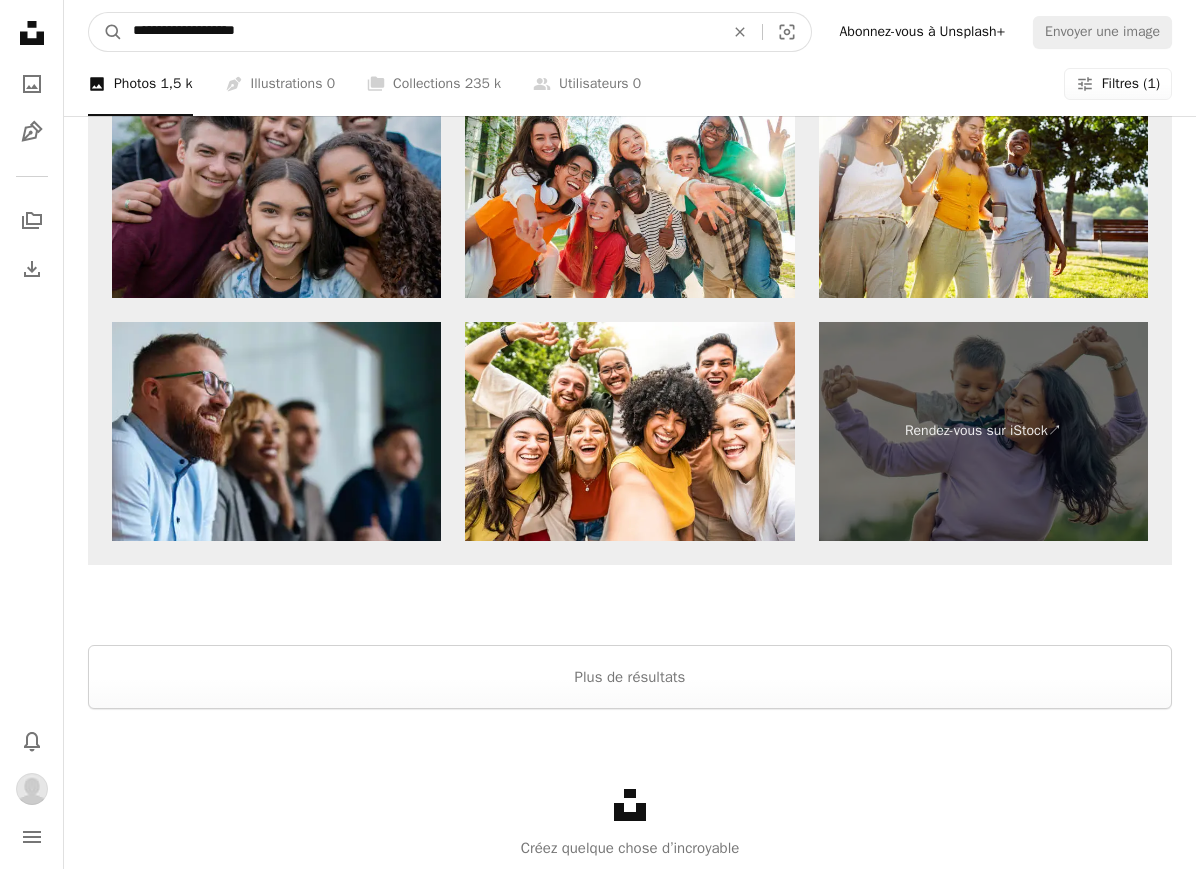 click on "**********" at bounding box center (420, 32) 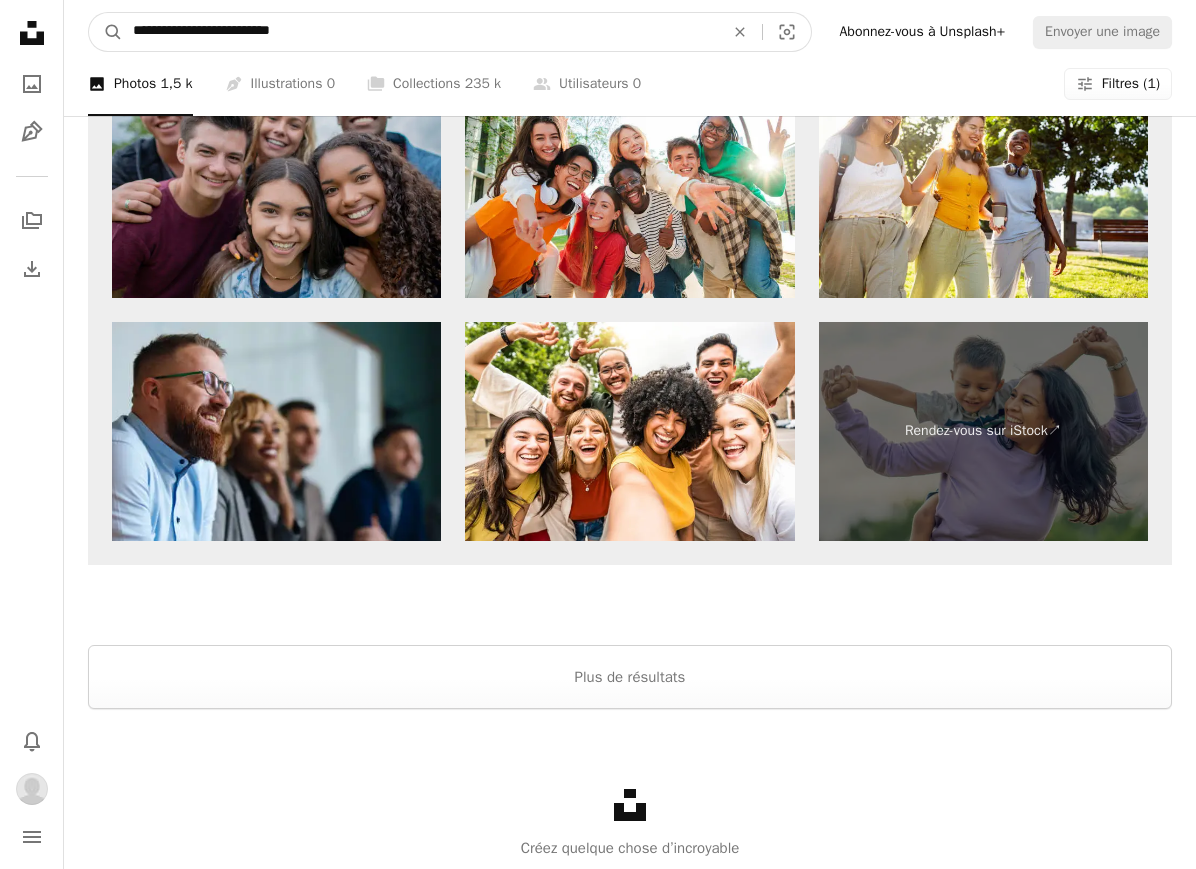 type on "**********" 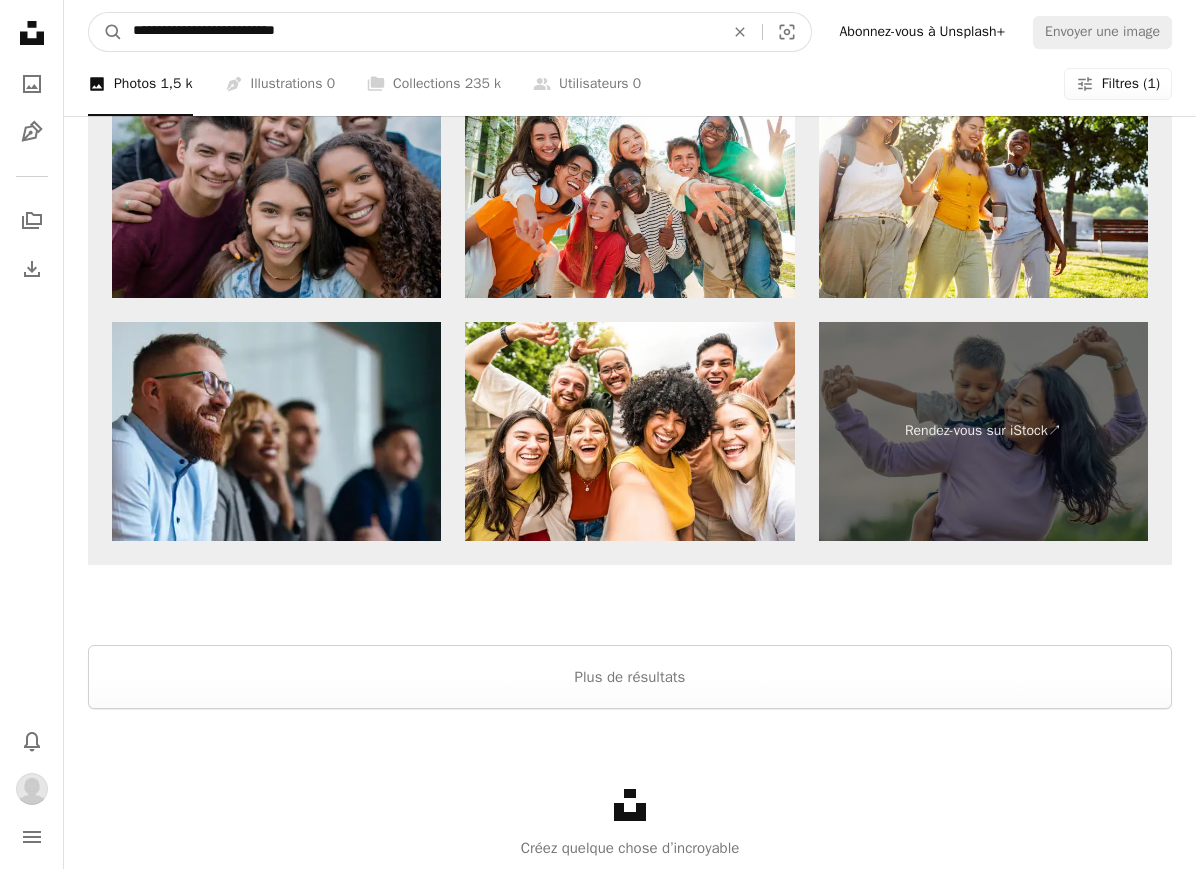click on "A magnifying glass" at bounding box center [106, 32] 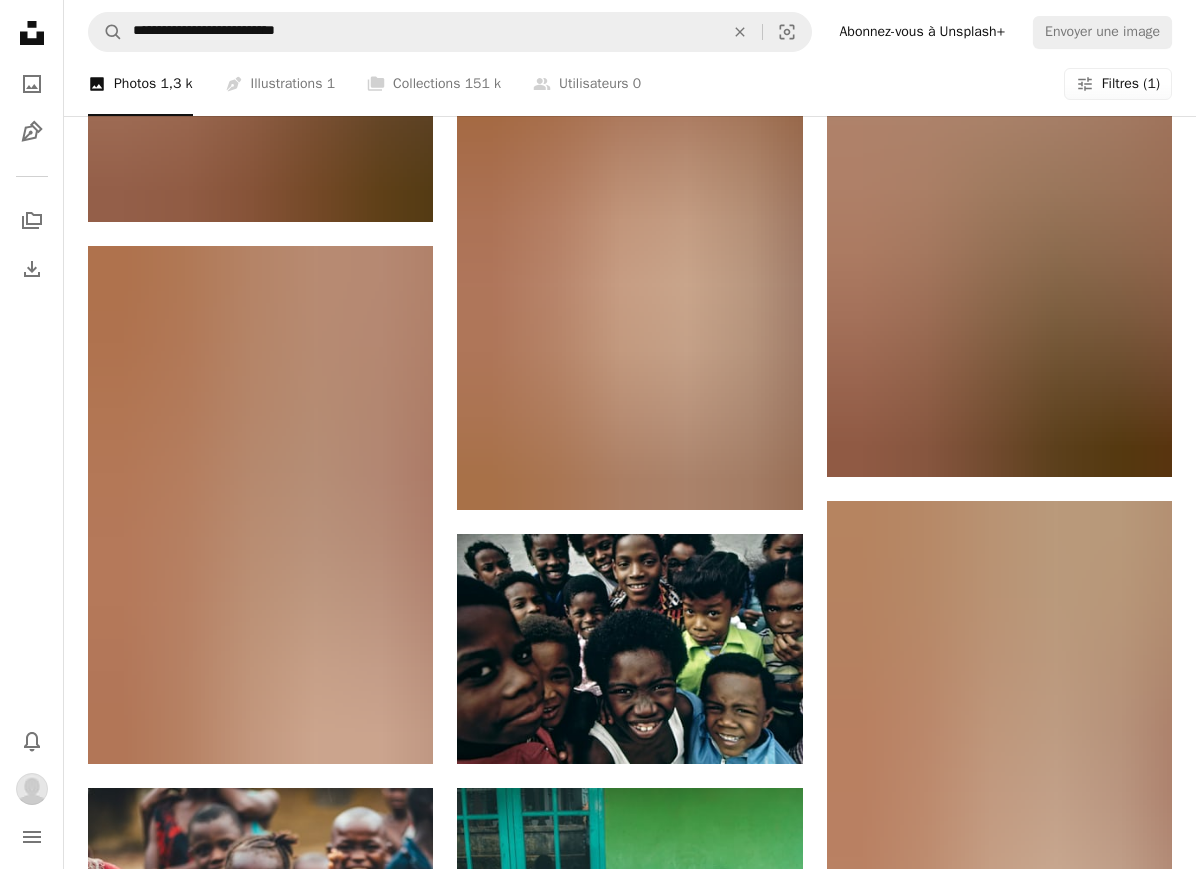 scroll, scrollTop: 3585, scrollLeft: 0, axis: vertical 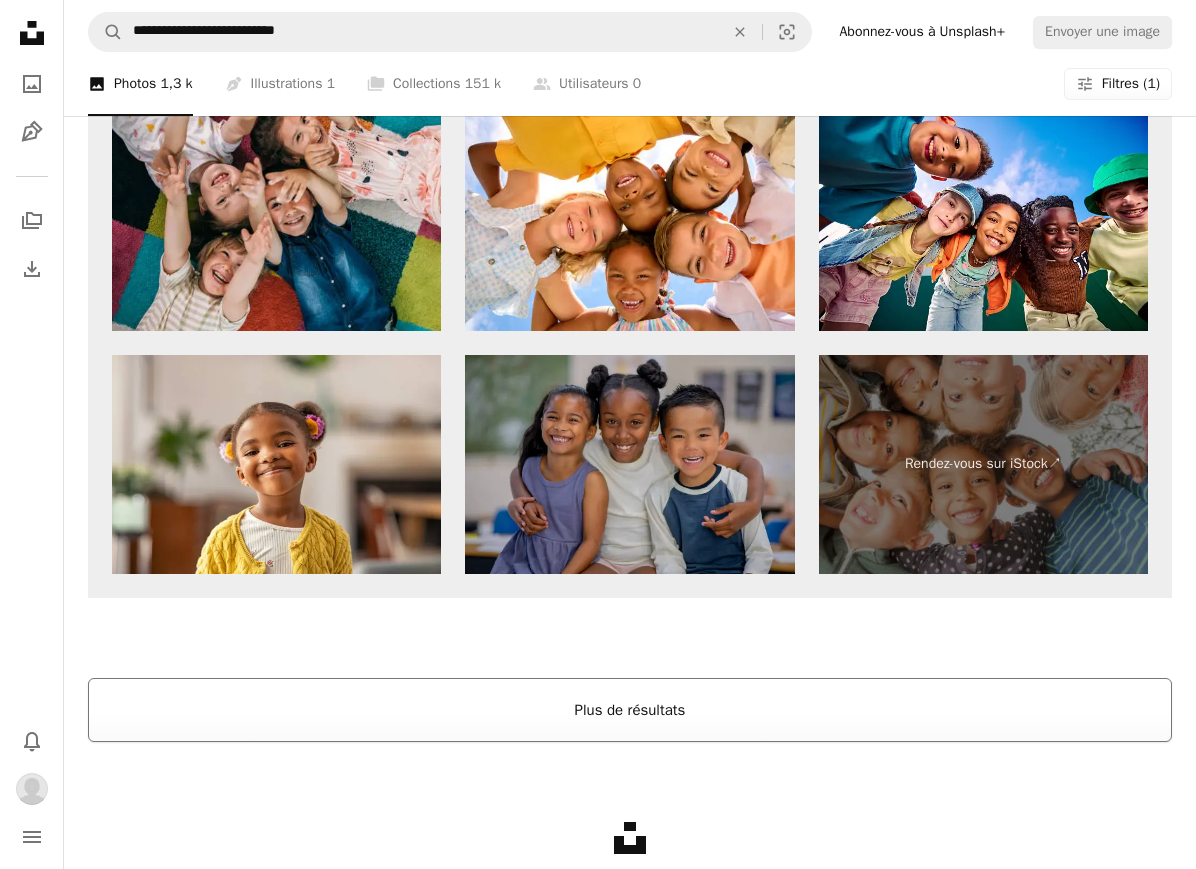 click on "Plus de résultats" at bounding box center (630, 710) 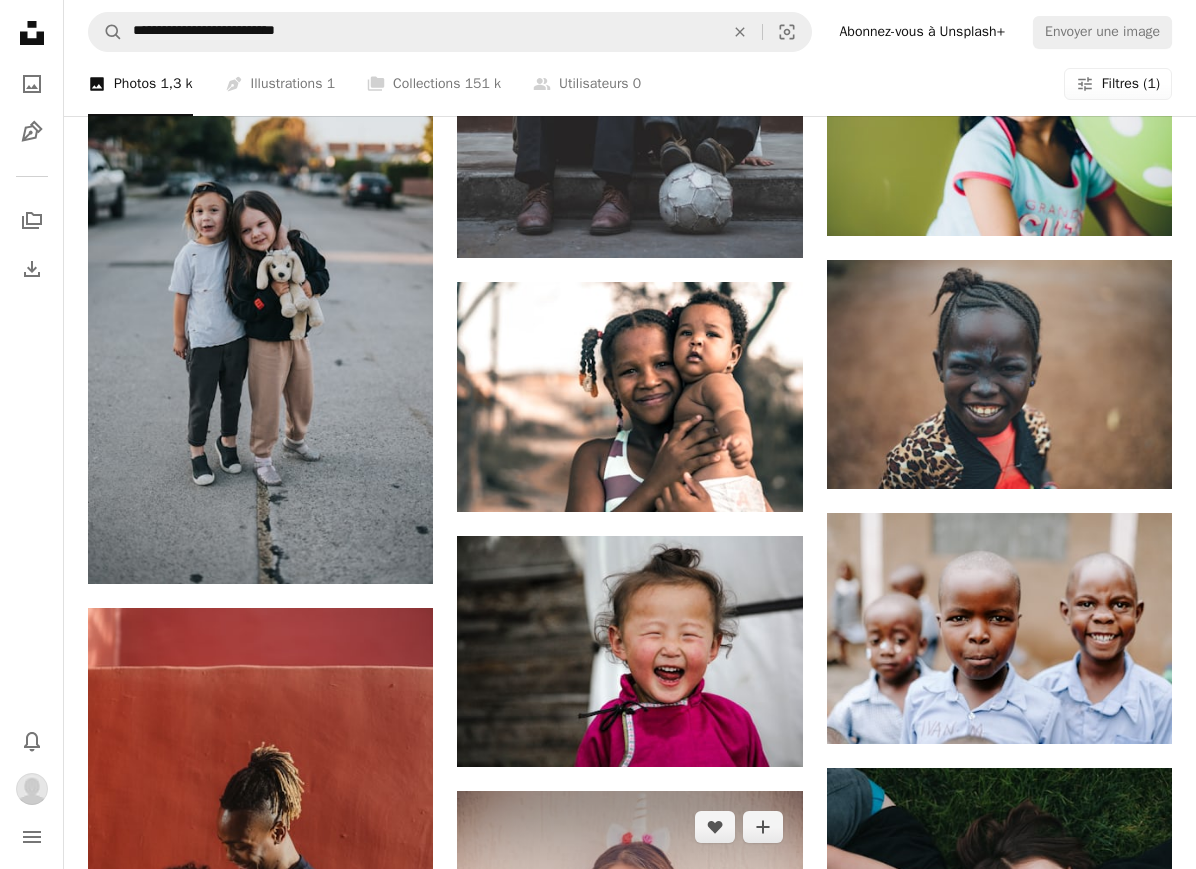 scroll, scrollTop: 8621, scrollLeft: 0, axis: vertical 